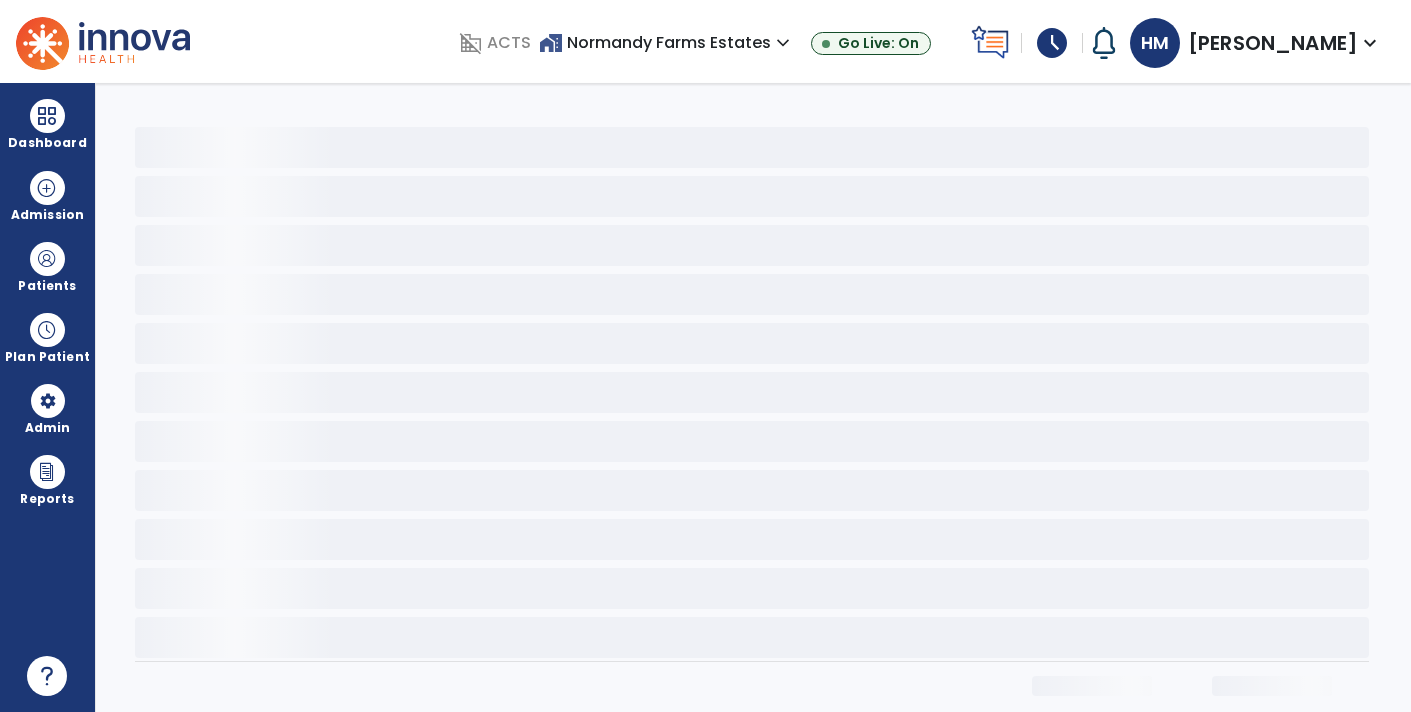 scroll, scrollTop: 0, scrollLeft: 0, axis: both 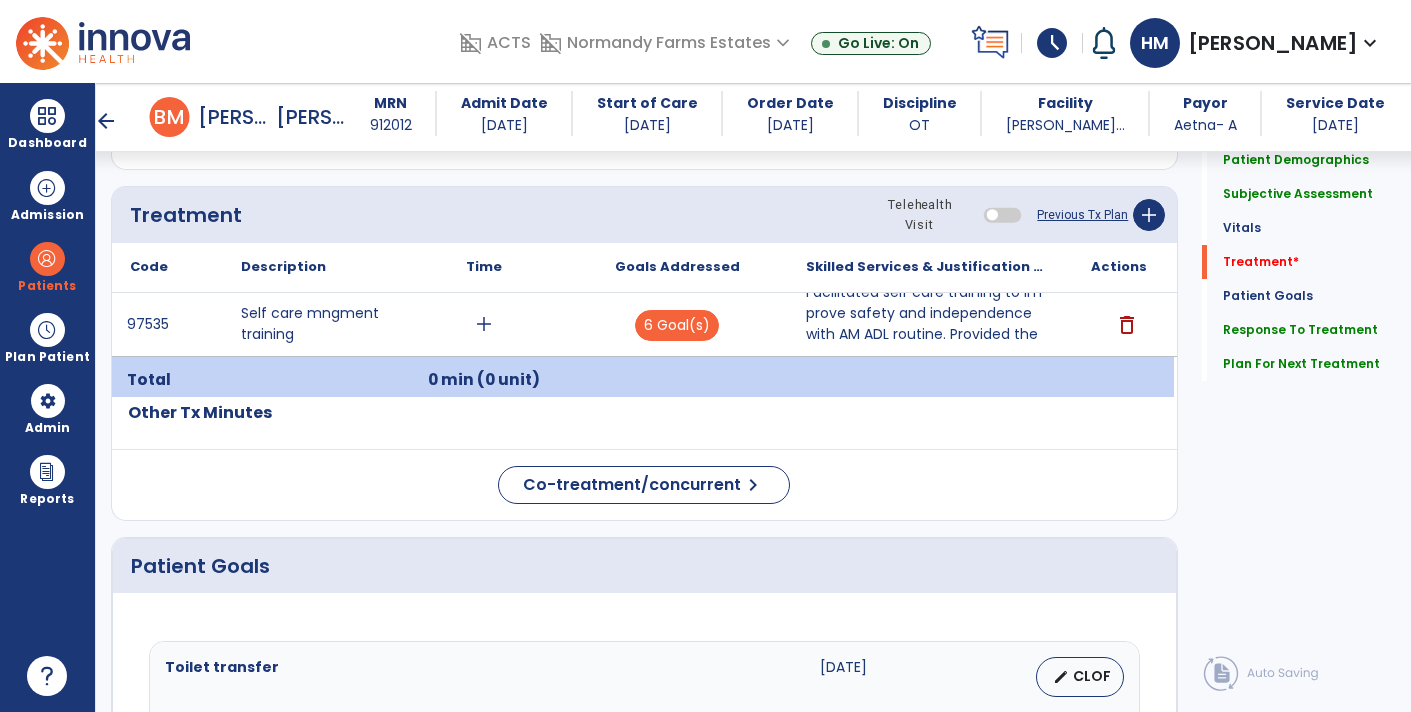 click on "add" at bounding box center [484, 324] 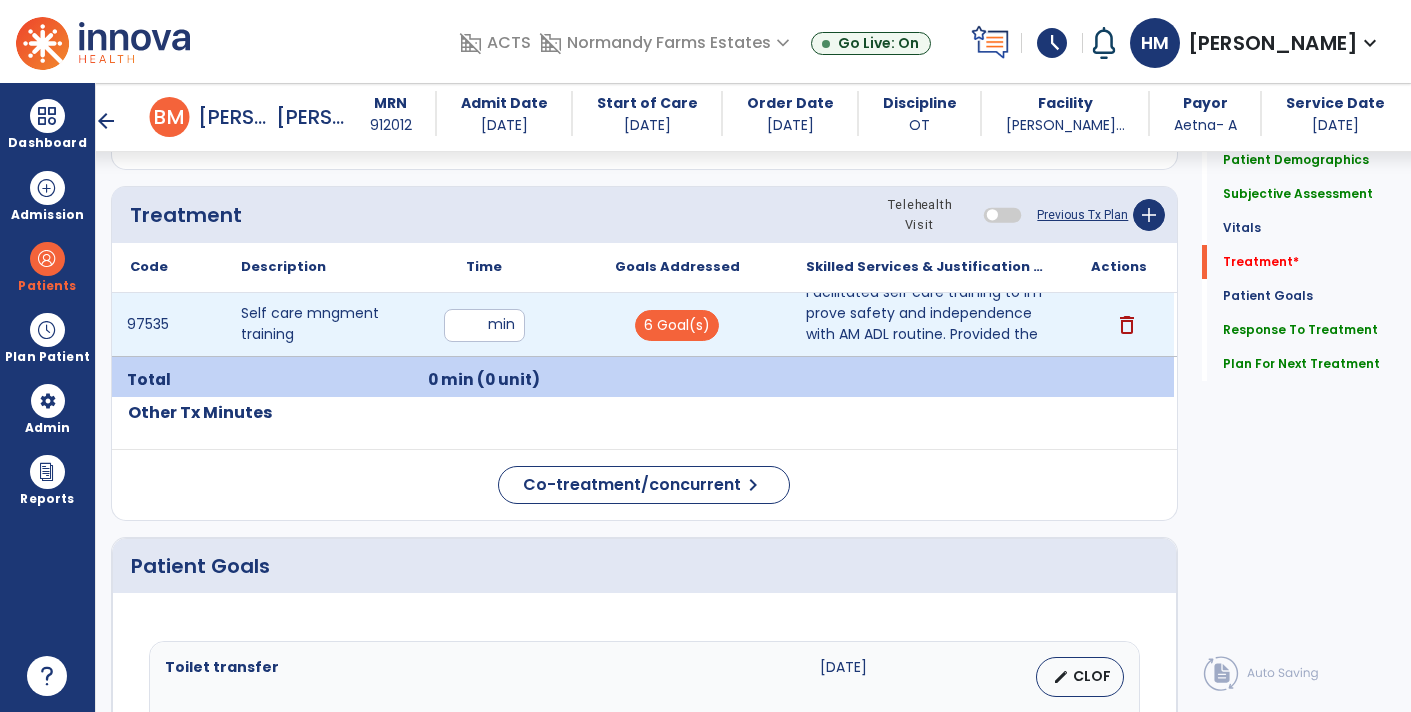 type on "**" 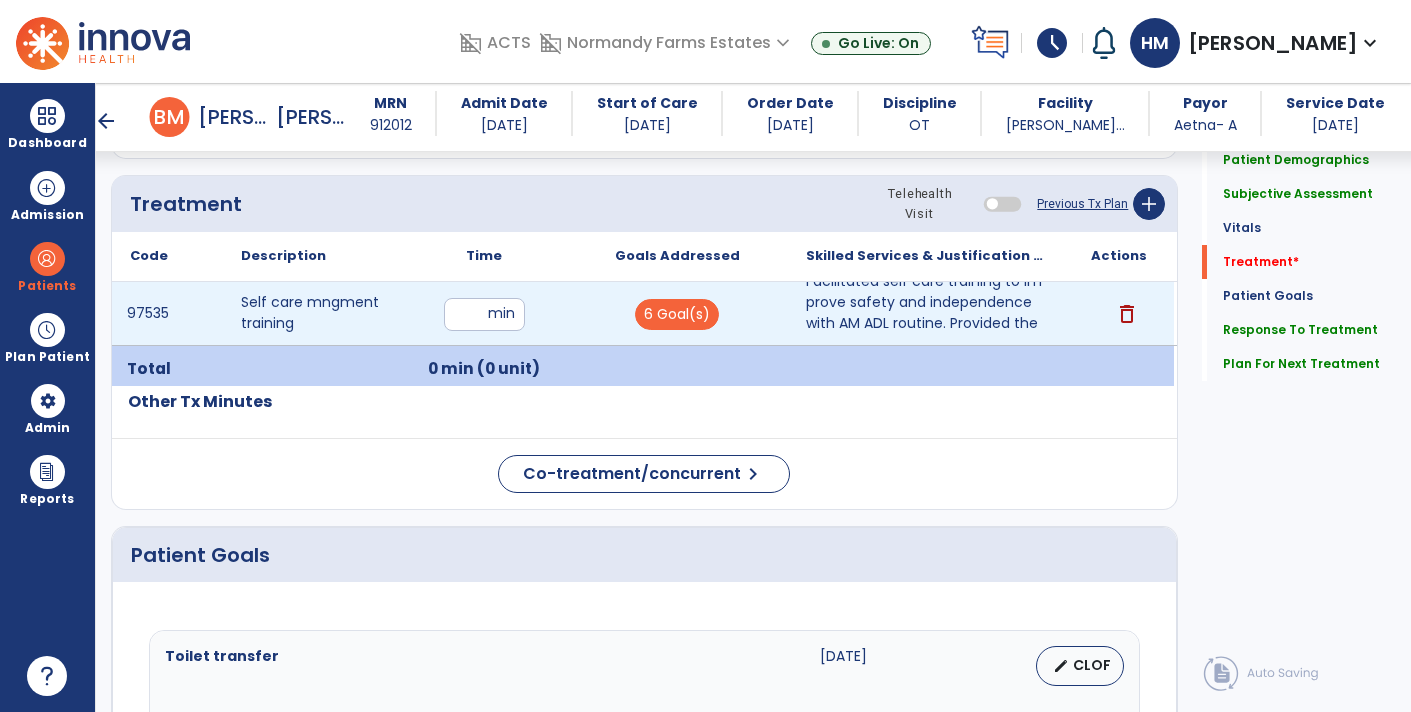 scroll, scrollTop: 1141, scrollLeft: 0, axis: vertical 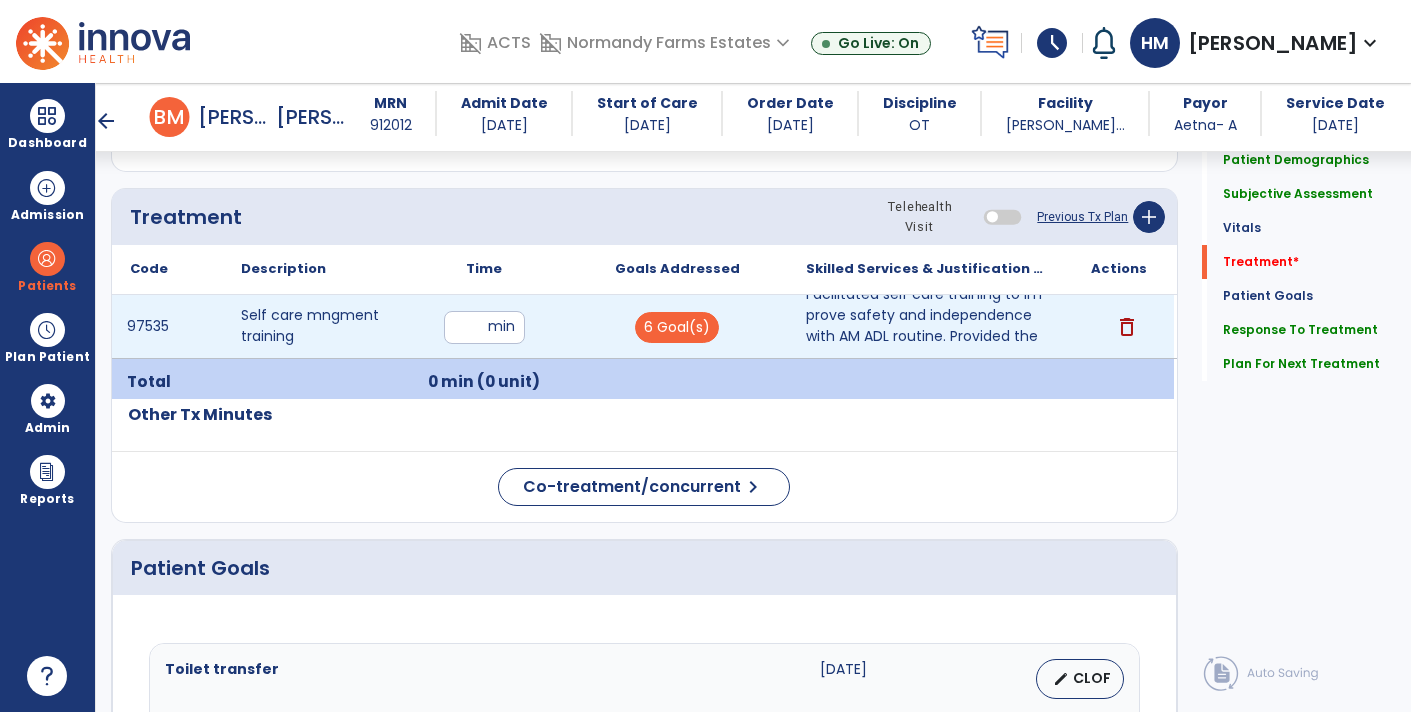 click on "Quick Links  Patient Demographics   Patient Demographics   Subjective Assessment   Subjective Assessment   Vitals   Vitals   Treatment   *  Treatment   *  Patient Goals   Patient Goals   Response To Treatment   Response To Treatment   Plan For Next Treatment   Plan For Next Treatment" 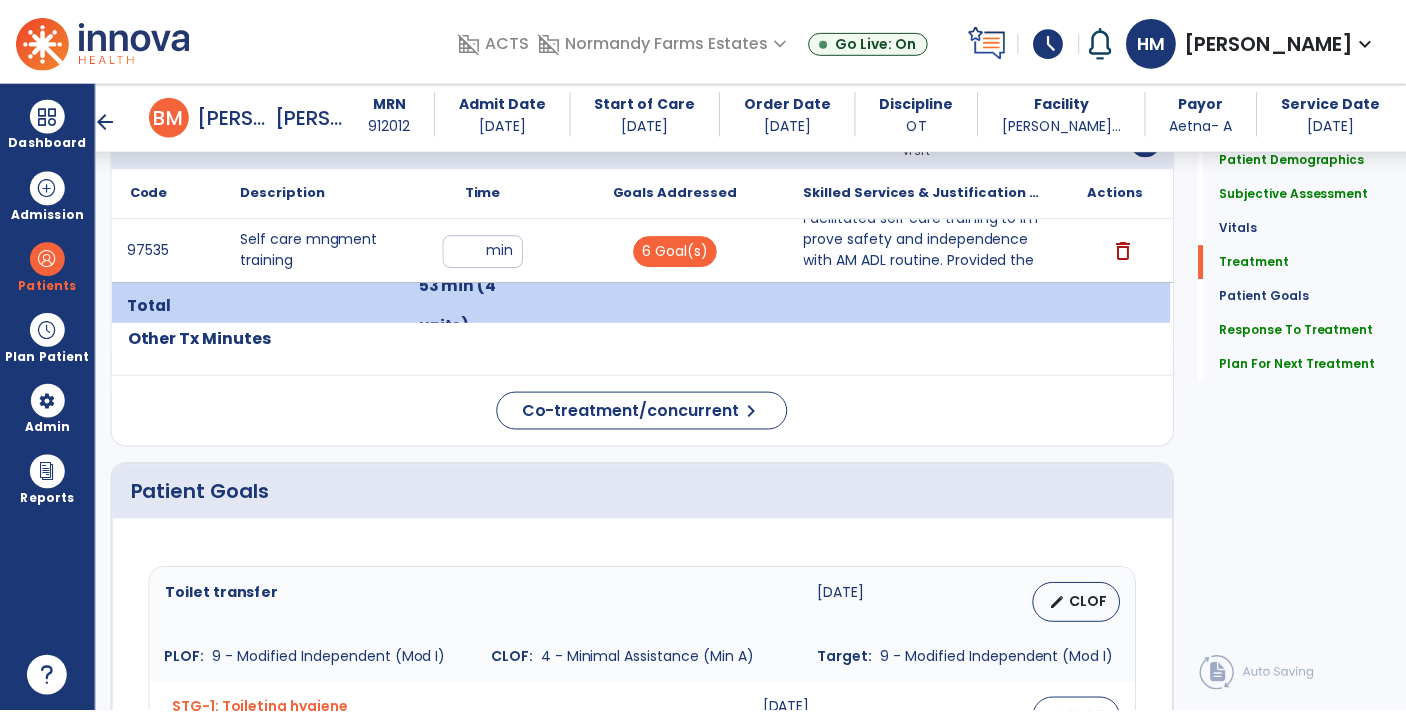 scroll, scrollTop: 1216, scrollLeft: 0, axis: vertical 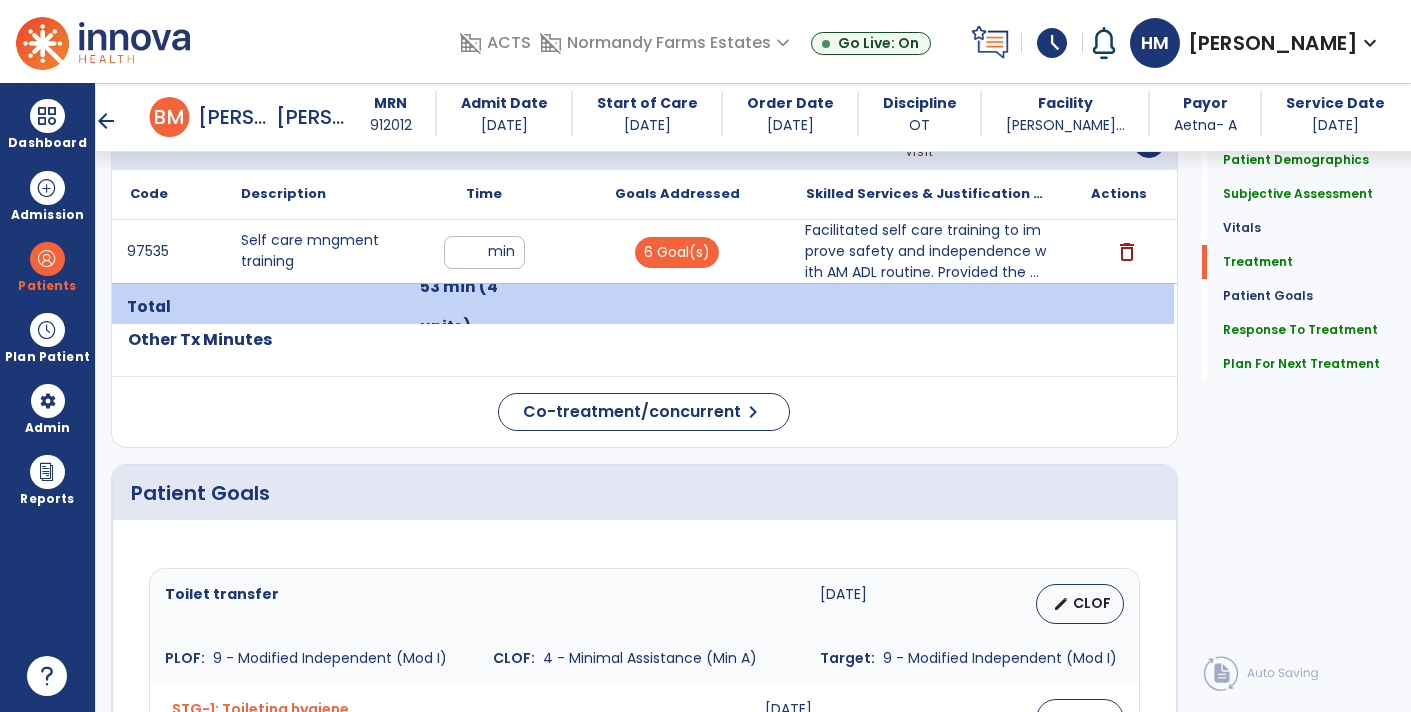click on "Facilitated self care training to improve safety and independence with AM ADL routine. Provided the ..." at bounding box center [926, 251] 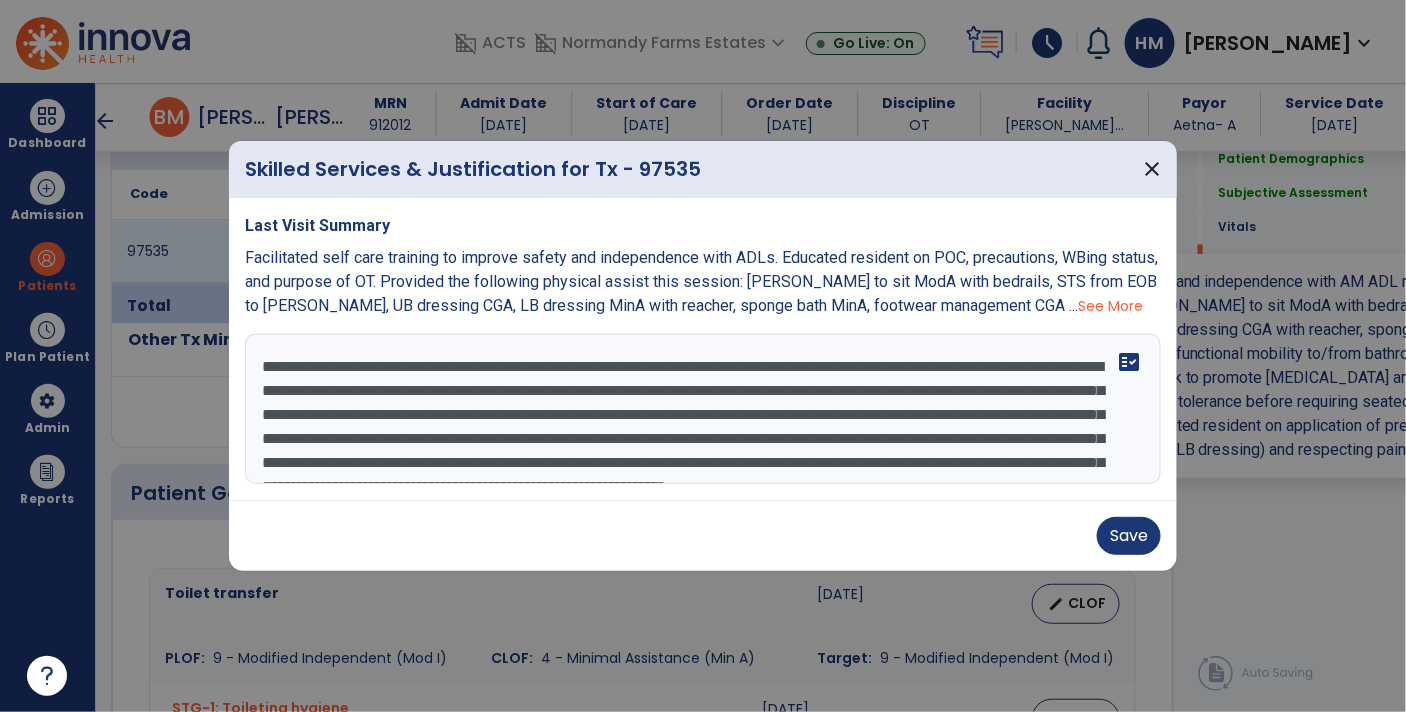 scroll, scrollTop: 1216, scrollLeft: 0, axis: vertical 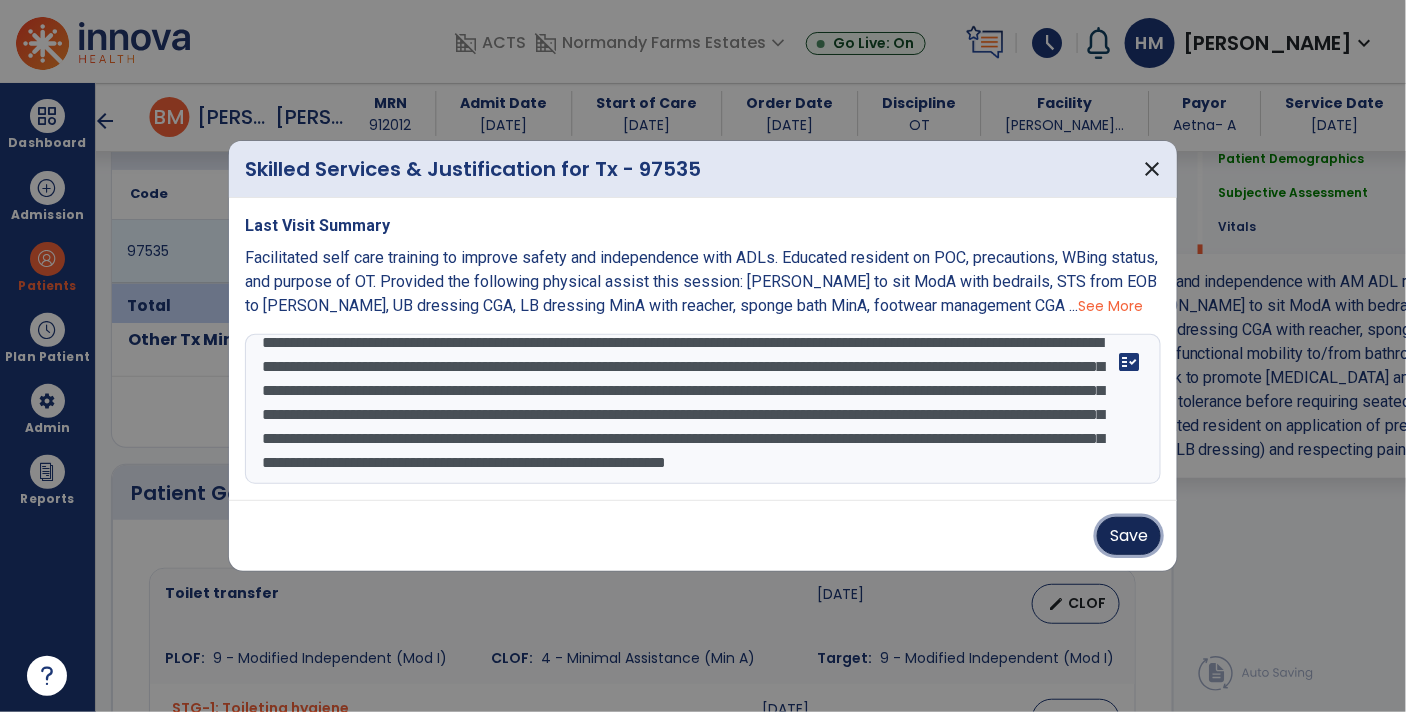 click on "Save" at bounding box center (1129, 536) 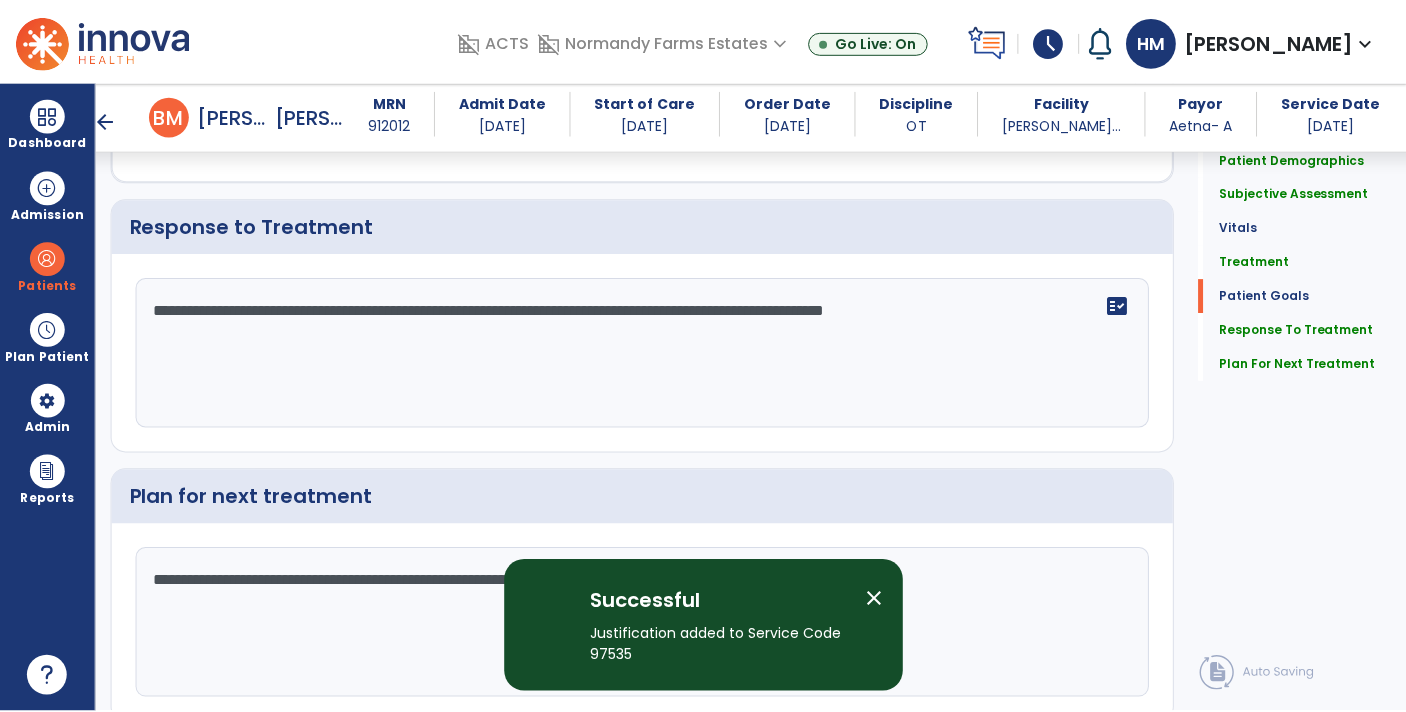scroll, scrollTop: 2938, scrollLeft: 0, axis: vertical 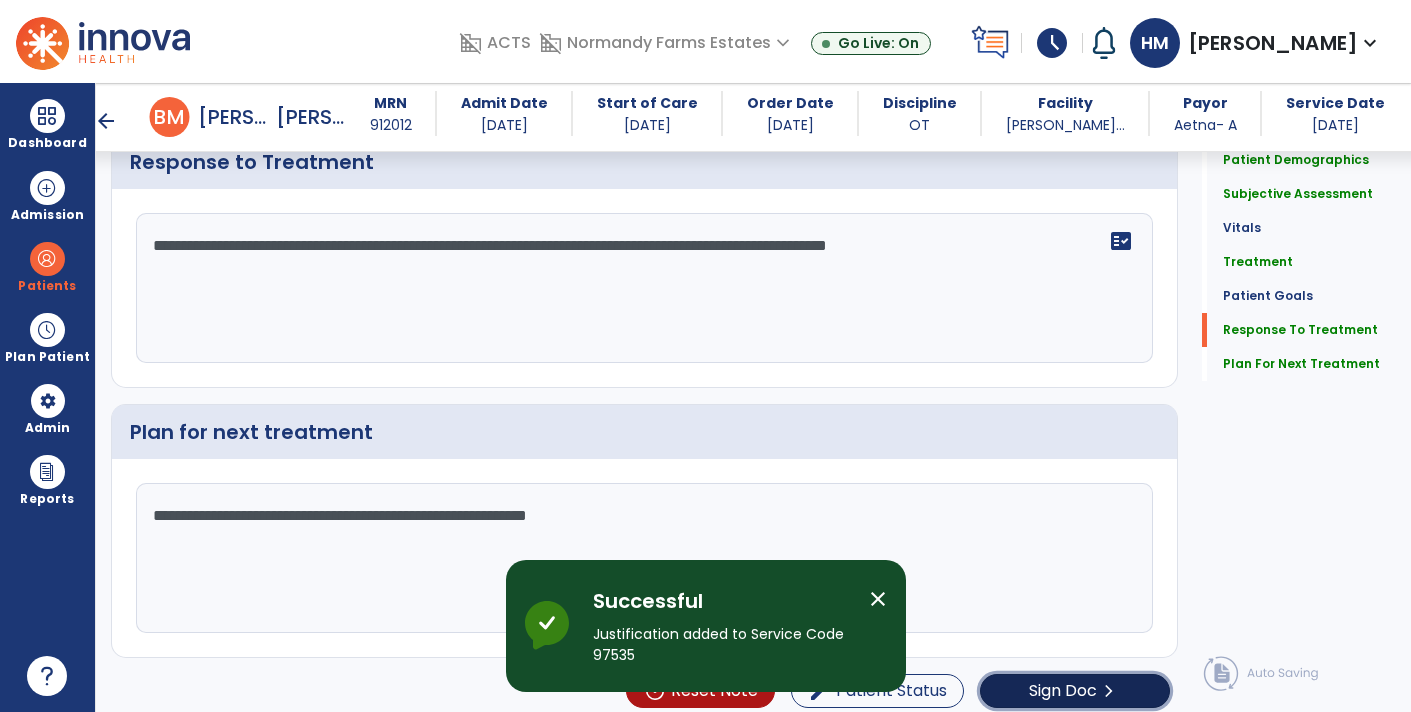 click on "Sign Doc" 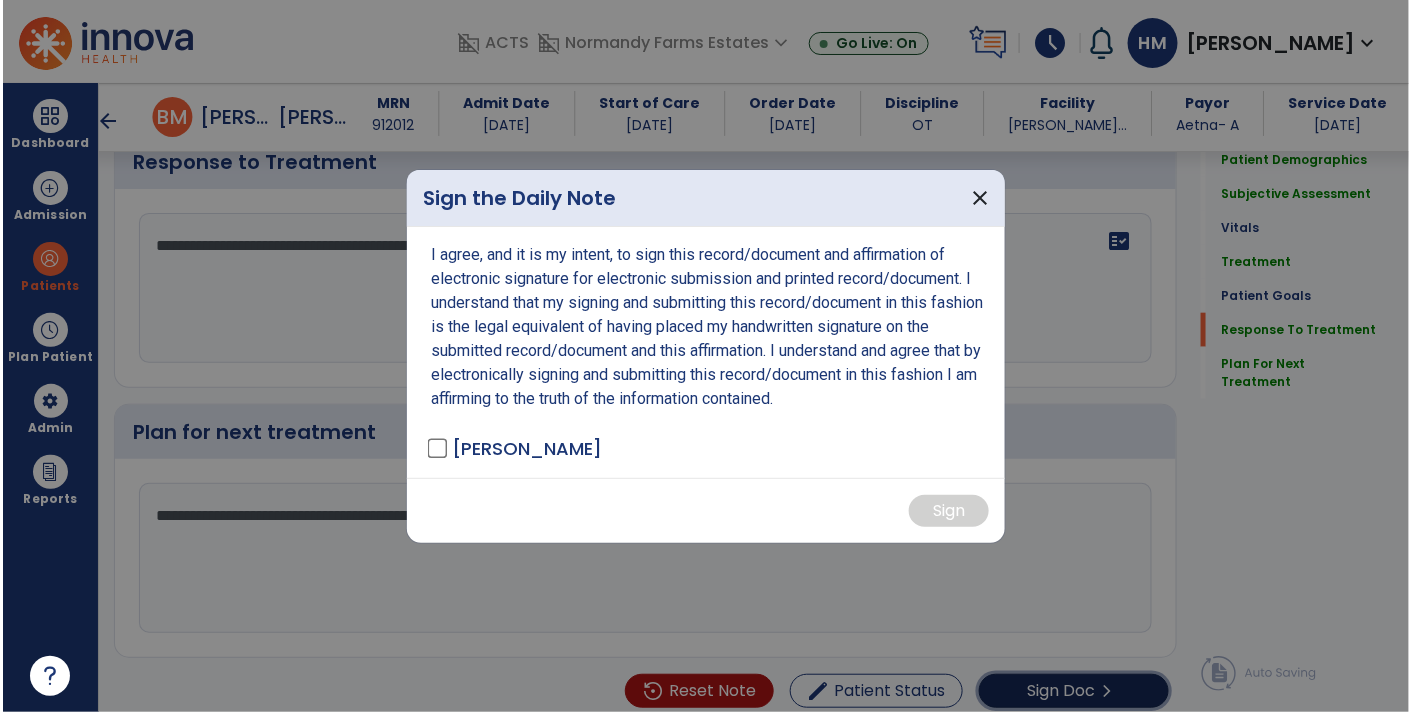 scroll, scrollTop: 2938, scrollLeft: 0, axis: vertical 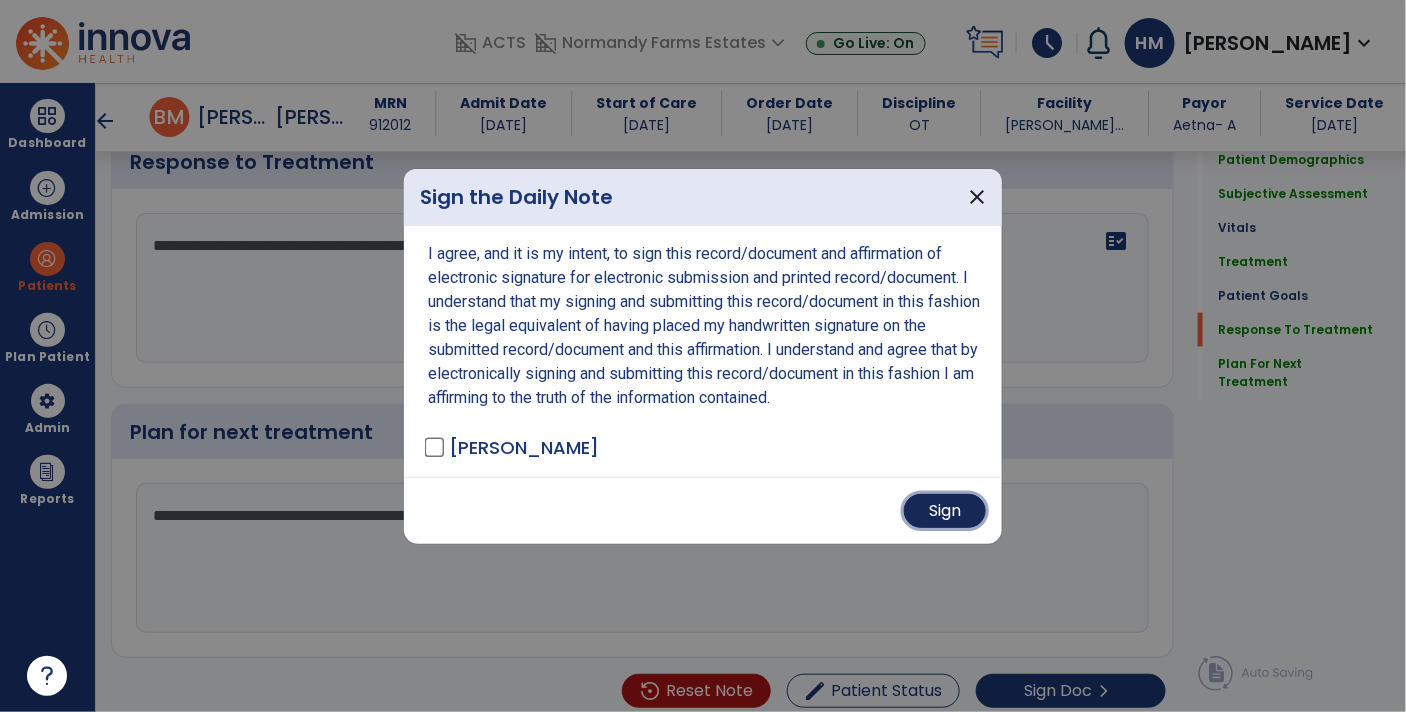 click on "Sign" at bounding box center [945, 511] 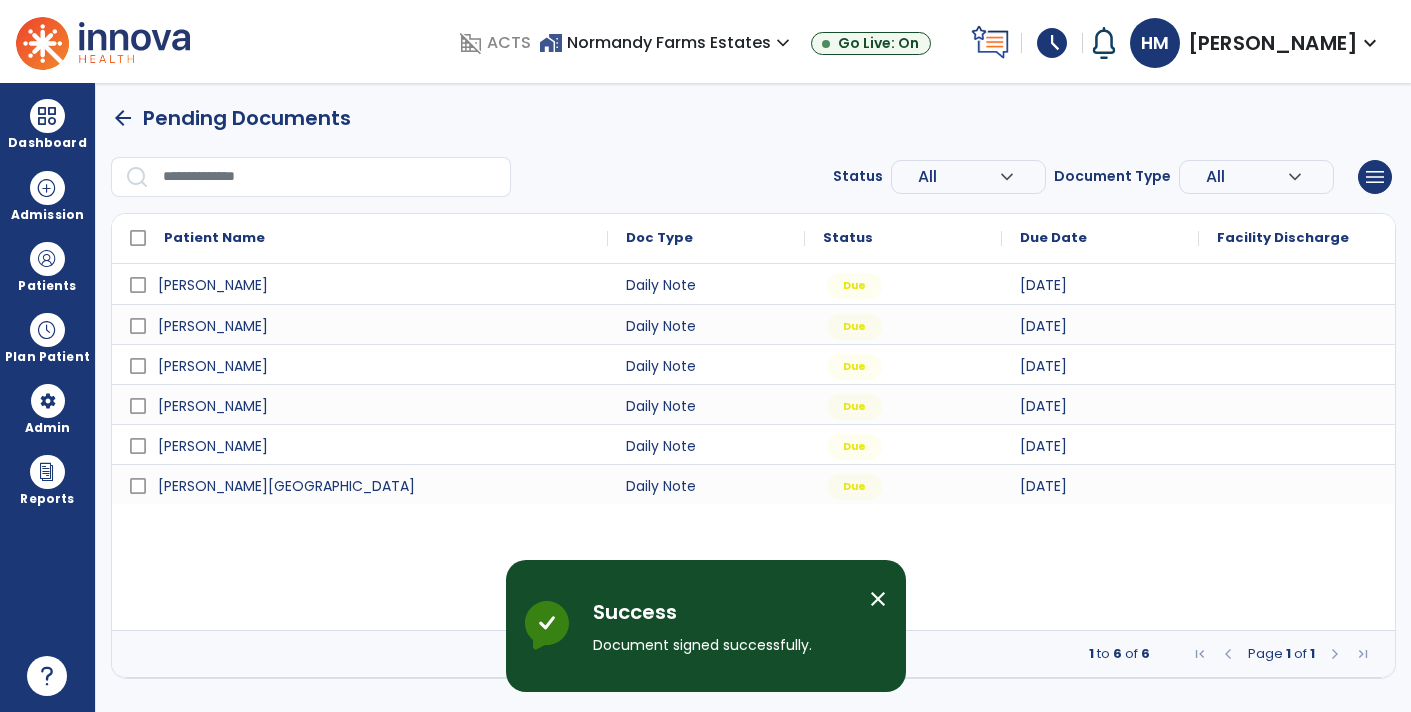 scroll, scrollTop: 0, scrollLeft: 0, axis: both 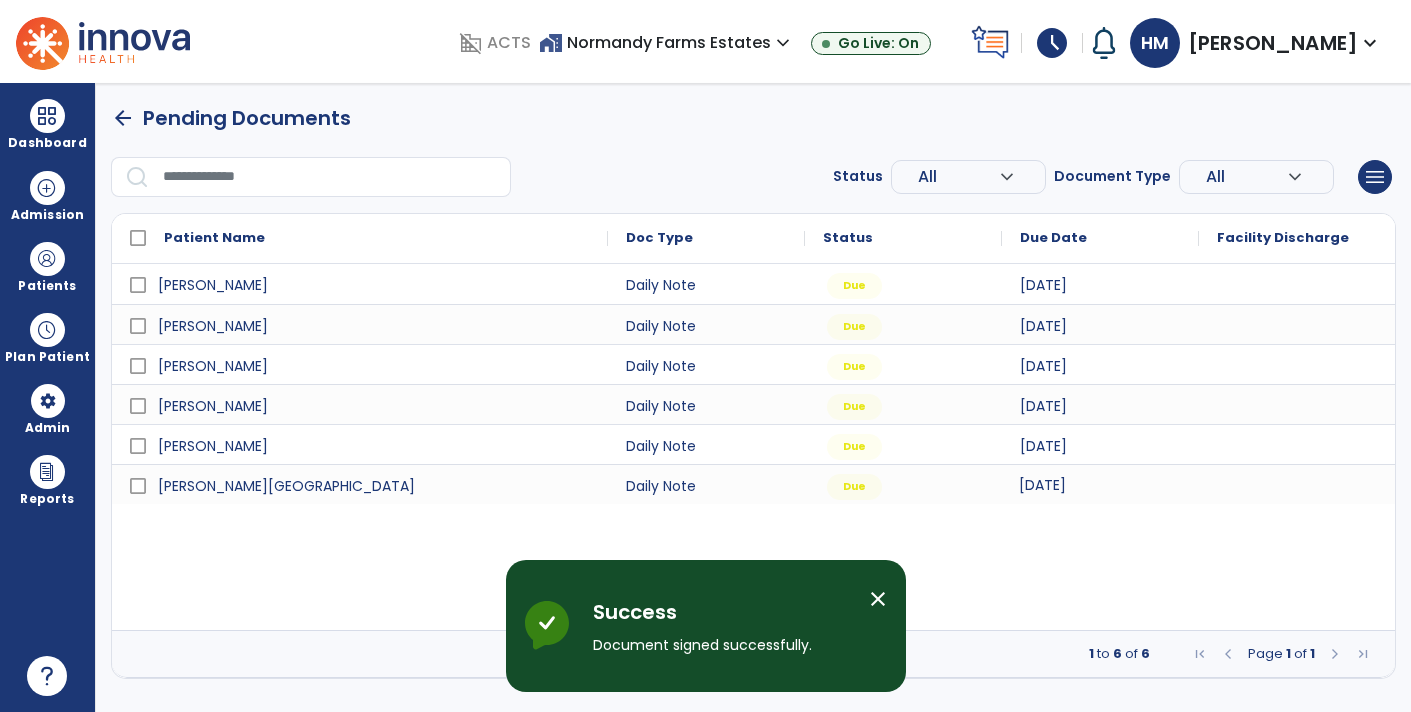 click on "[DATE]" at bounding box center (1100, 484) 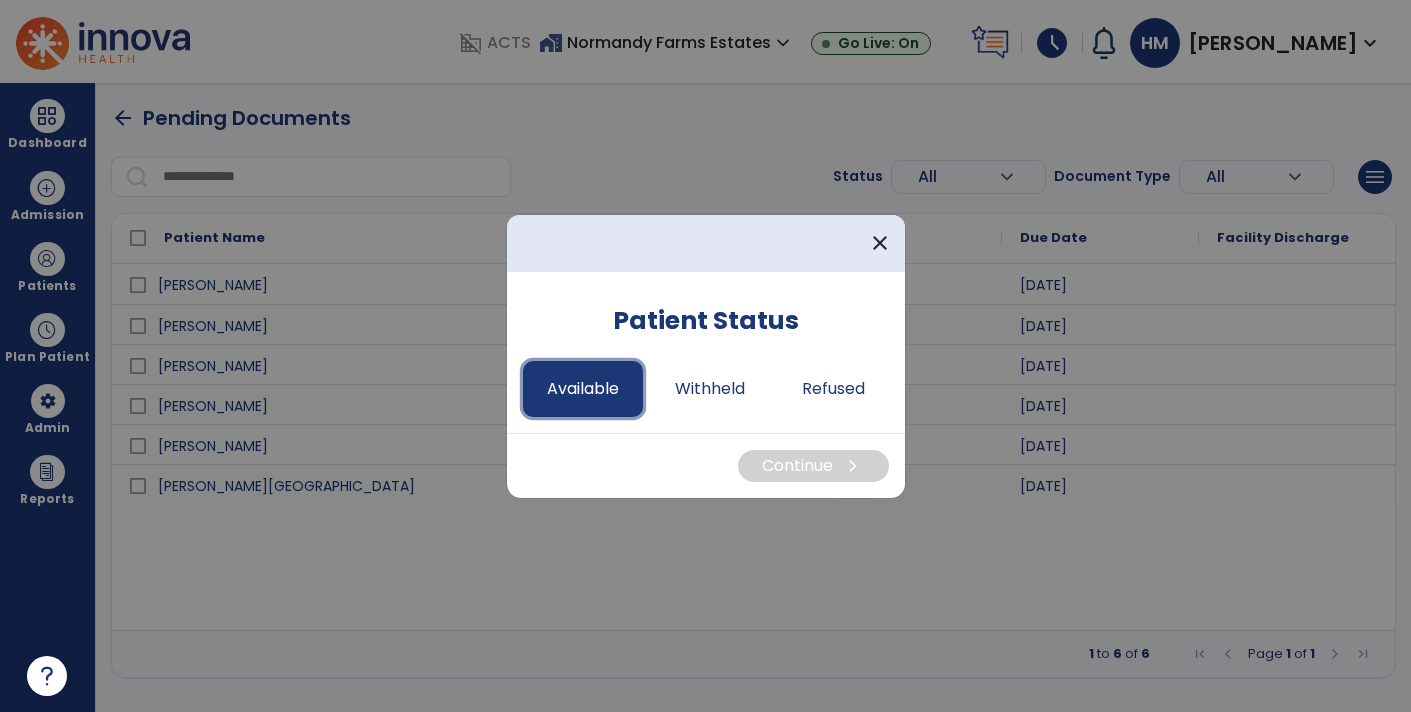 click on "Available" at bounding box center [583, 389] 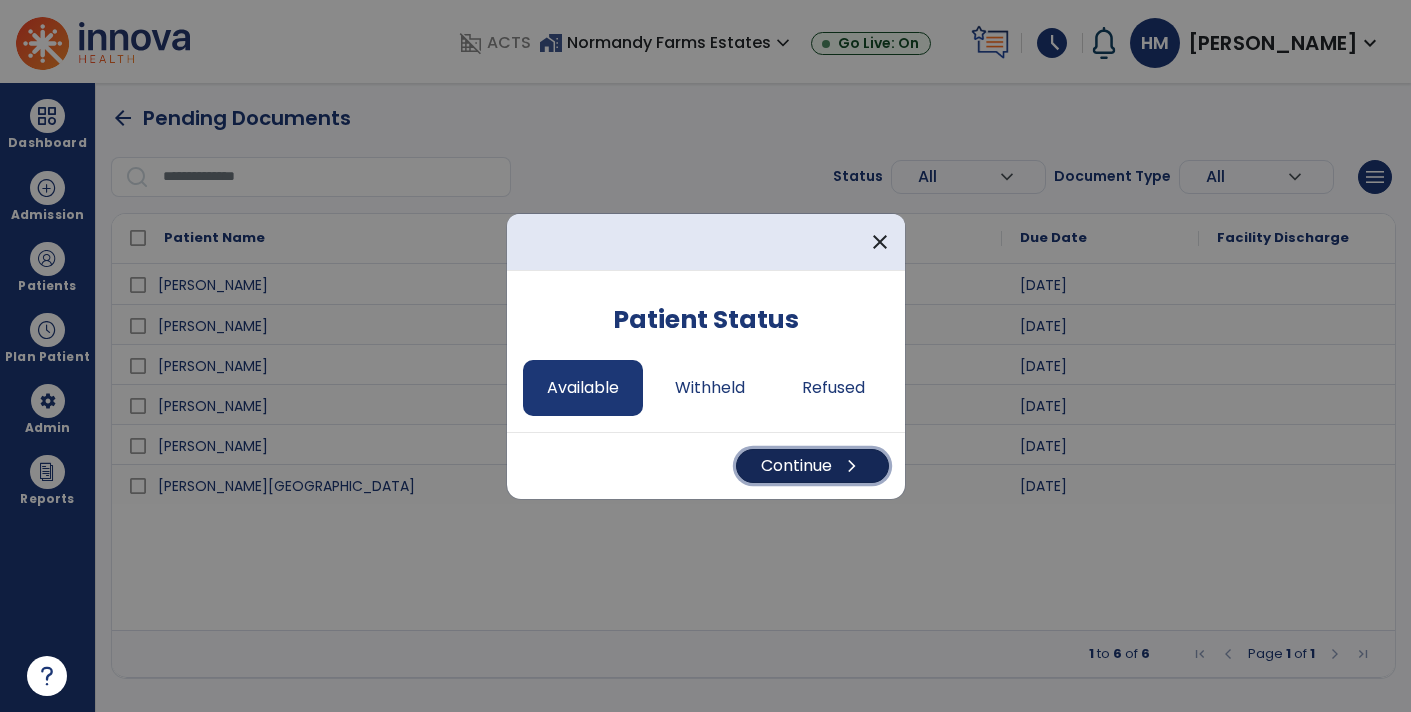 click on "Continue   chevron_right" at bounding box center [812, 466] 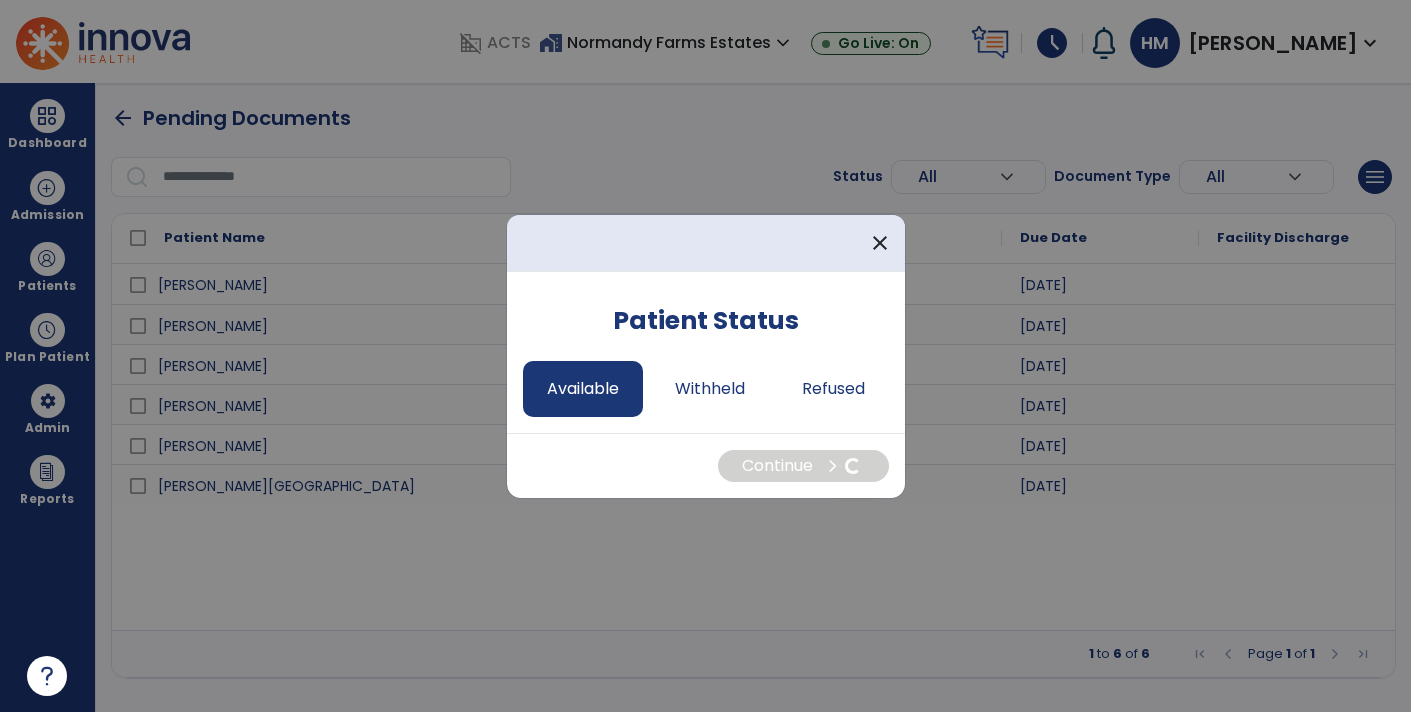 select on "*" 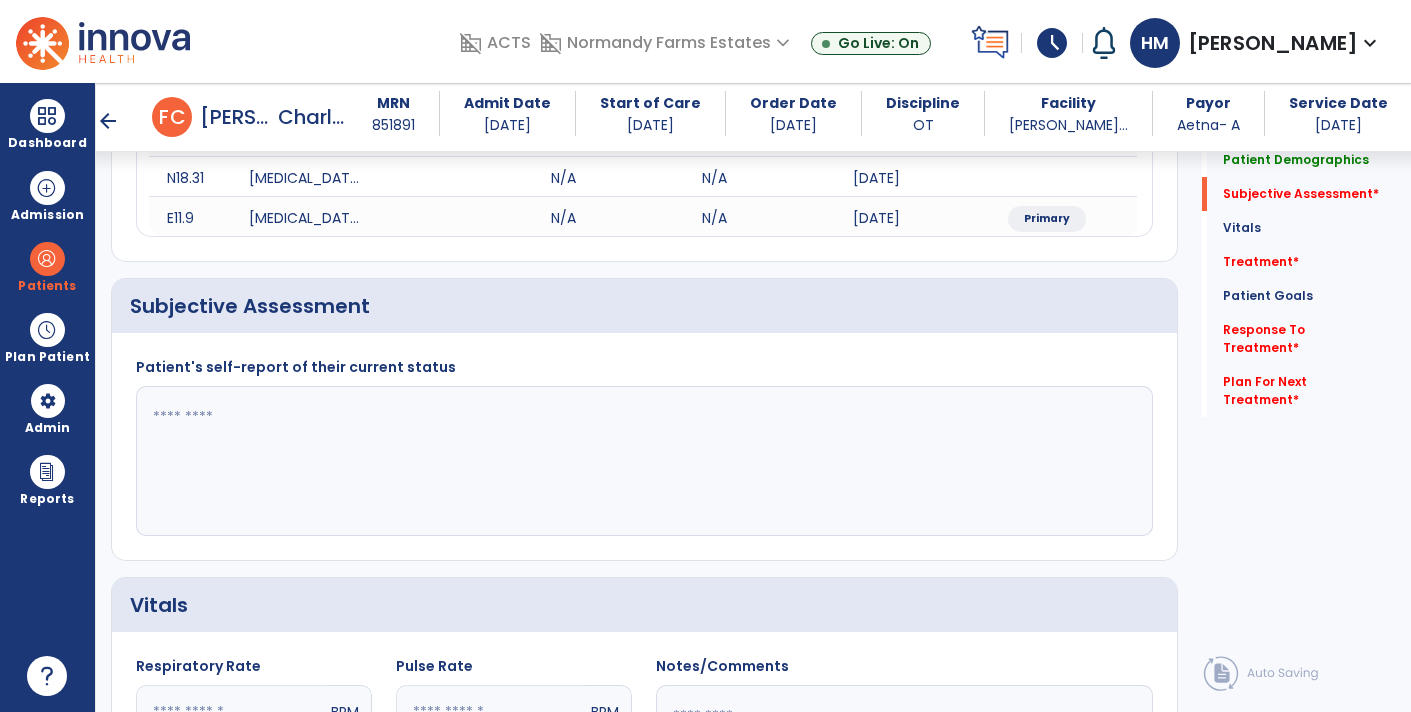 scroll, scrollTop: 386, scrollLeft: 0, axis: vertical 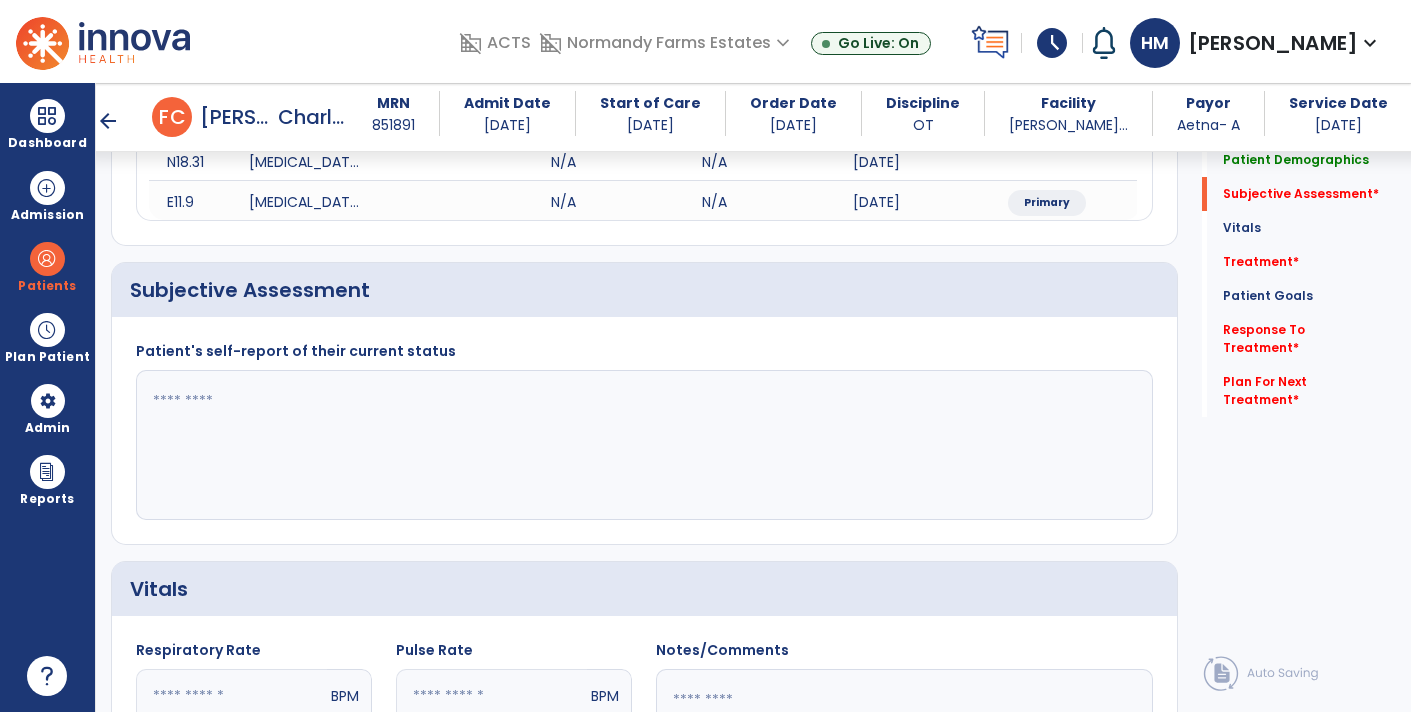 click 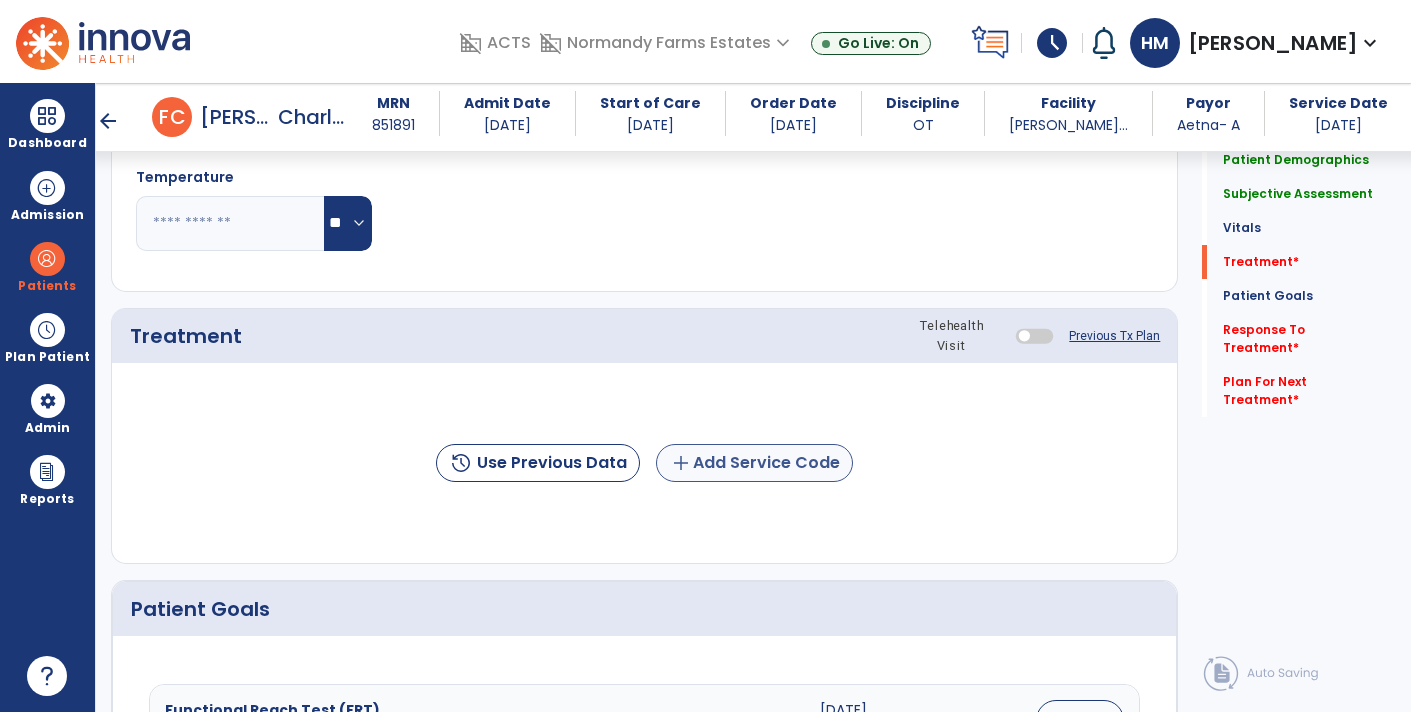 type on "**********" 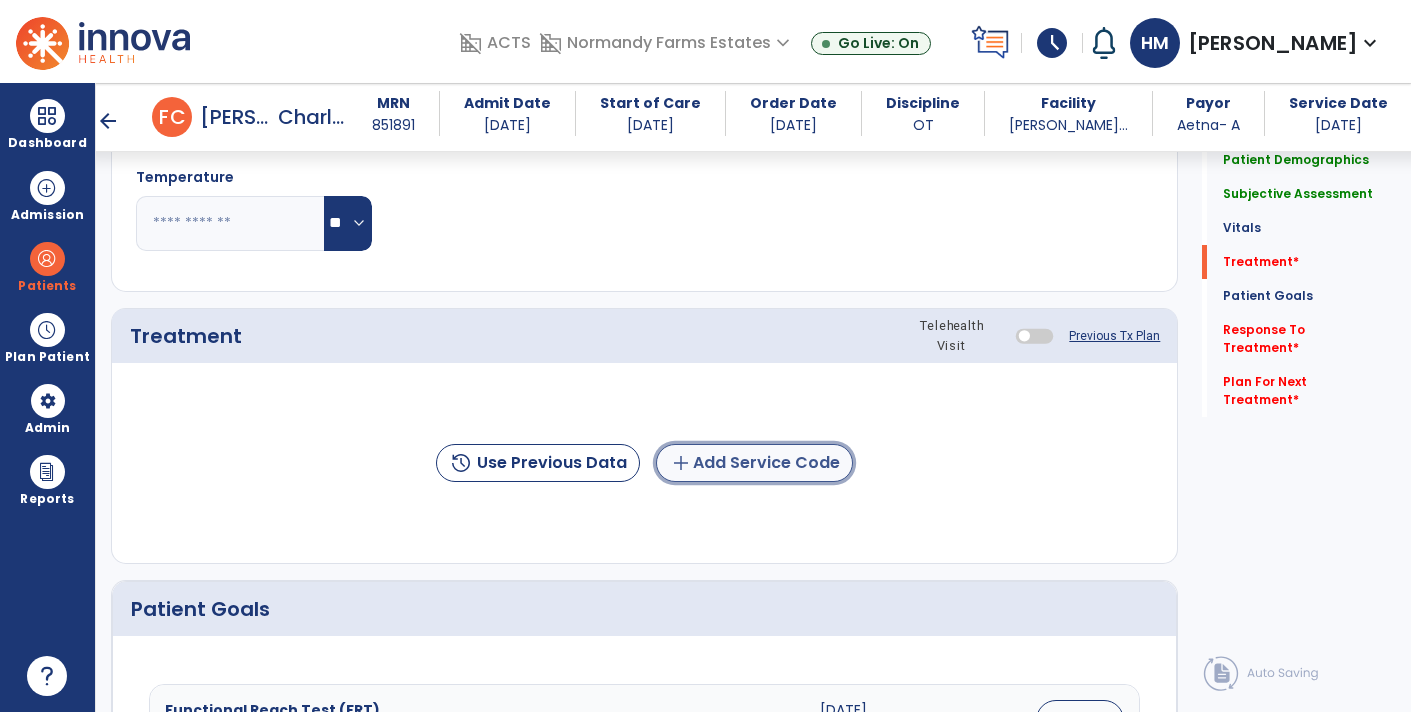 click on "add  Add Service Code" 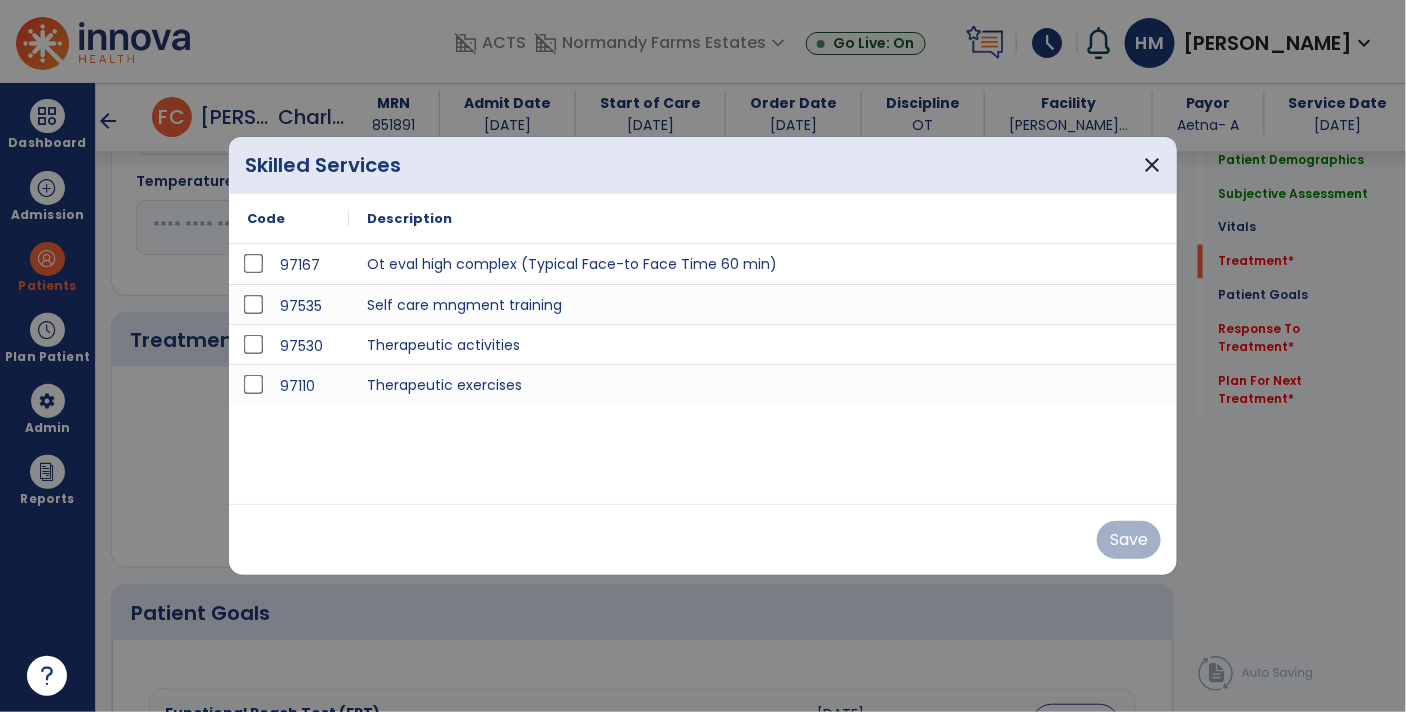 scroll, scrollTop: 1061, scrollLeft: 0, axis: vertical 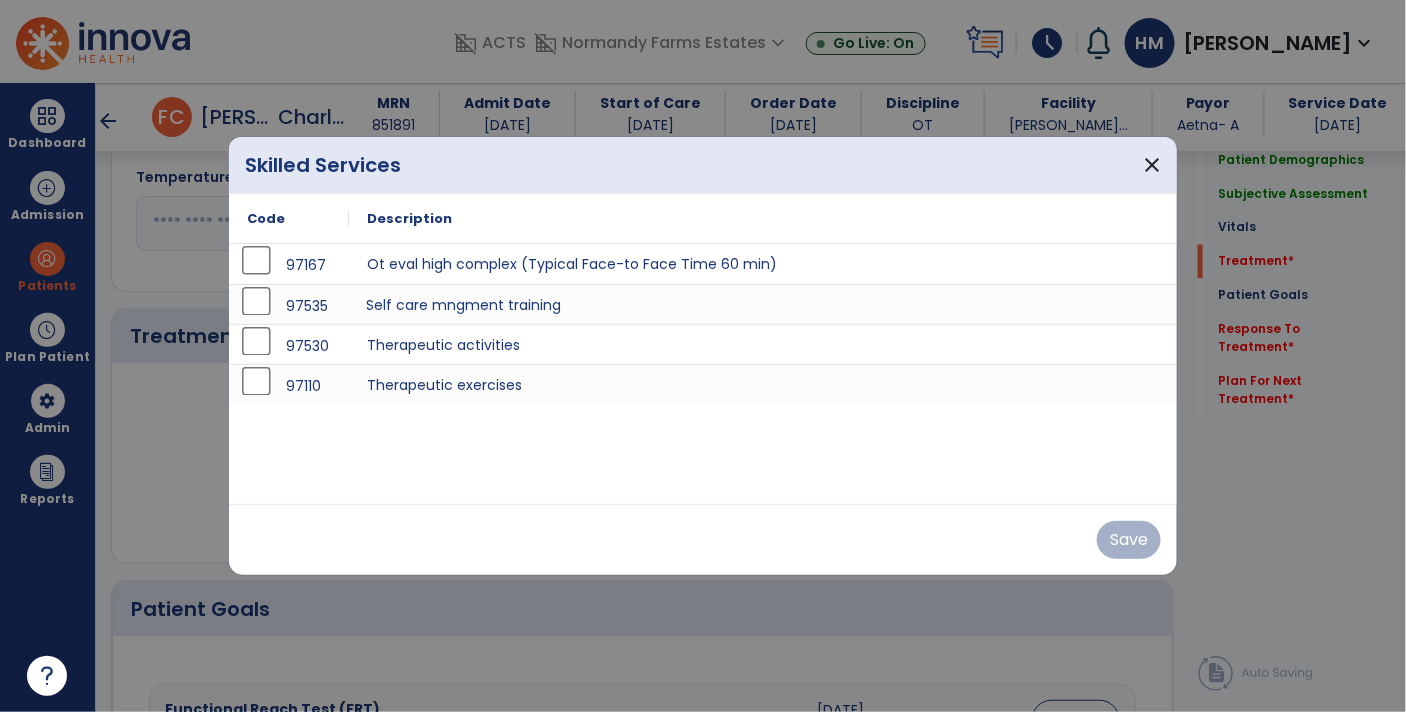 click on "Self care mngment training" at bounding box center (763, 304) 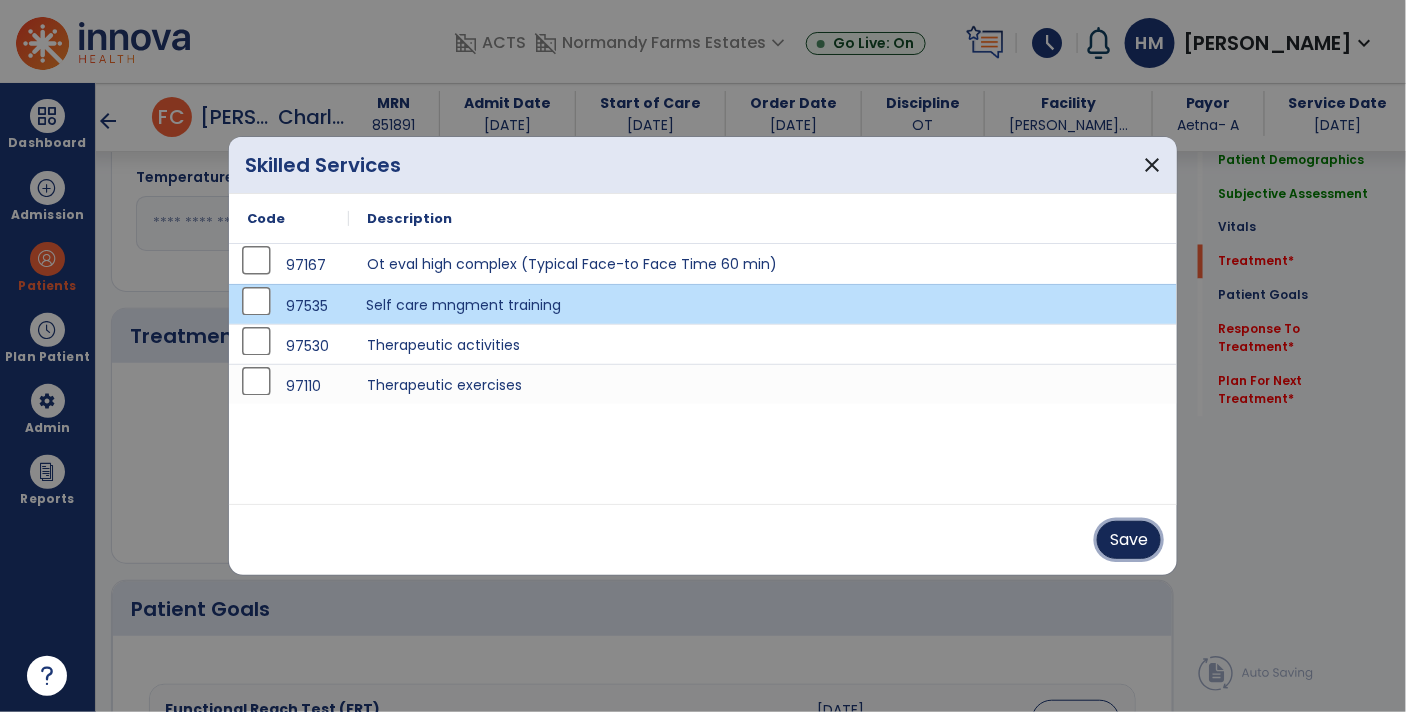 click on "Save" at bounding box center [1129, 540] 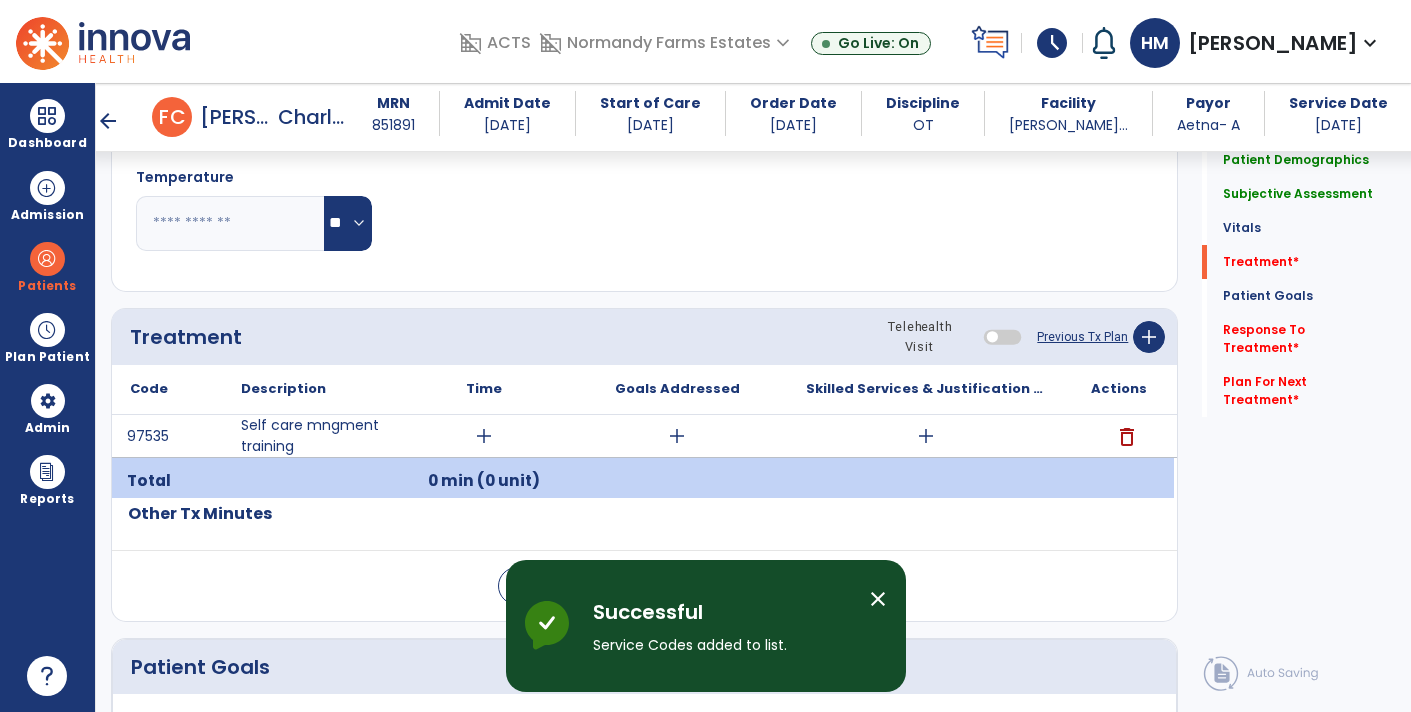 click on "add" at bounding box center (926, 436) 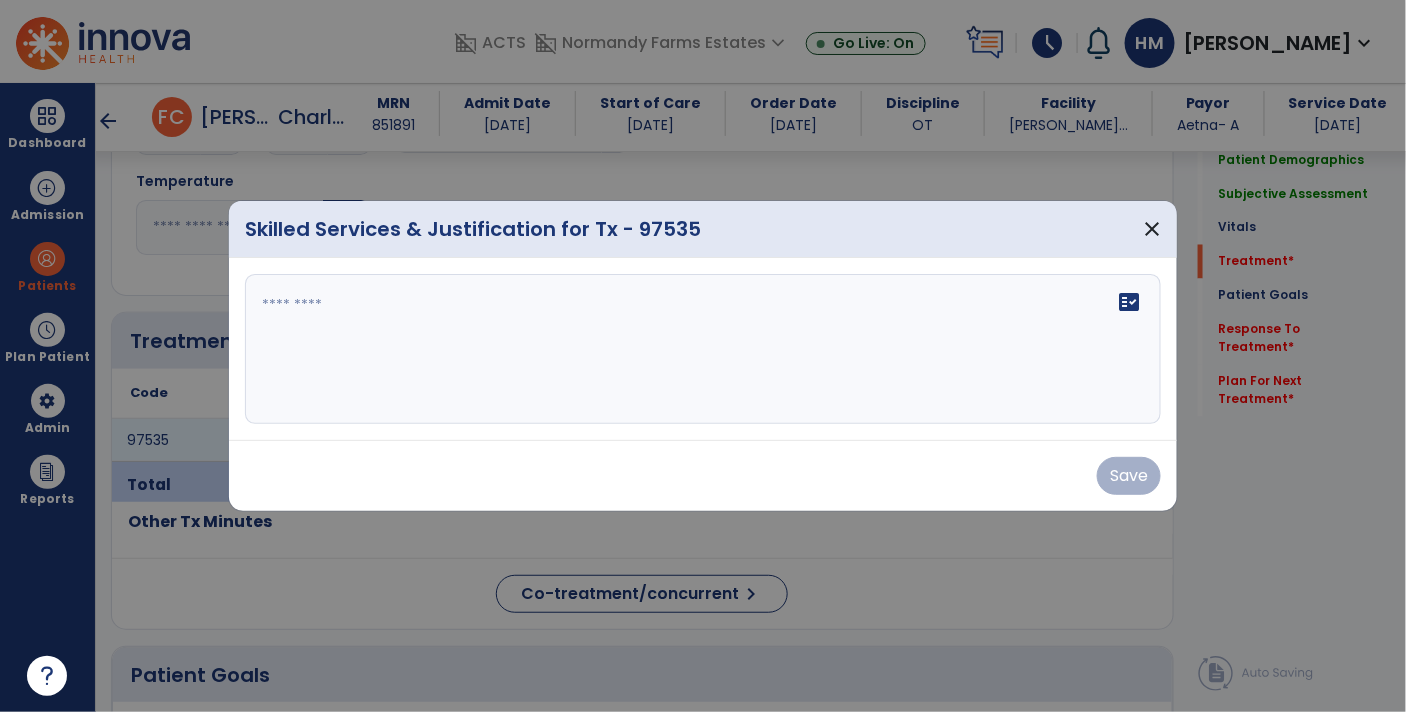 scroll, scrollTop: 1061, scrollLeft: 0, axis: vertical 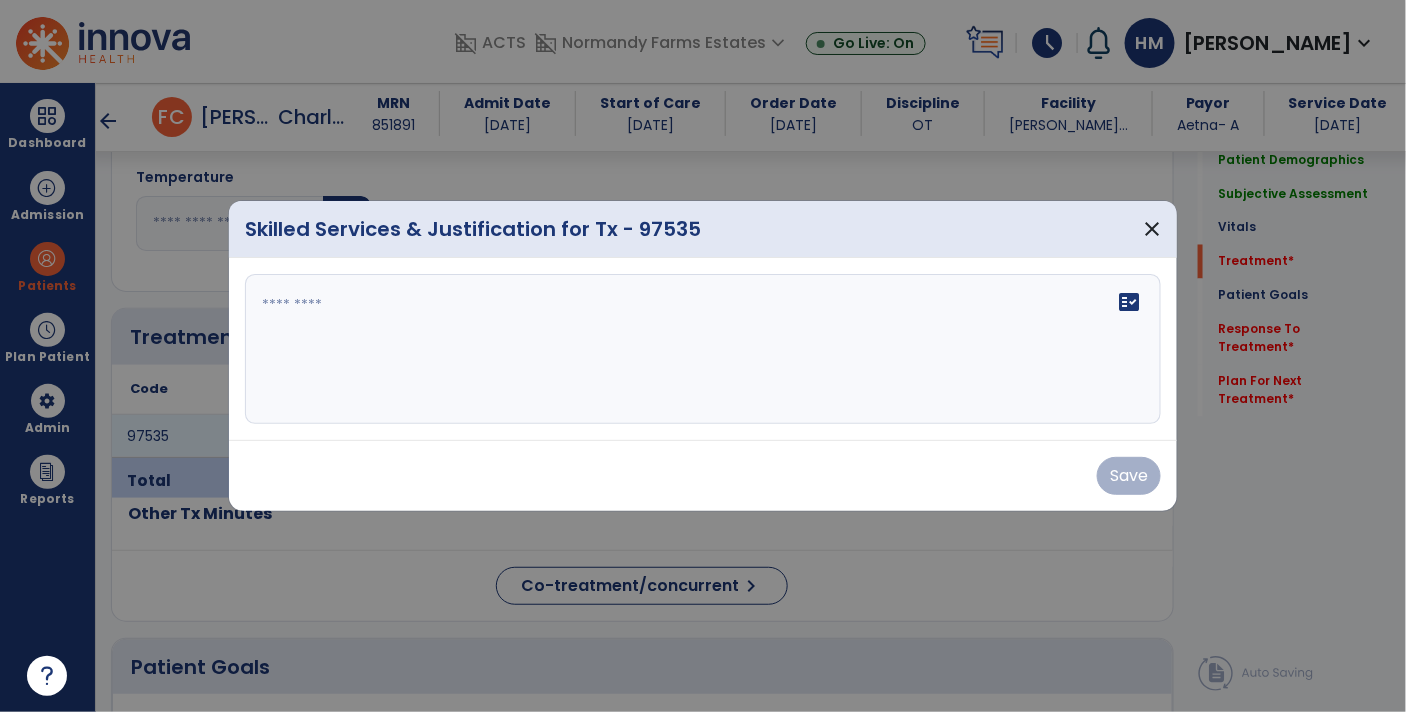click on "fact_check" at bounding box center [703, 349] 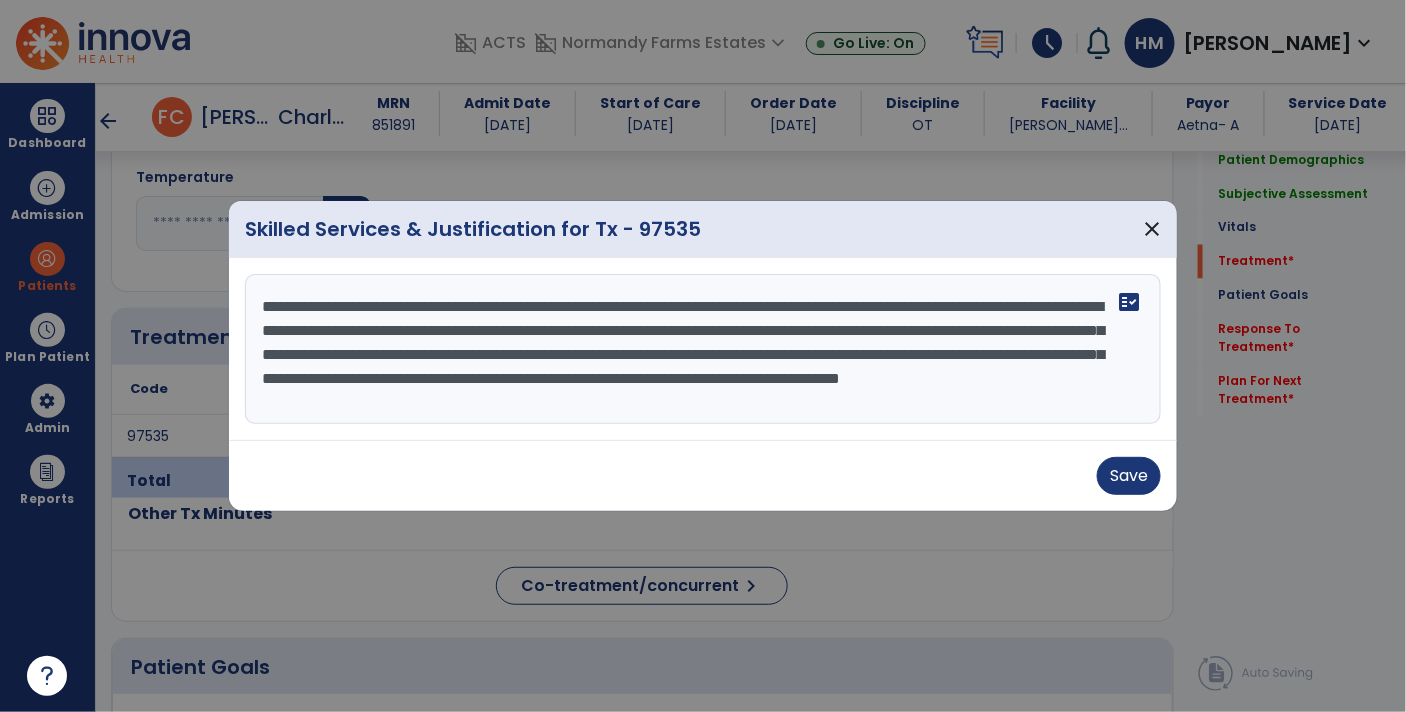 scroll, scrollTop: 15, scrollLeft: 0, axis: vertical 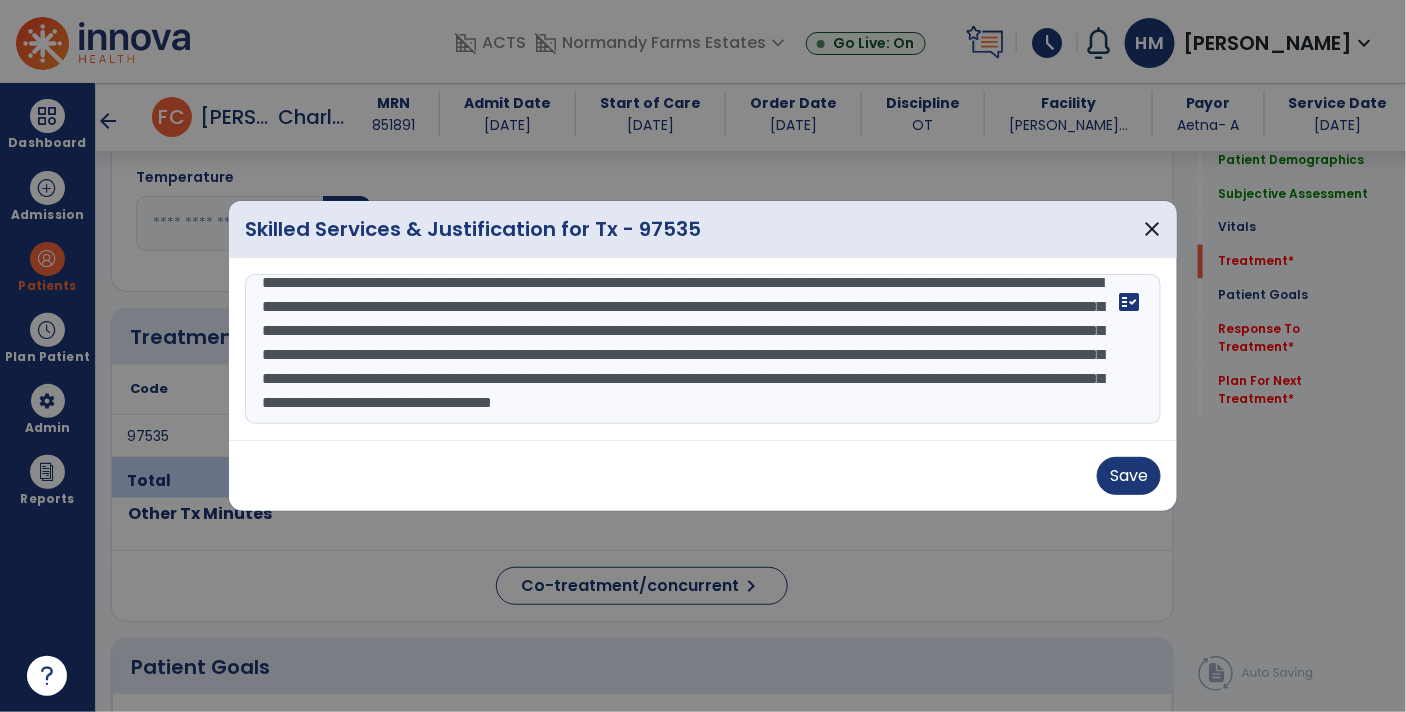 click on "**********" at bounding box center [703, 349] 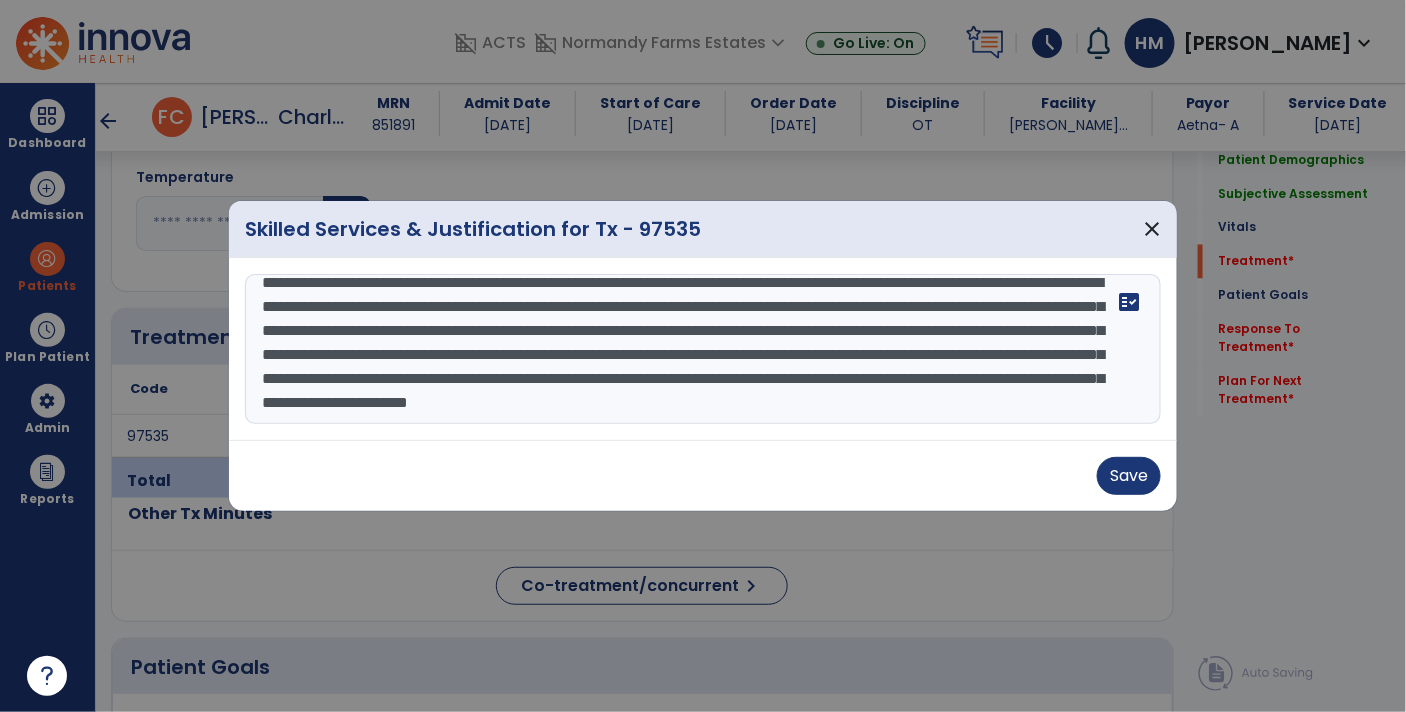 click on "**********" at bounding box center [703, 349] 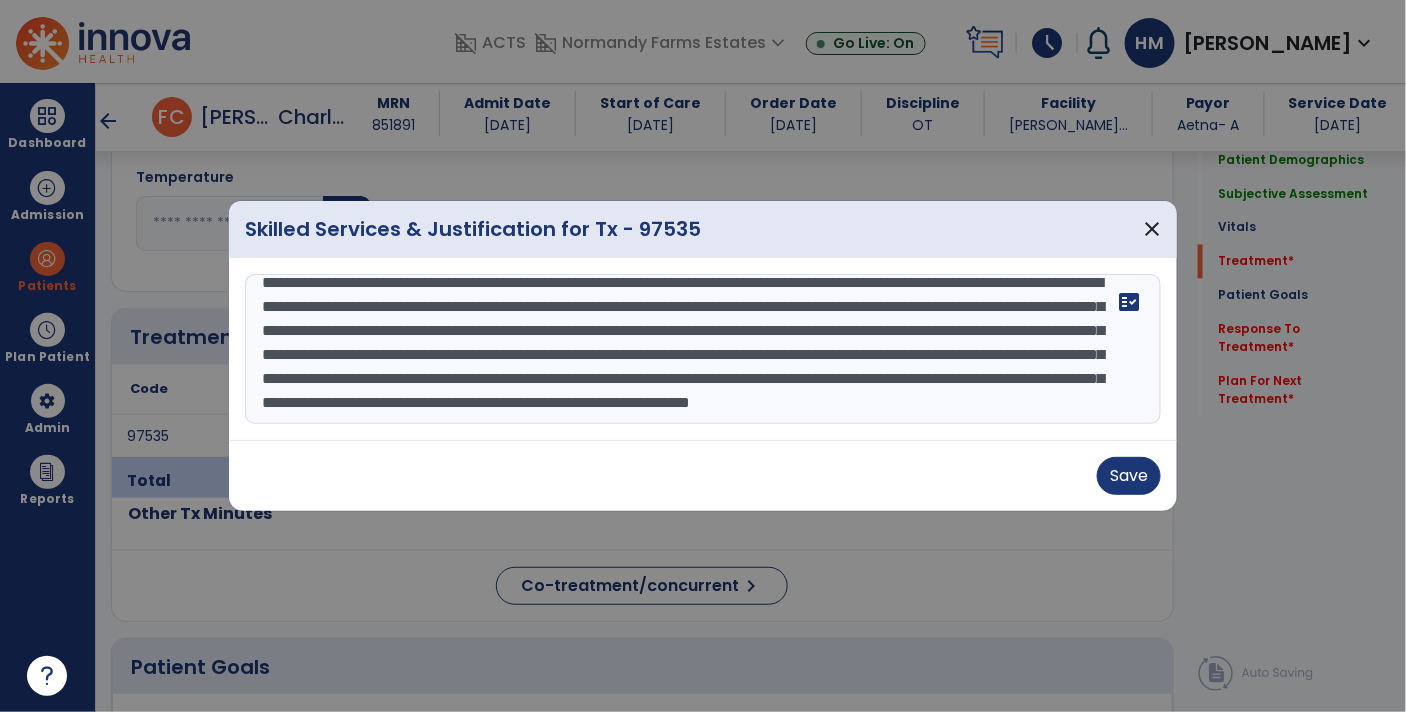 scroll, scrollTop: 0, scrollLeft: 0, axis: both 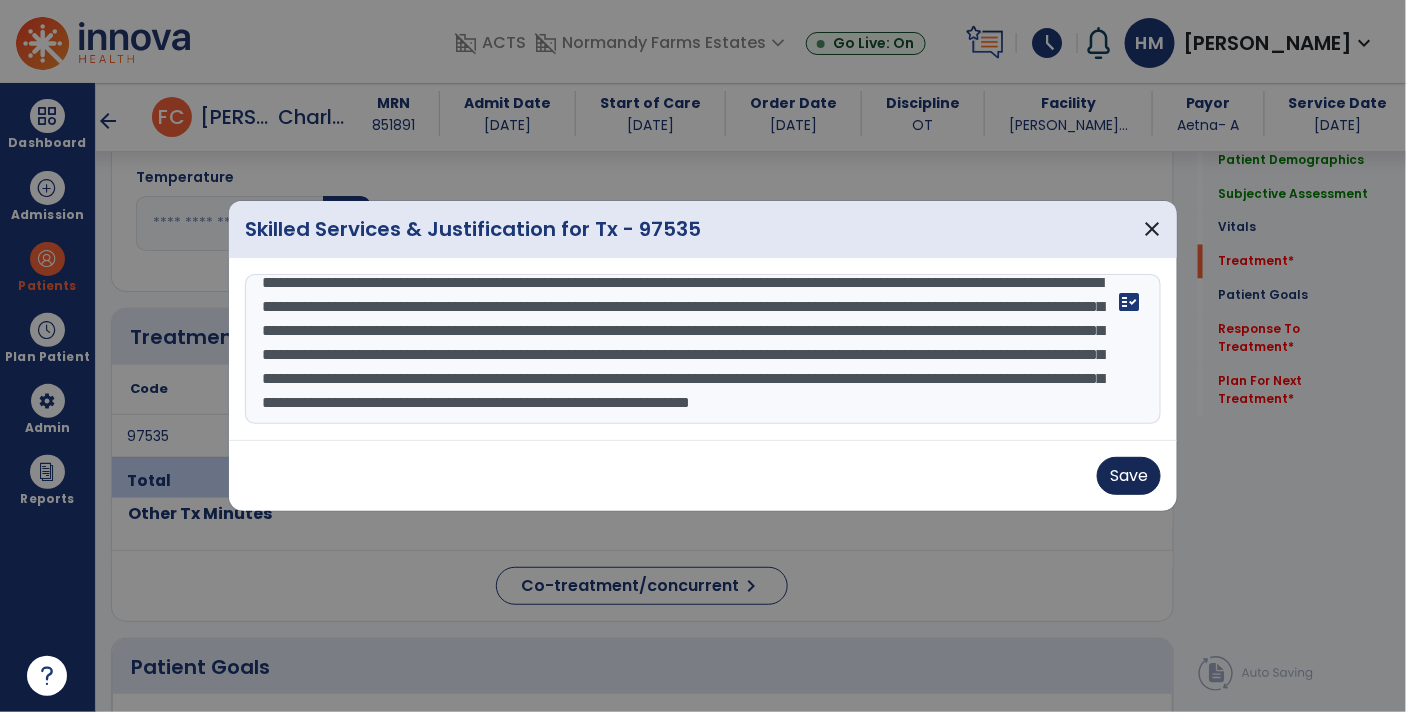type on "**********" 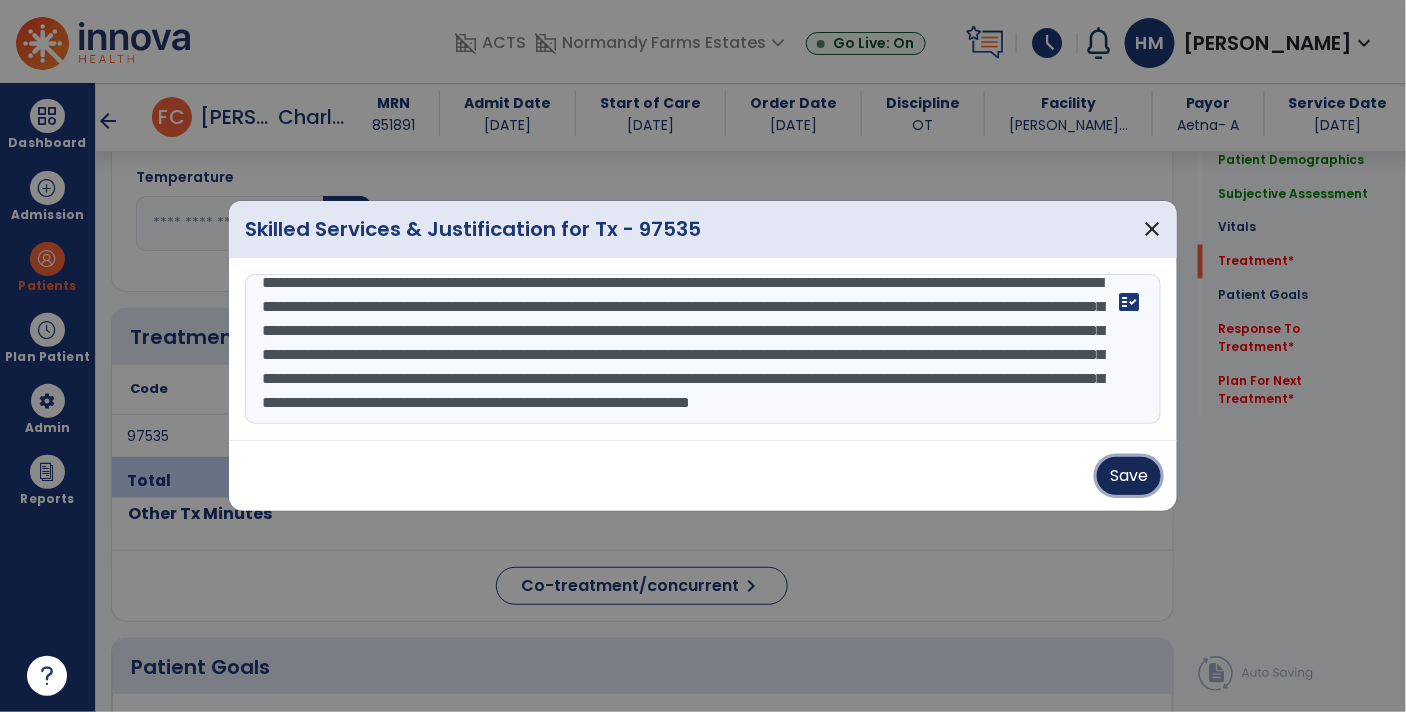 click on "Save" at bounding box center [1129, 476] 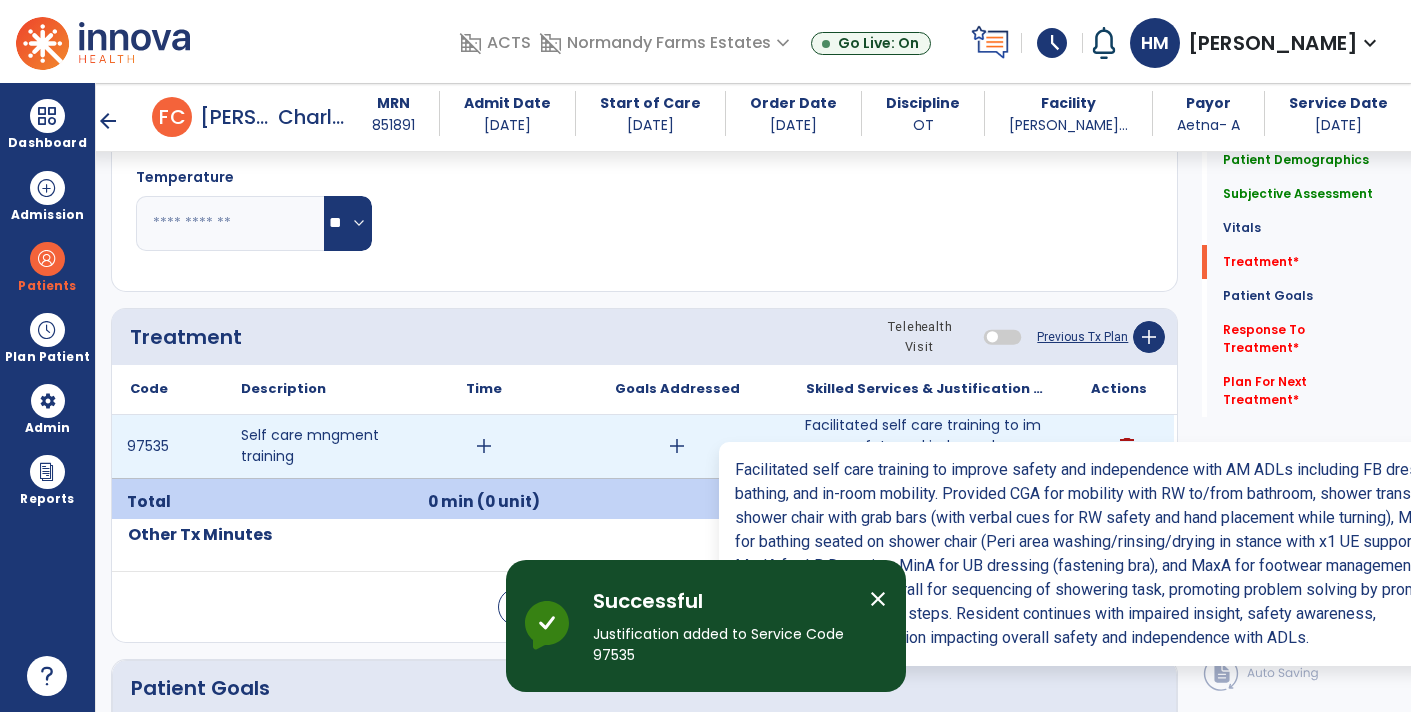 click on "Facilitated self care training to improve safety and independence with AM ADLs including FB dressing..." at bounding box center (926, 446) 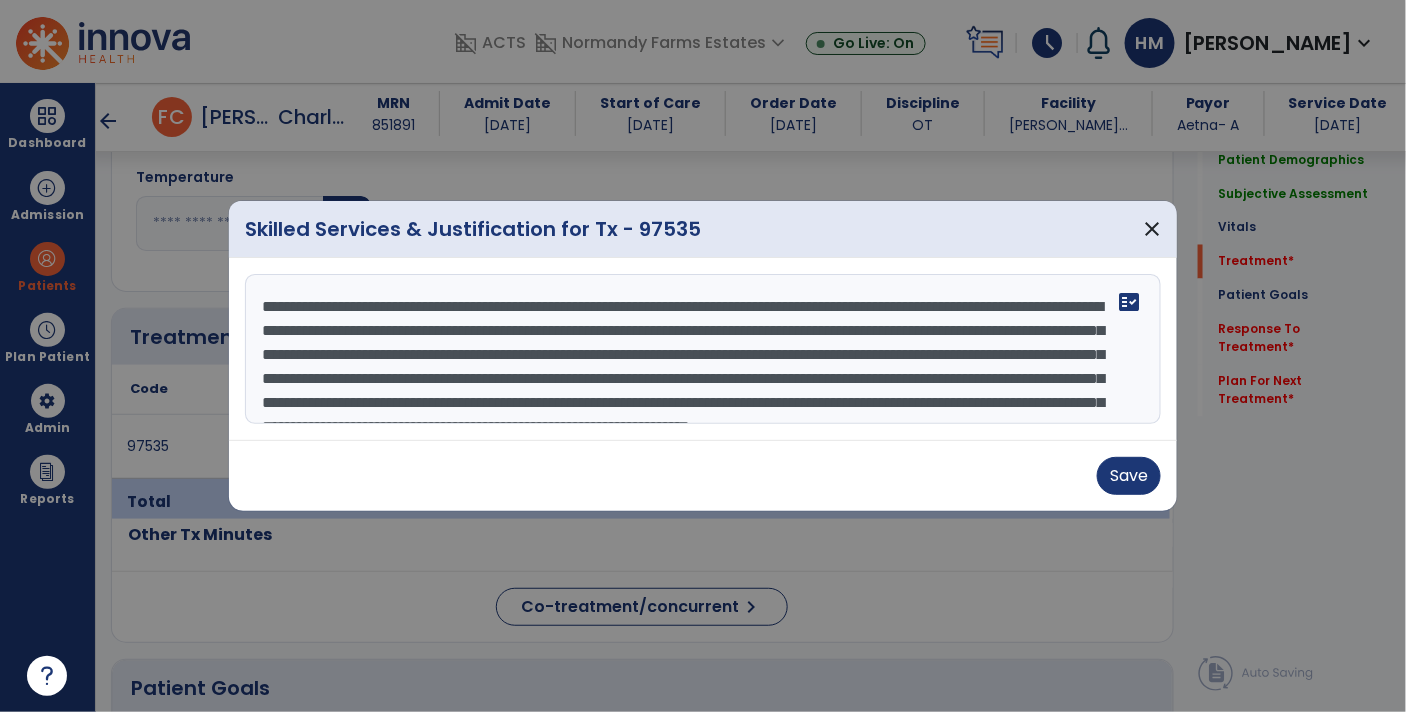 scroll, scrollTop: 1061, scrollLeft: 0, axis: vertical 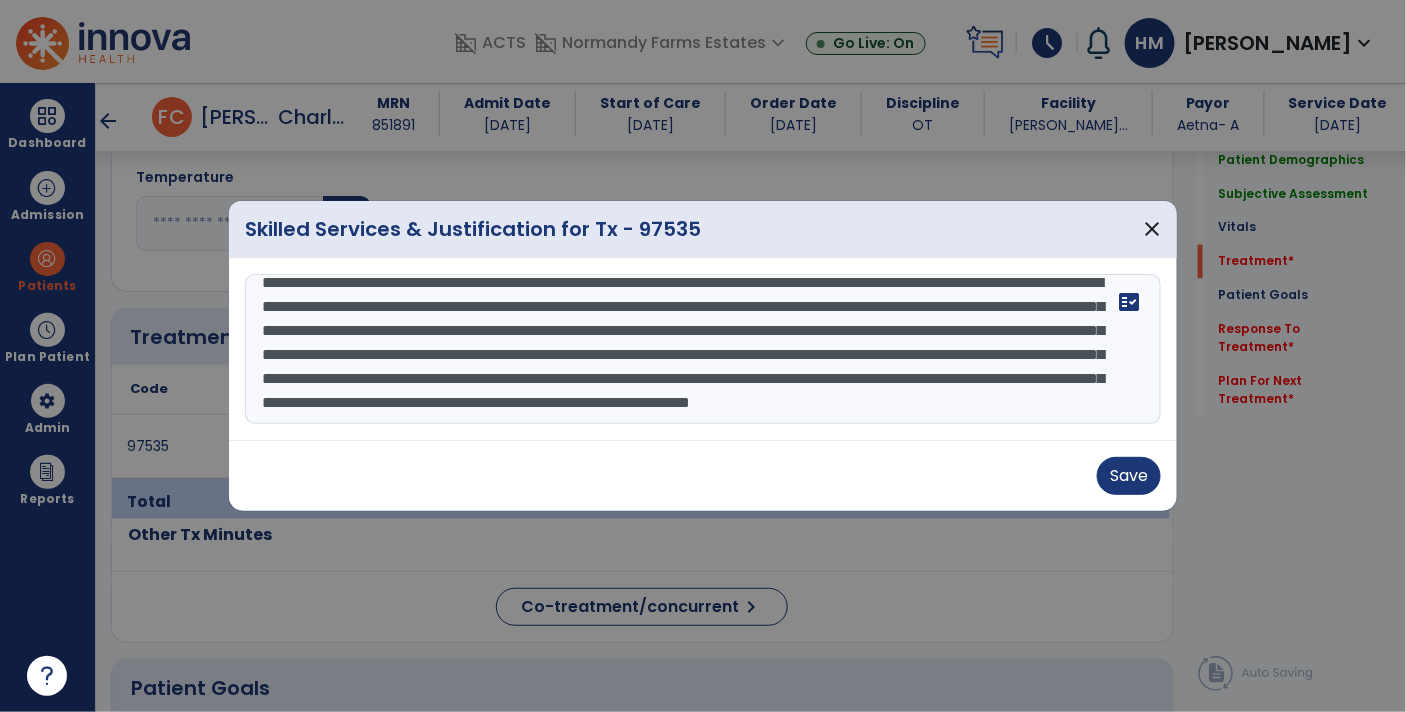 click on "**********" at bounding box center (703, 349) 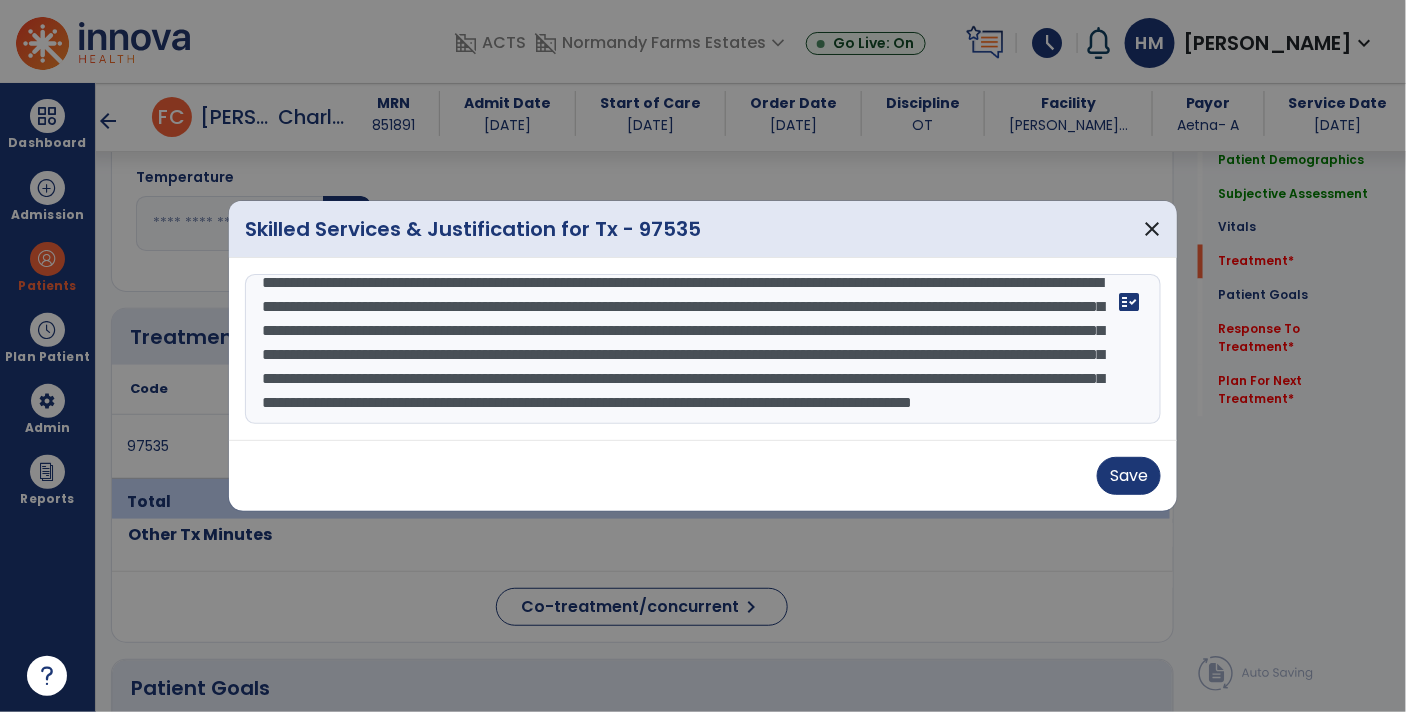 scroll, scrollTop: 87, scrollLeft: 0, axis: vertical 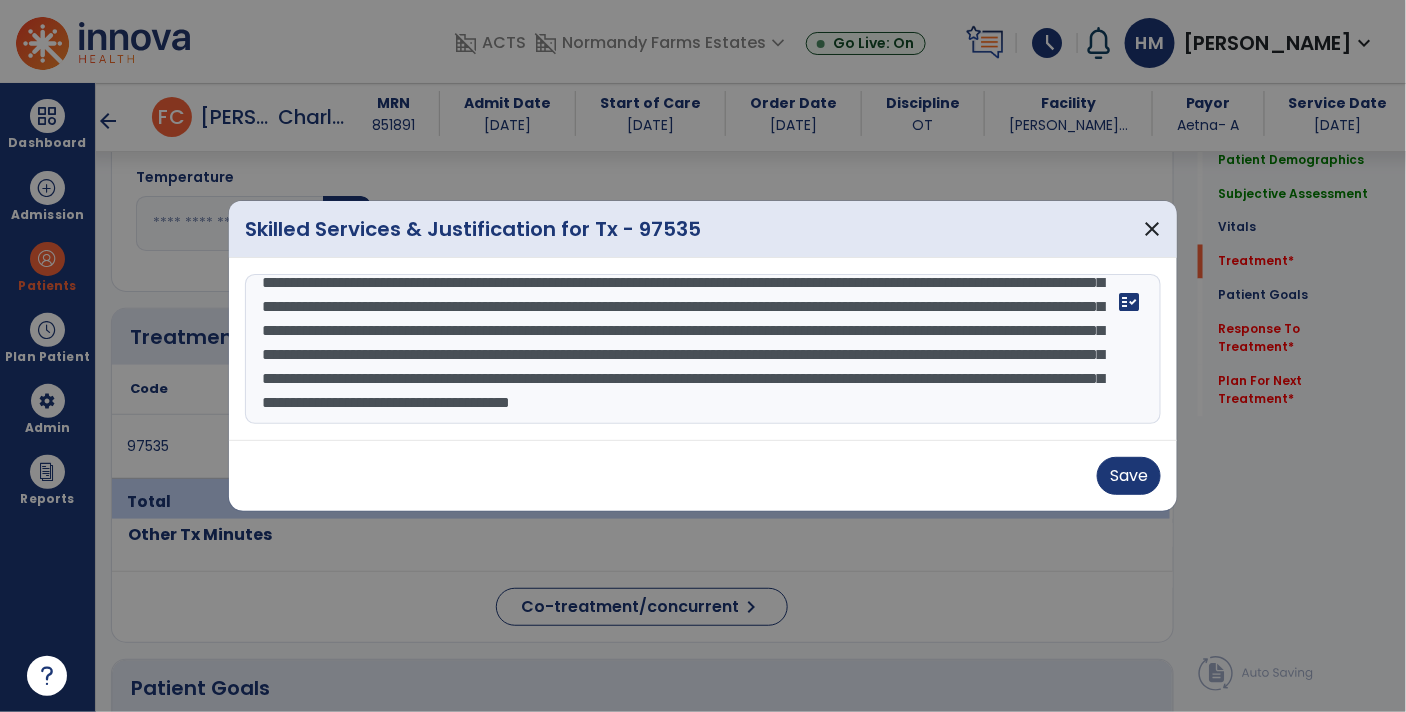 type on "**********" 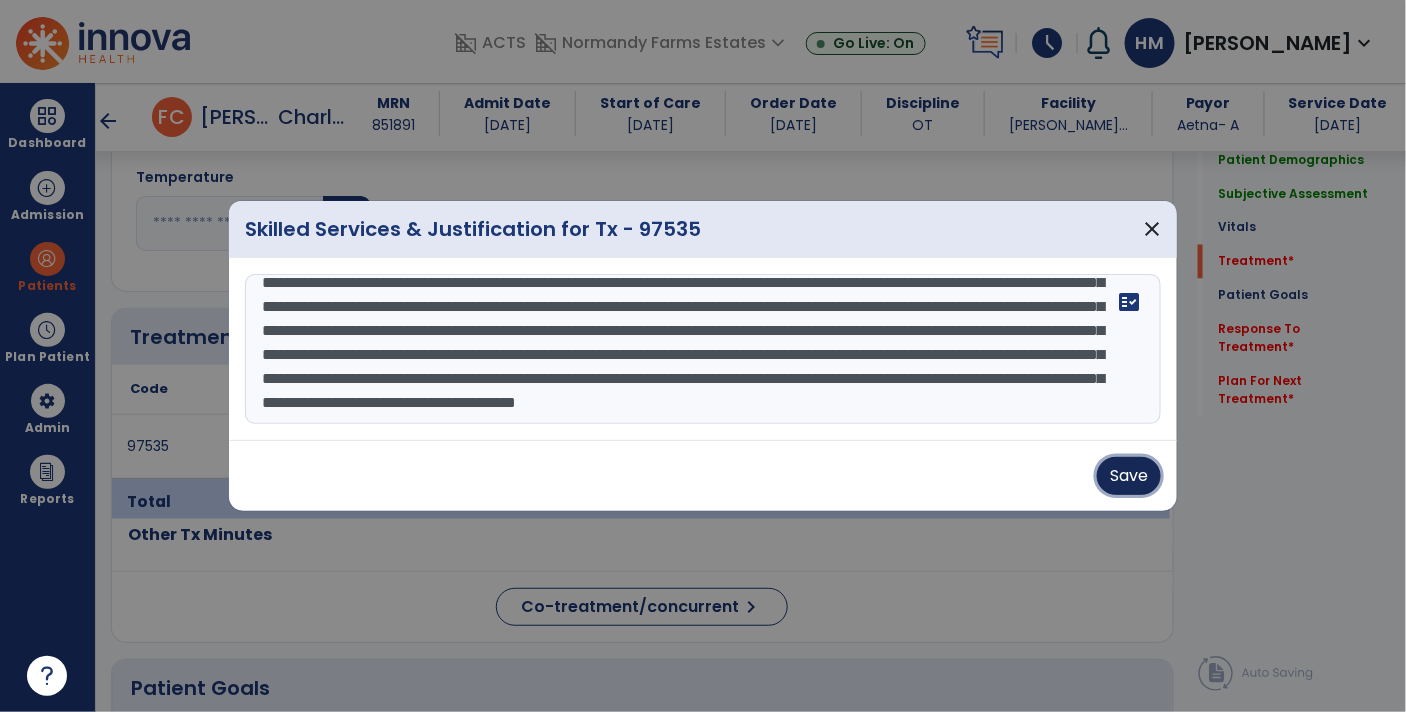 click on "Save" at bounding box center (1129, 476) 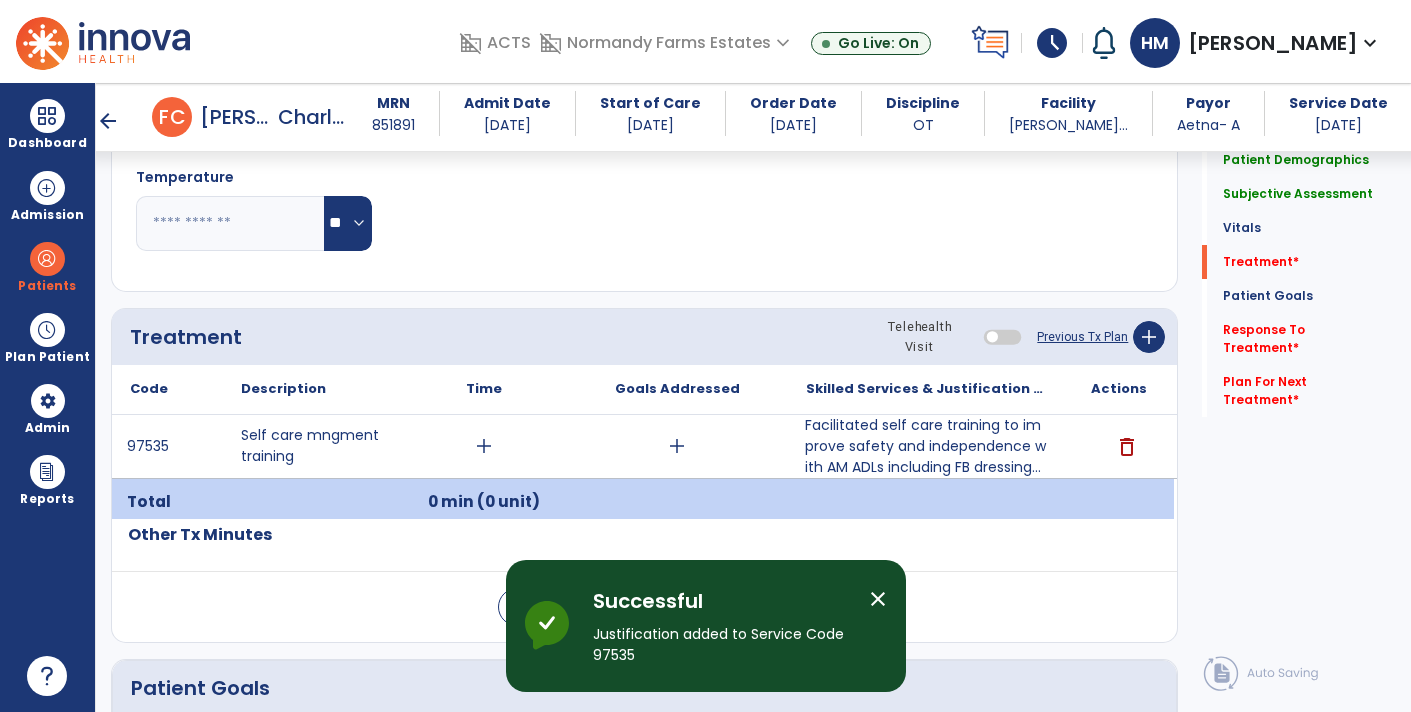 click on "add" at bounding box center [484, 446] 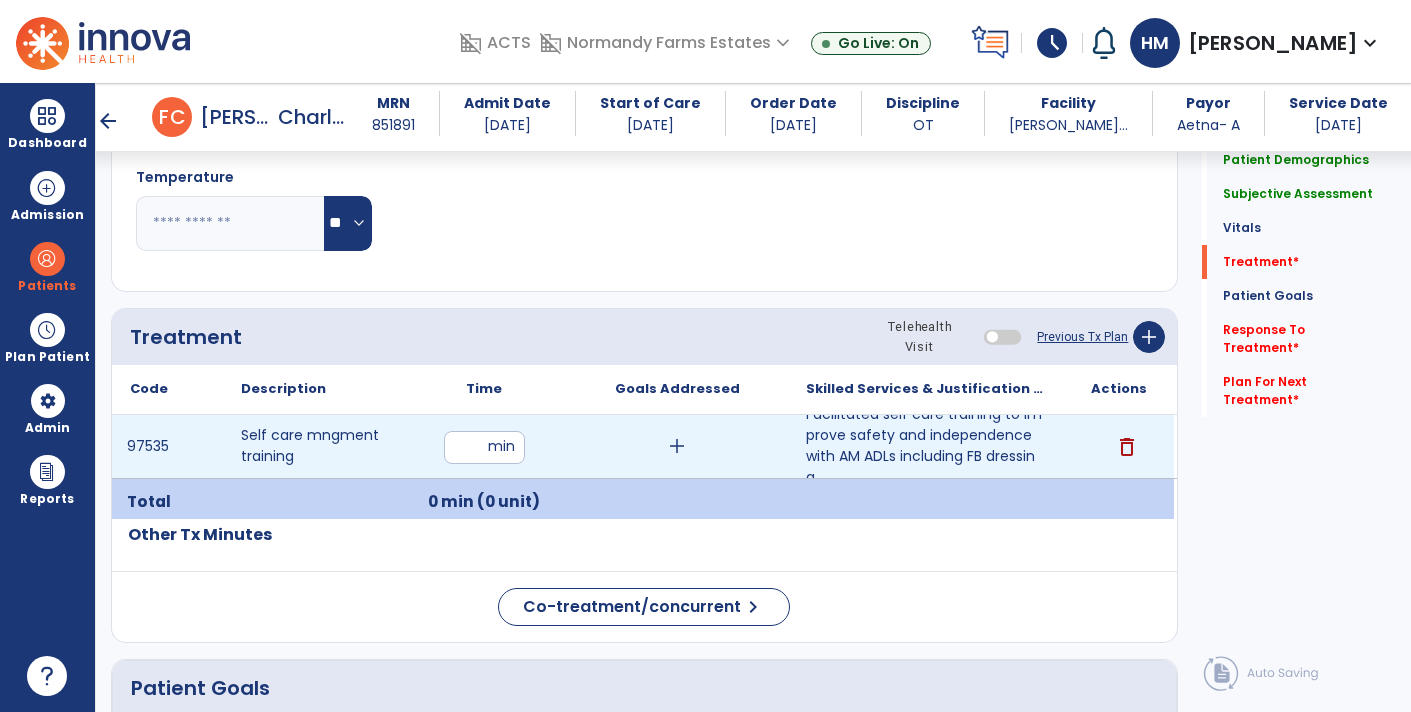 type on "**" 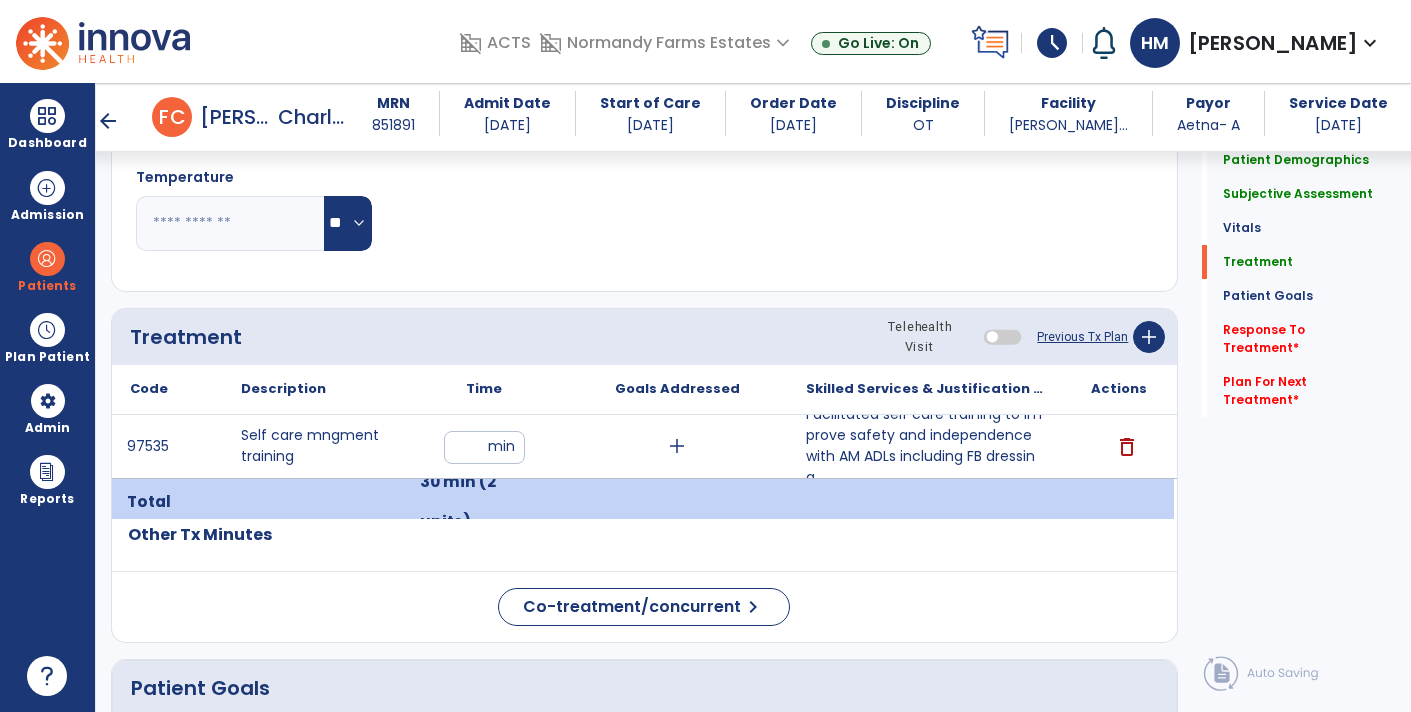 click on "add" at bounding box center (677, 446) 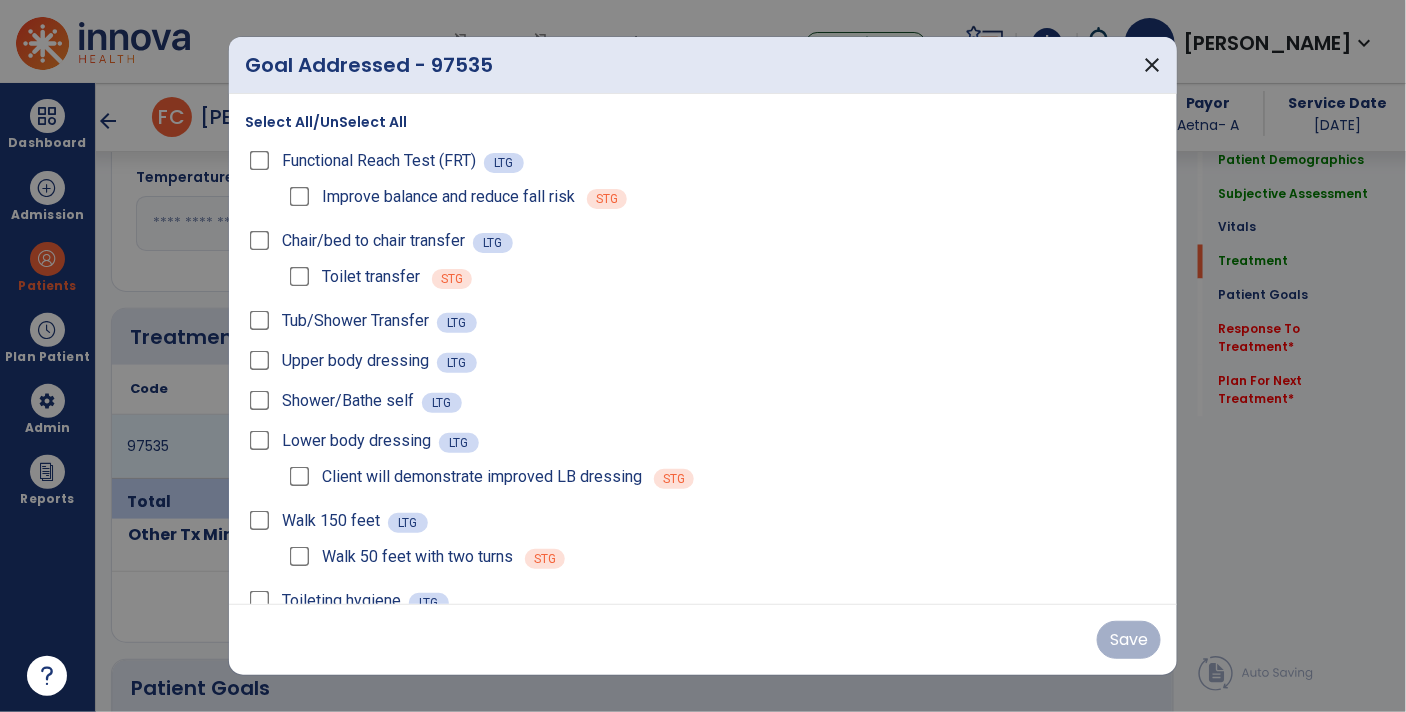 scroll, scrollTop: 1061, scrollLeft: 0, axis: vertical 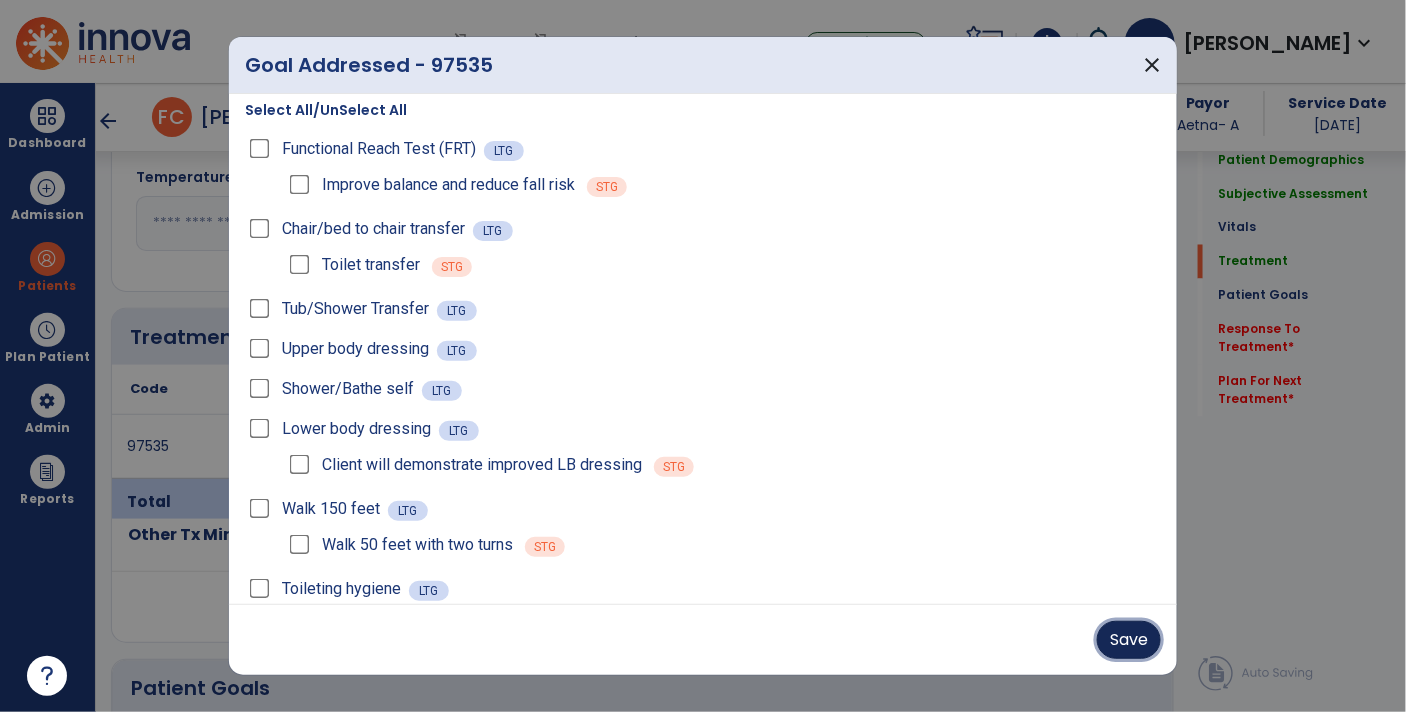 click on "Save" at bounding box center [1129, 640] 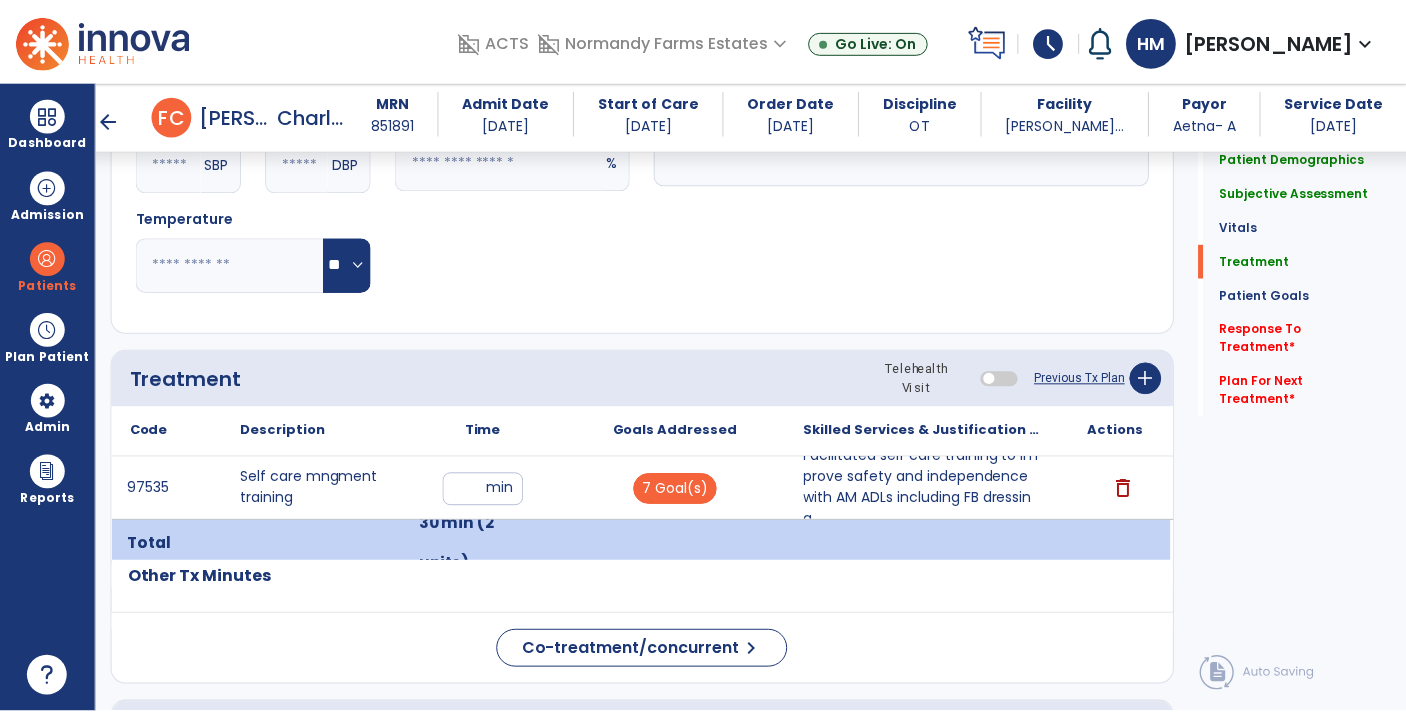scroll, scrollTop: 1017, scrollLeft: 0, axis: vertical 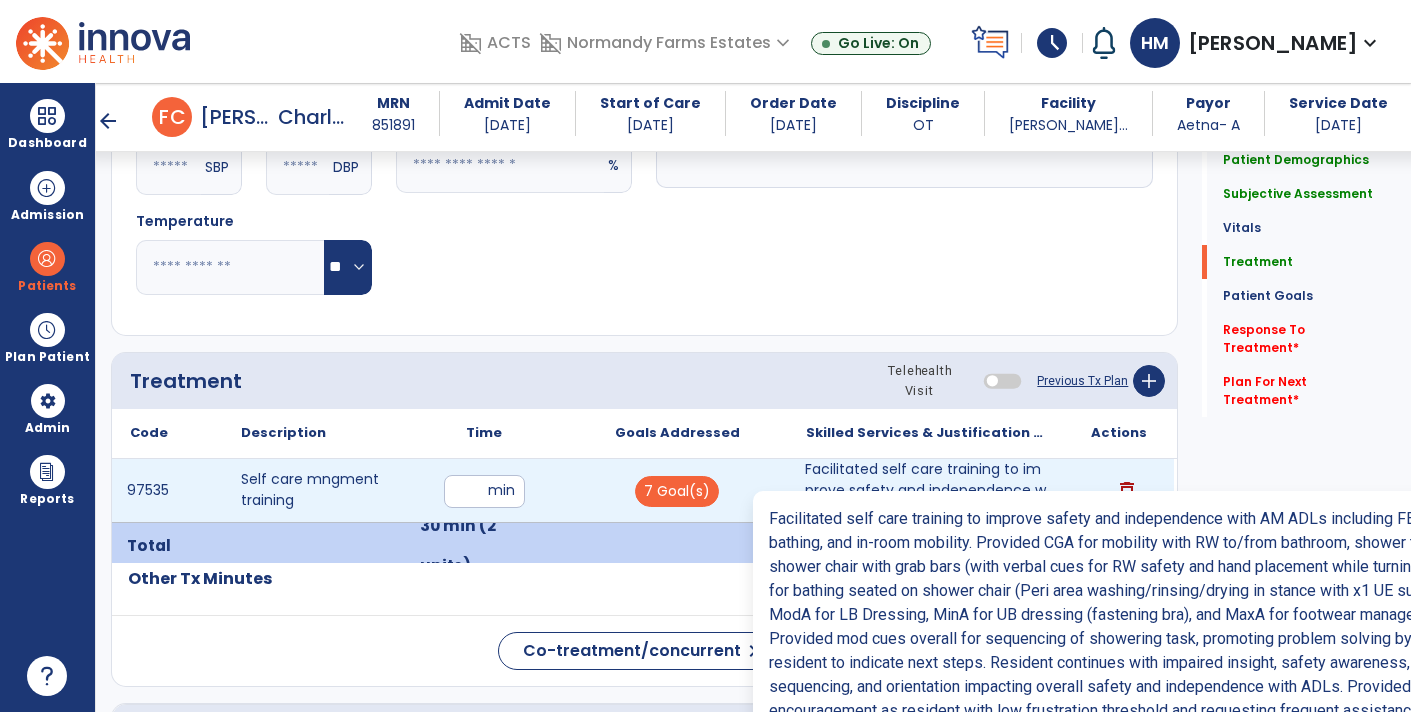click on "Facilitated self care training to improve safety and independence with AM ADLs including FB dressing..." at bounding box center [926, 490] 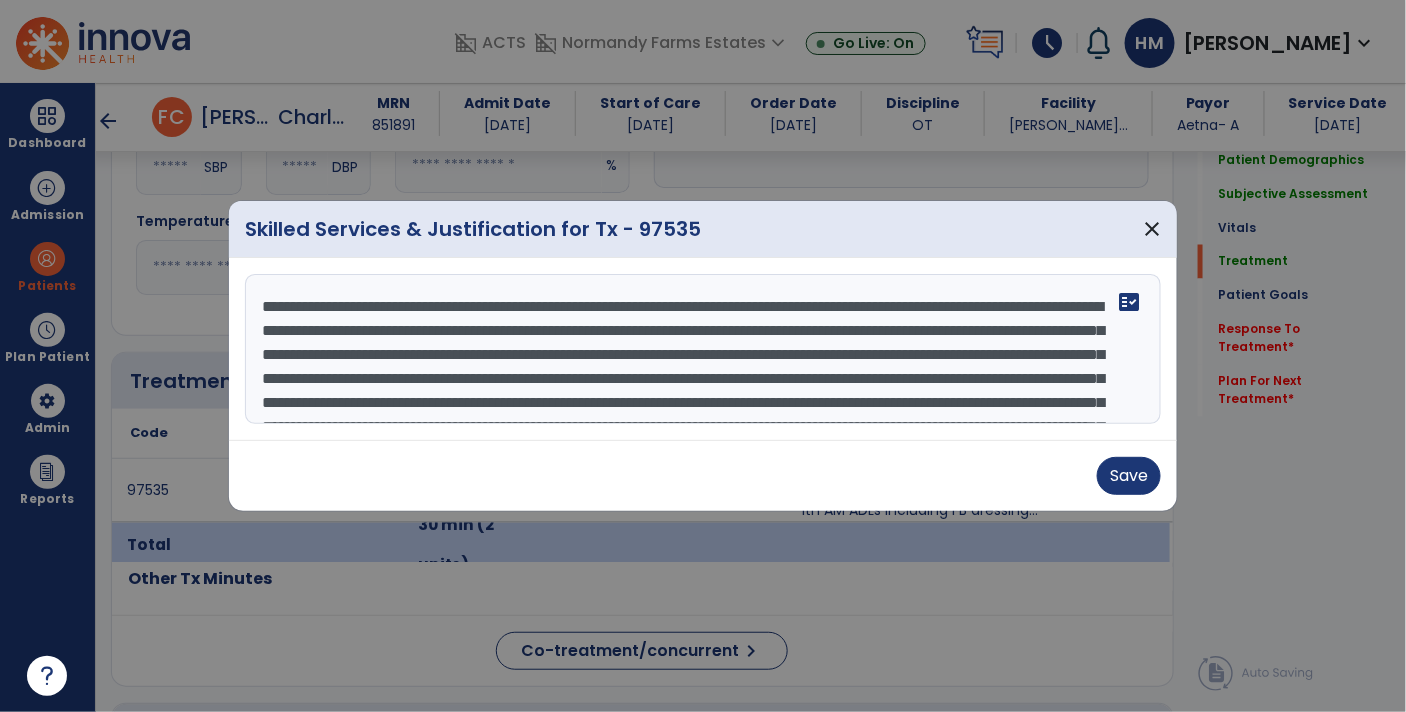 scroll, scrollTop: 1017, scrollLeft: 0, axis: vertical 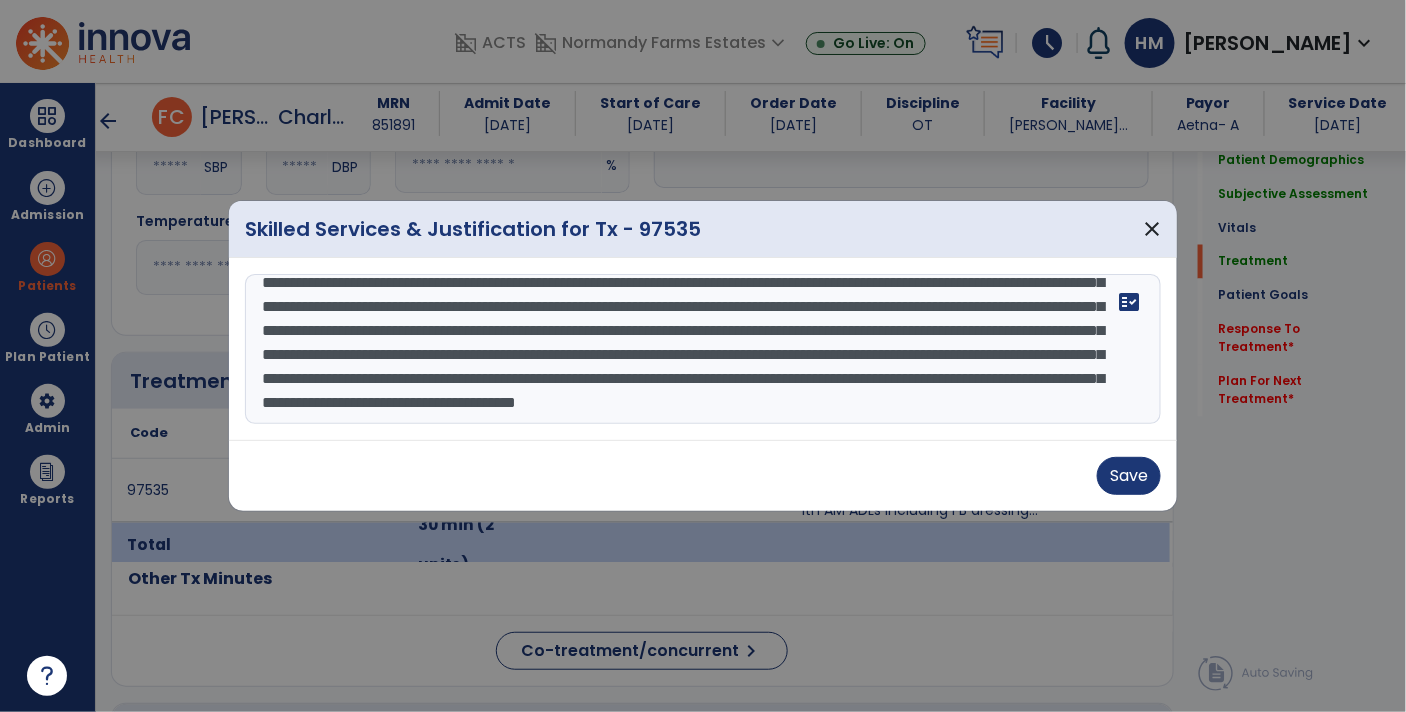 drag, startPoint x: 420, startPoint y: 360, endPoint x: 788, endPoint y: 378, distance: 368.43994 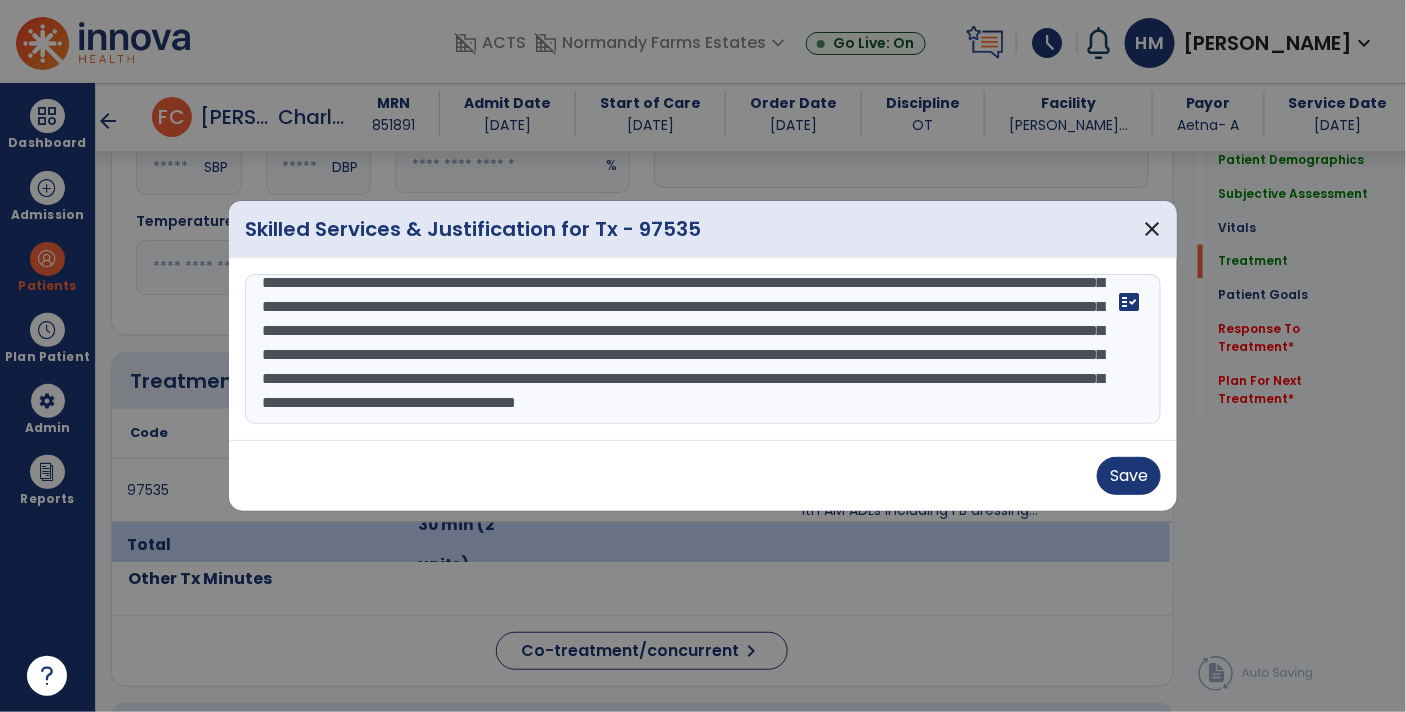 click on "**********" at bounding box center [703, 349] 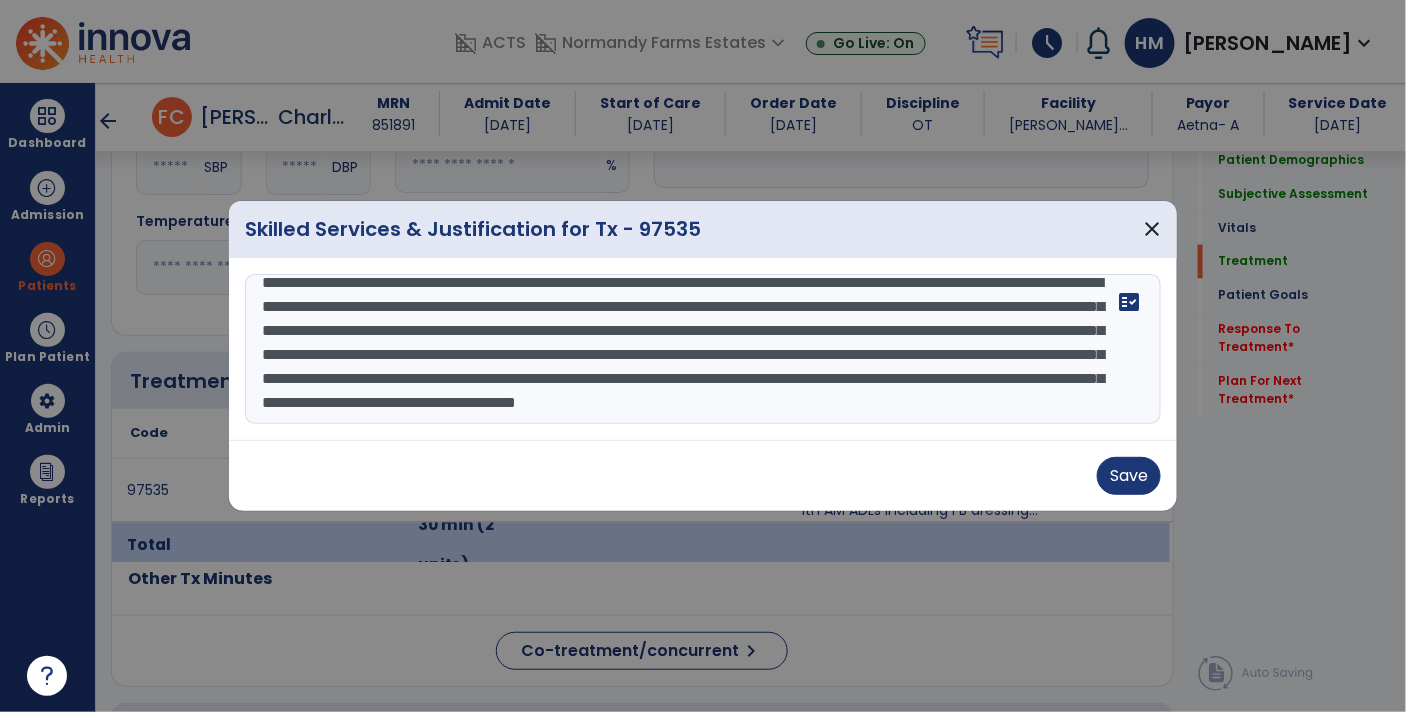scroll, scrollTop: 72, scrollLeft: 0, axis: vertical 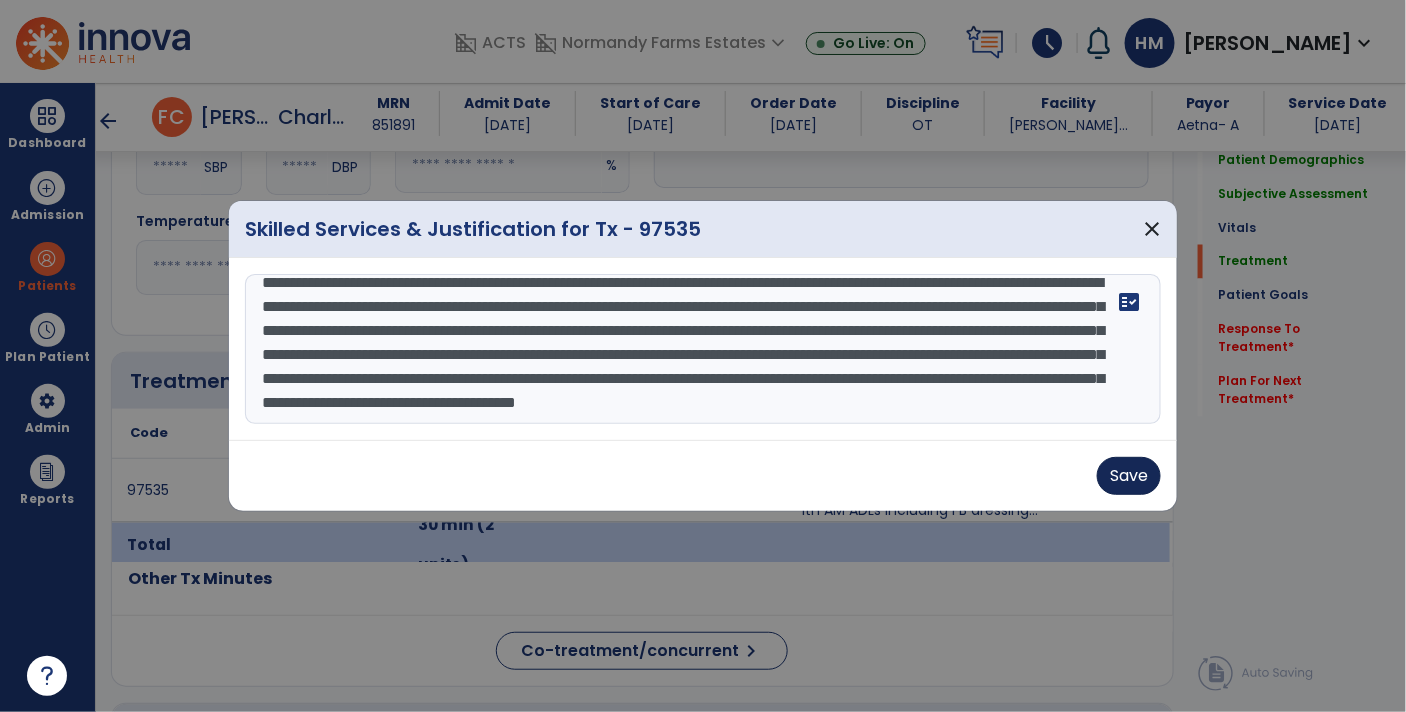 type on "**********" 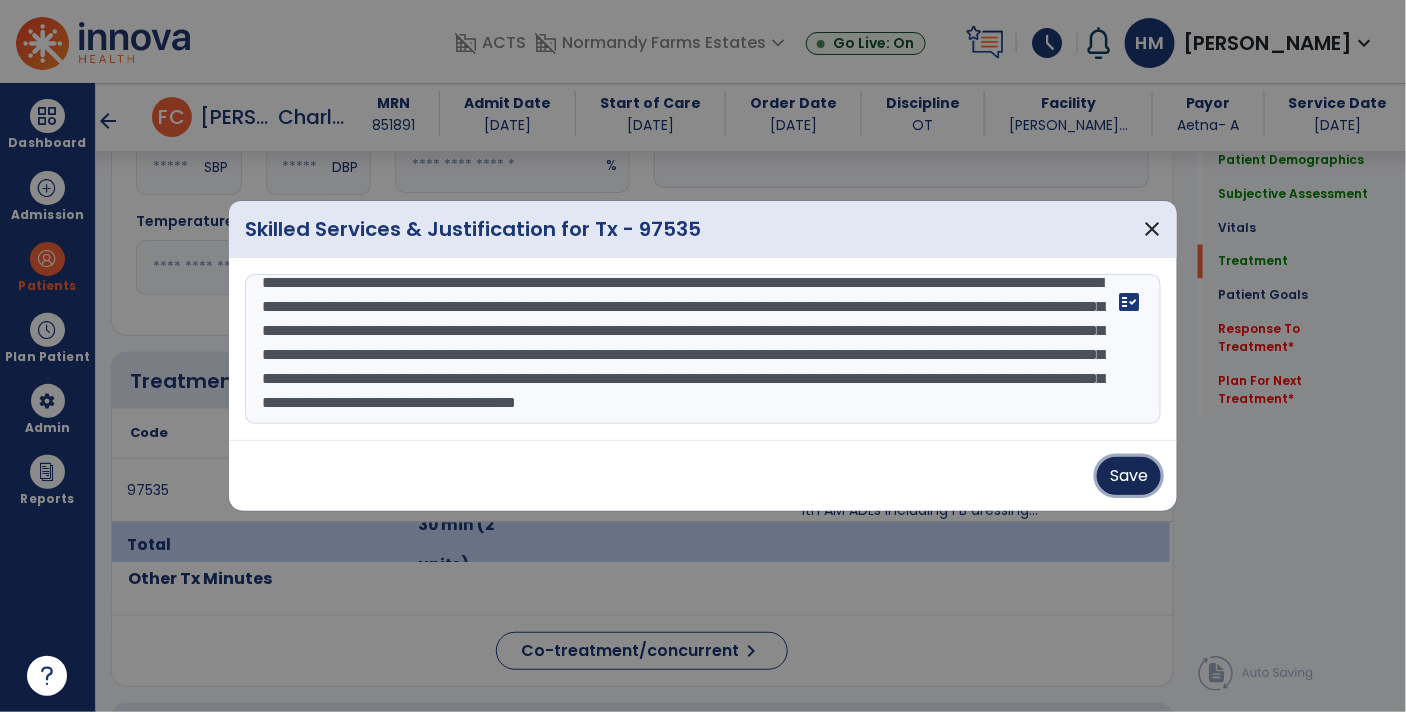 click on "Save" at bounding box center (1129, 476) 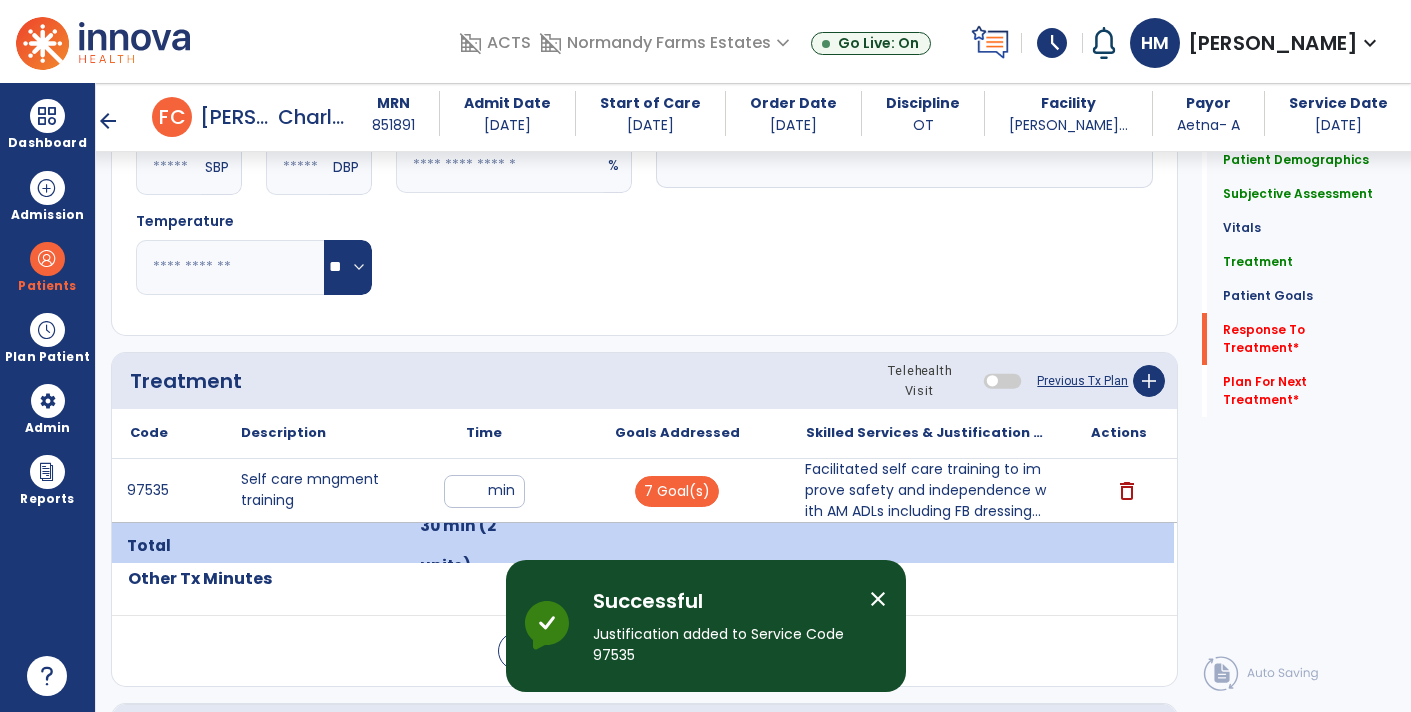 scroll, scrollTop: 3591, scrollLeft: 0, axis: vertical 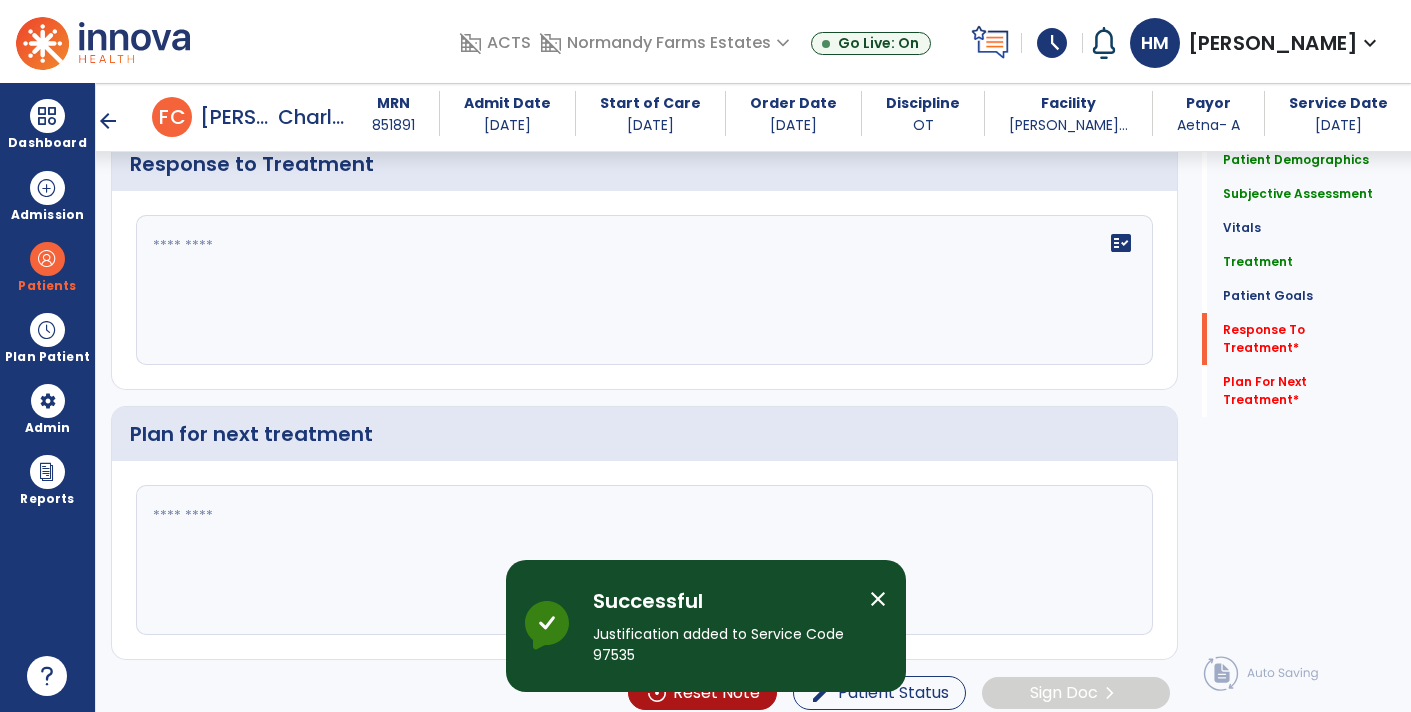 click on "fact_check" 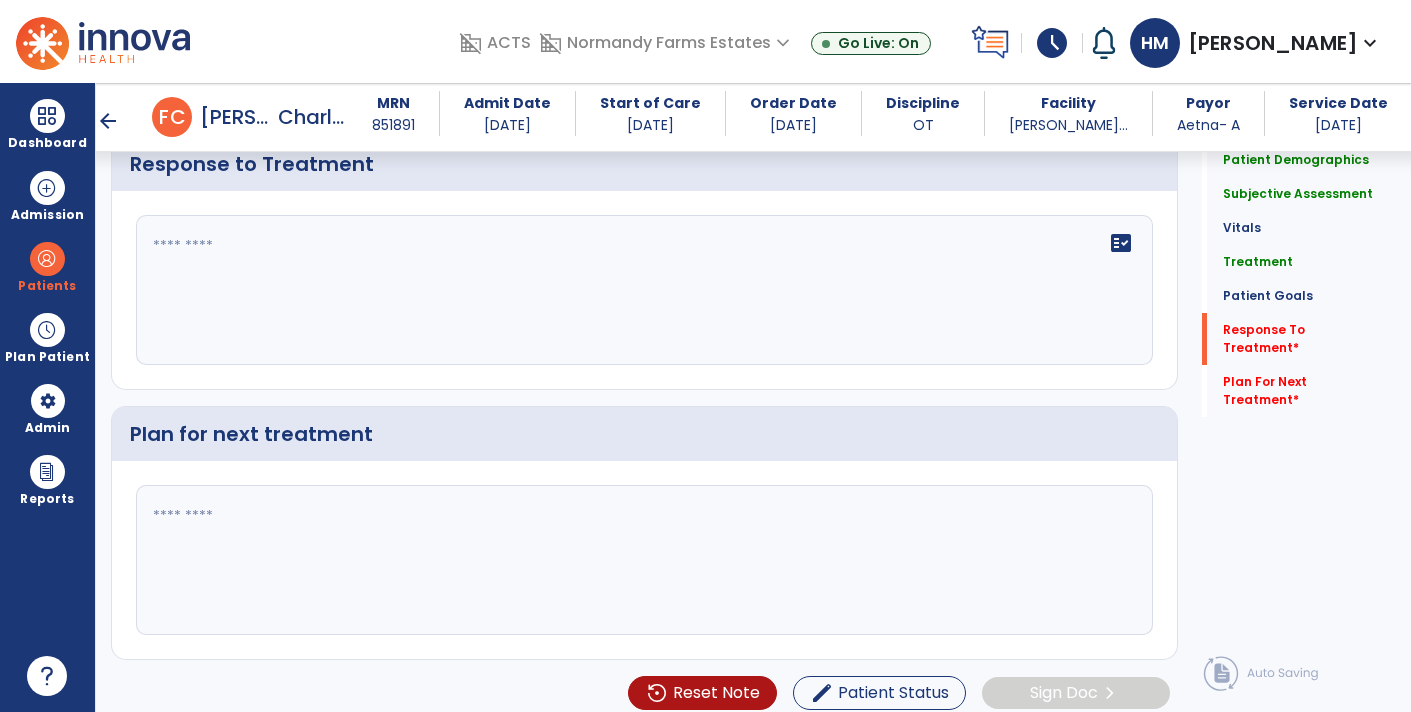 click 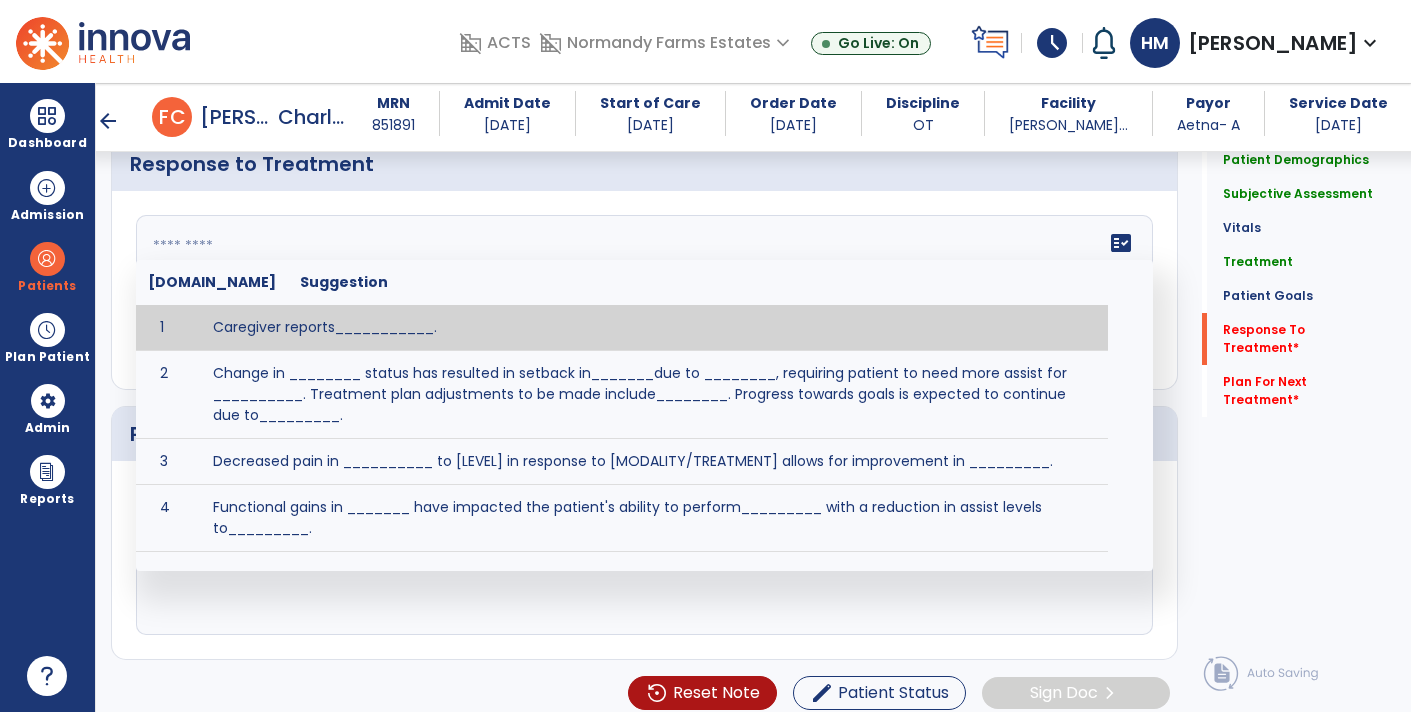 paste on "**********" 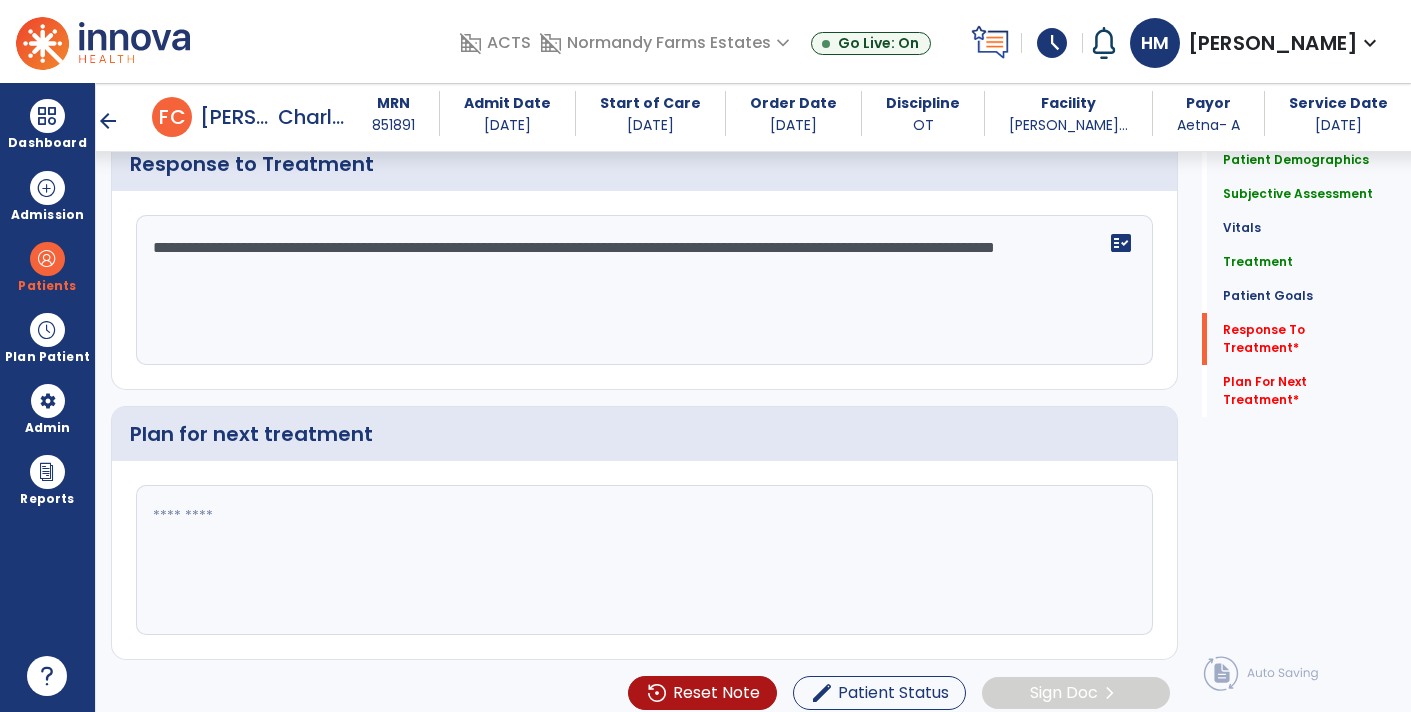 type on "**********" 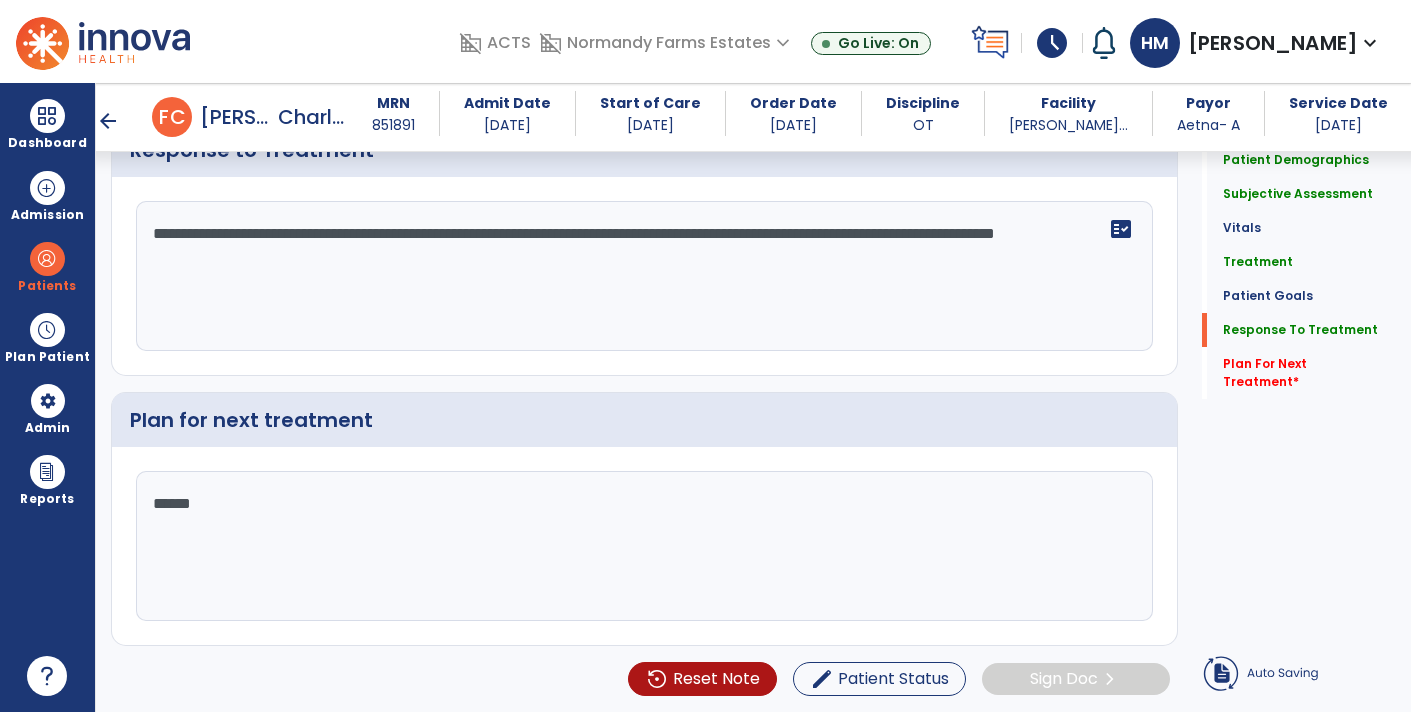 type on "*******" 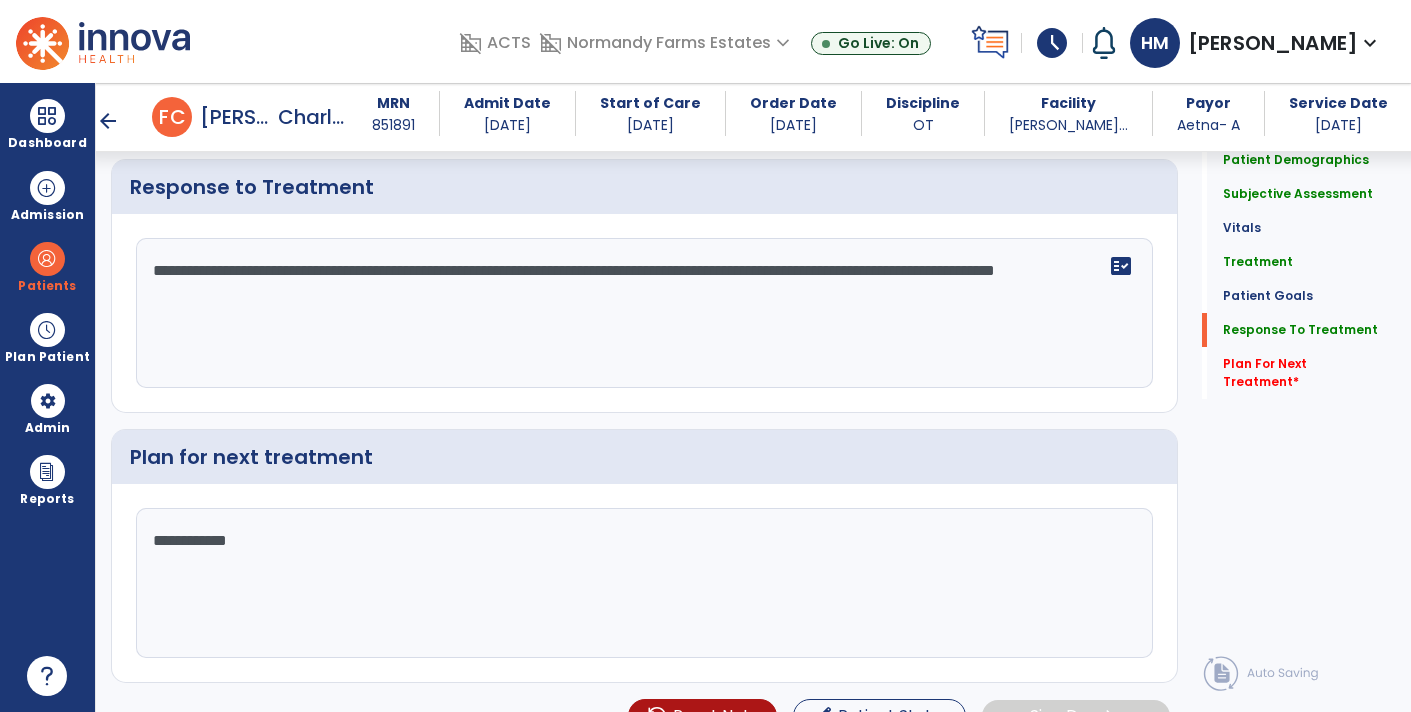 scroll, scrollTop: 3591, scrollLeft: 0, axis: vertical 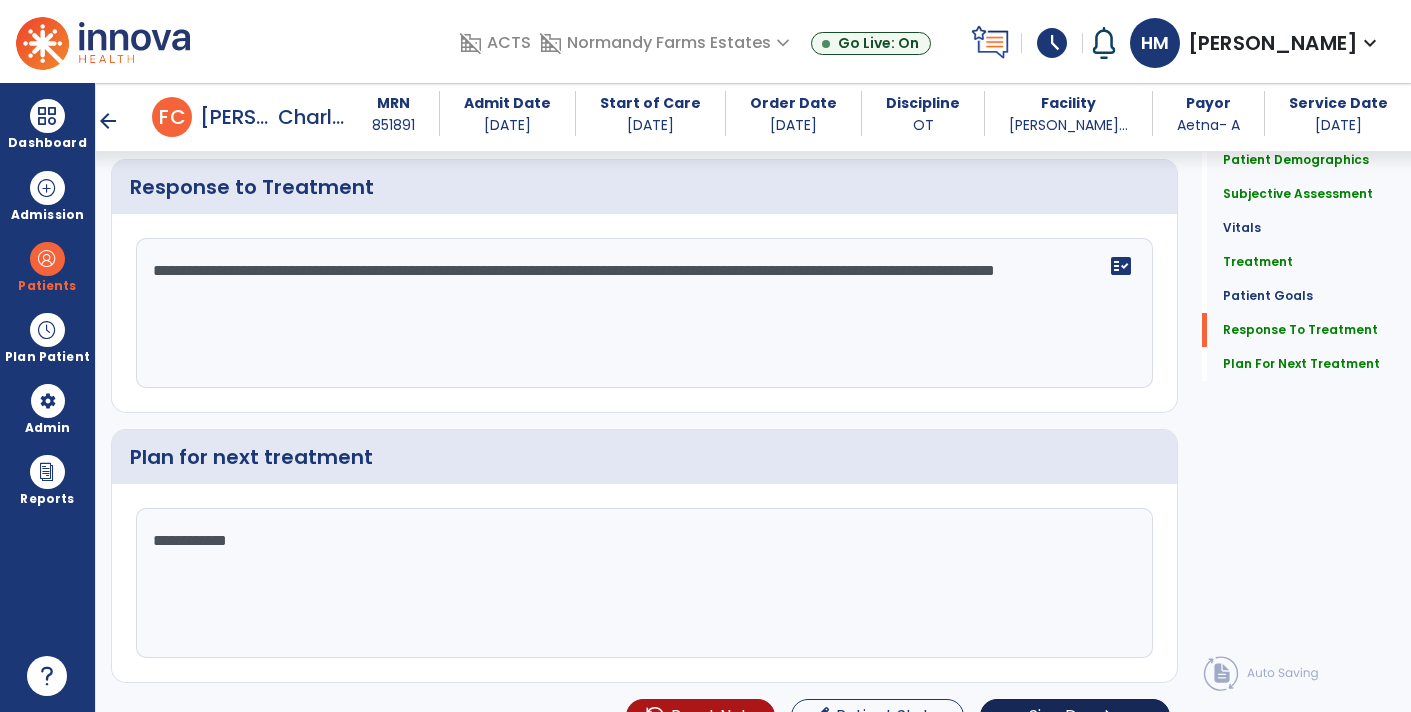 type on "**********" 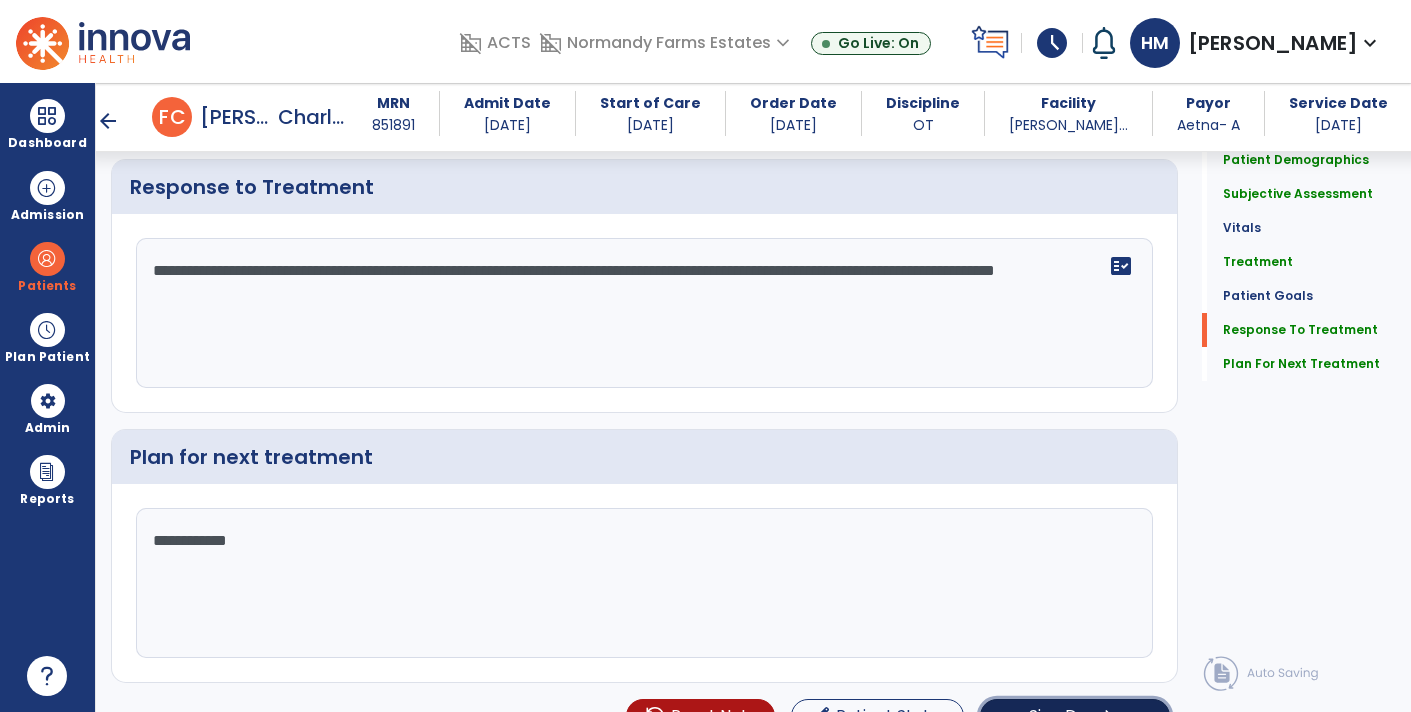 click on "chevron_right" 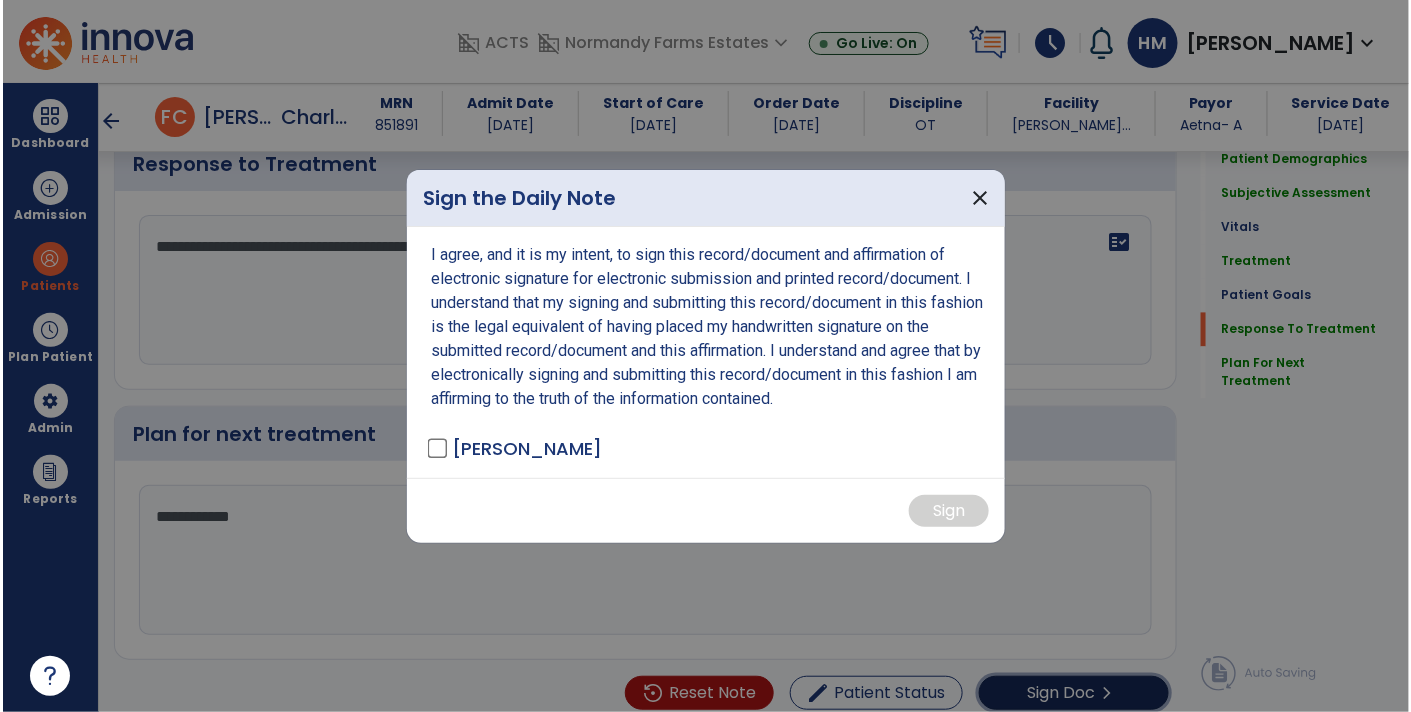 scroll, scrollTop: 3591, scrollLeft: 0, axis: vertical 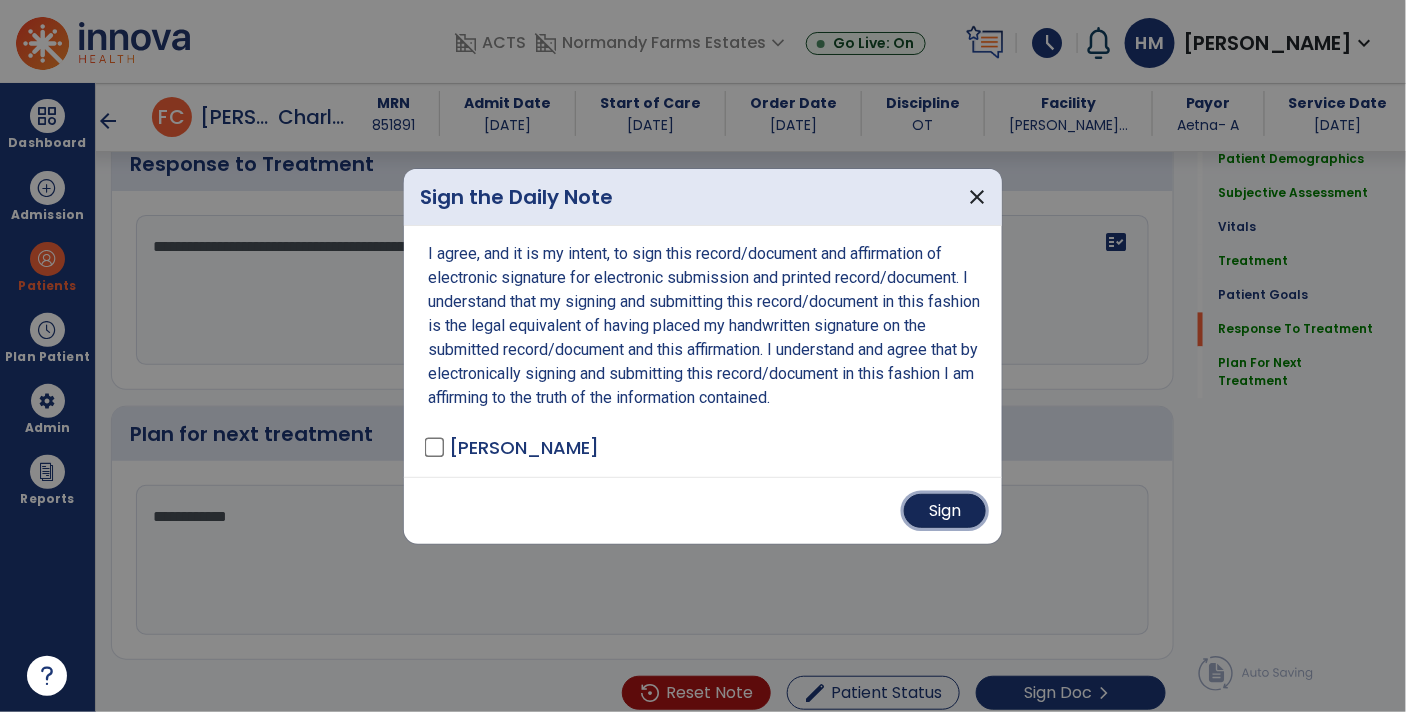 click on "Sign" at bounding box center [945, 511] 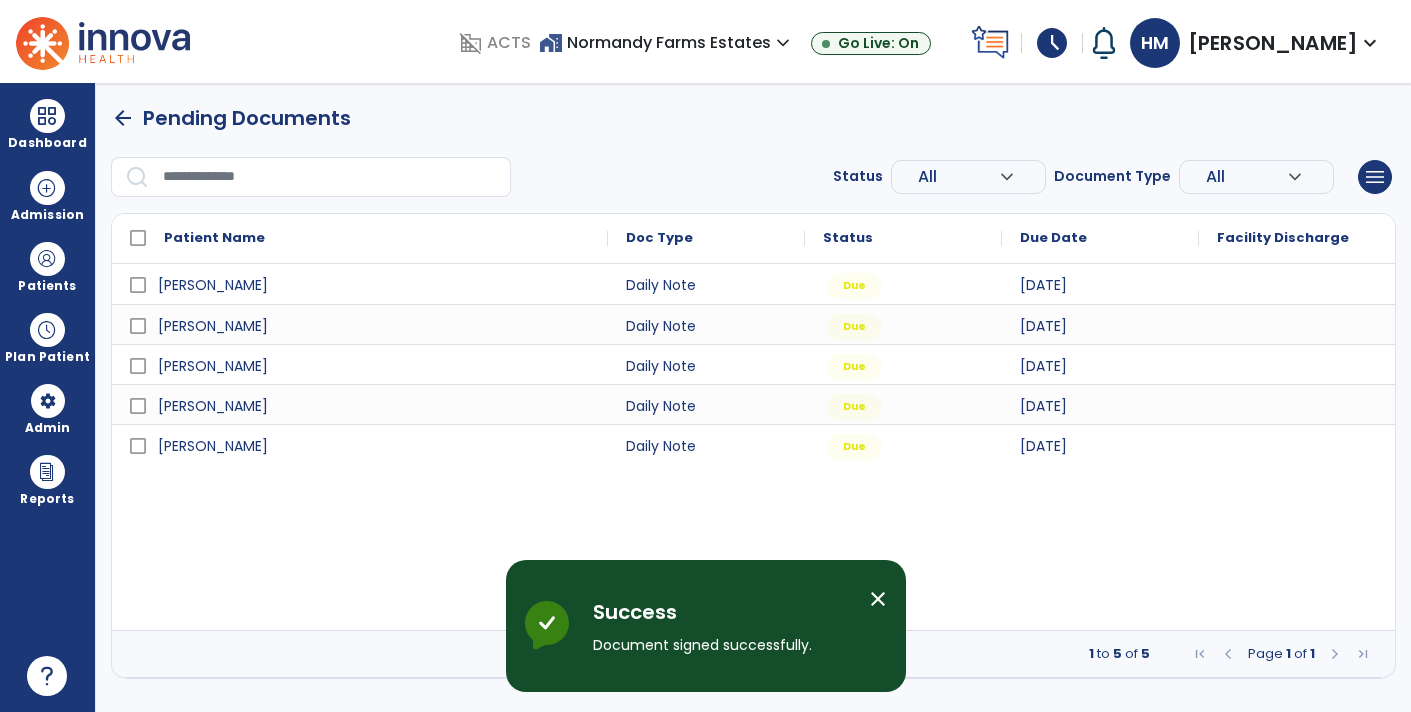 scroll, scrollTop: 0, scrollLeft: 0, axis: both 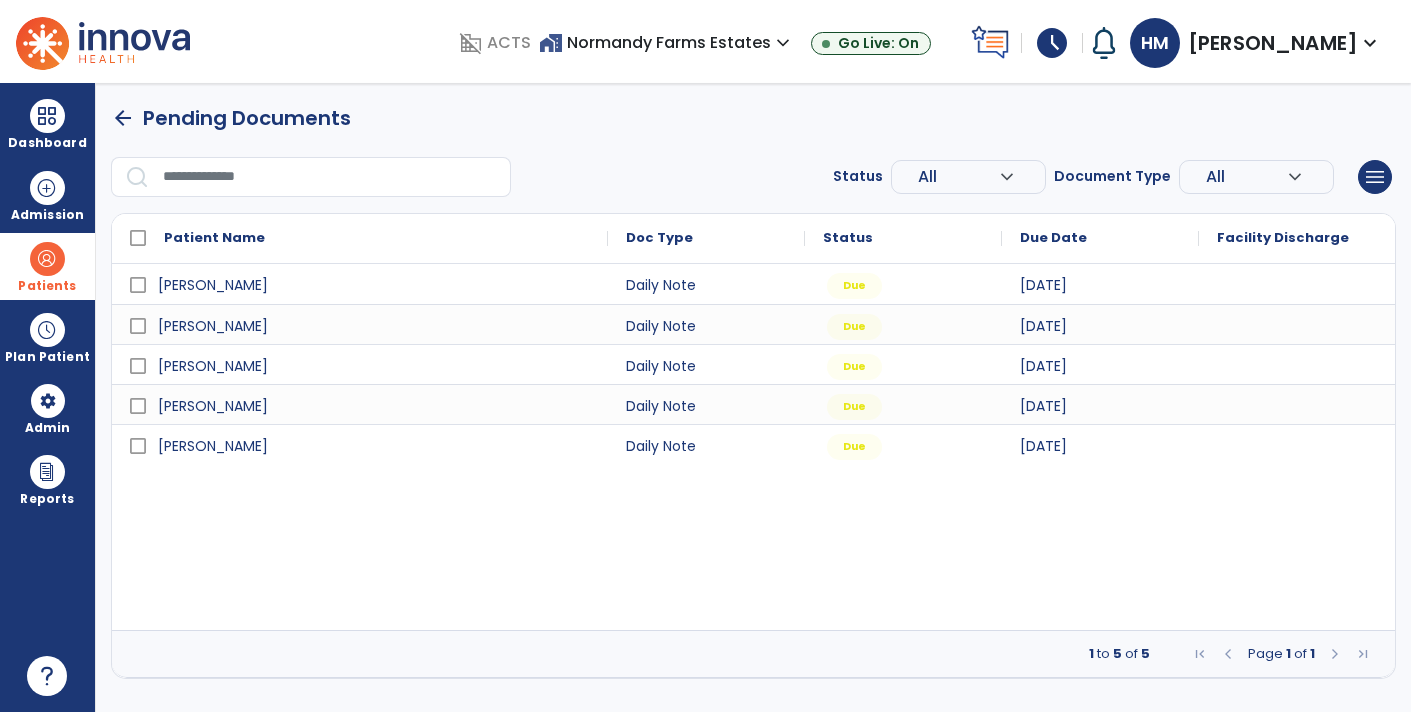 click on "Patients" at bounding box center [47, 286] 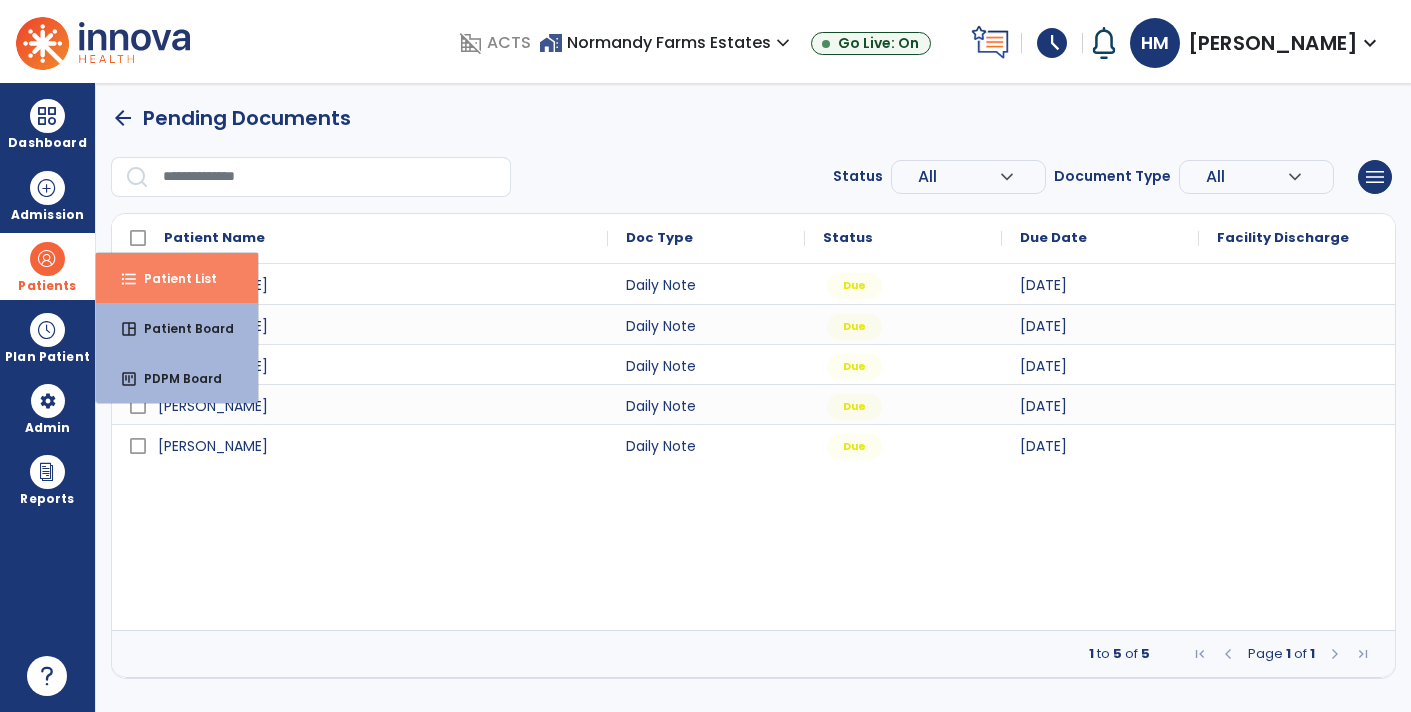 click on "Patient List" at bounding box center [172, 278] 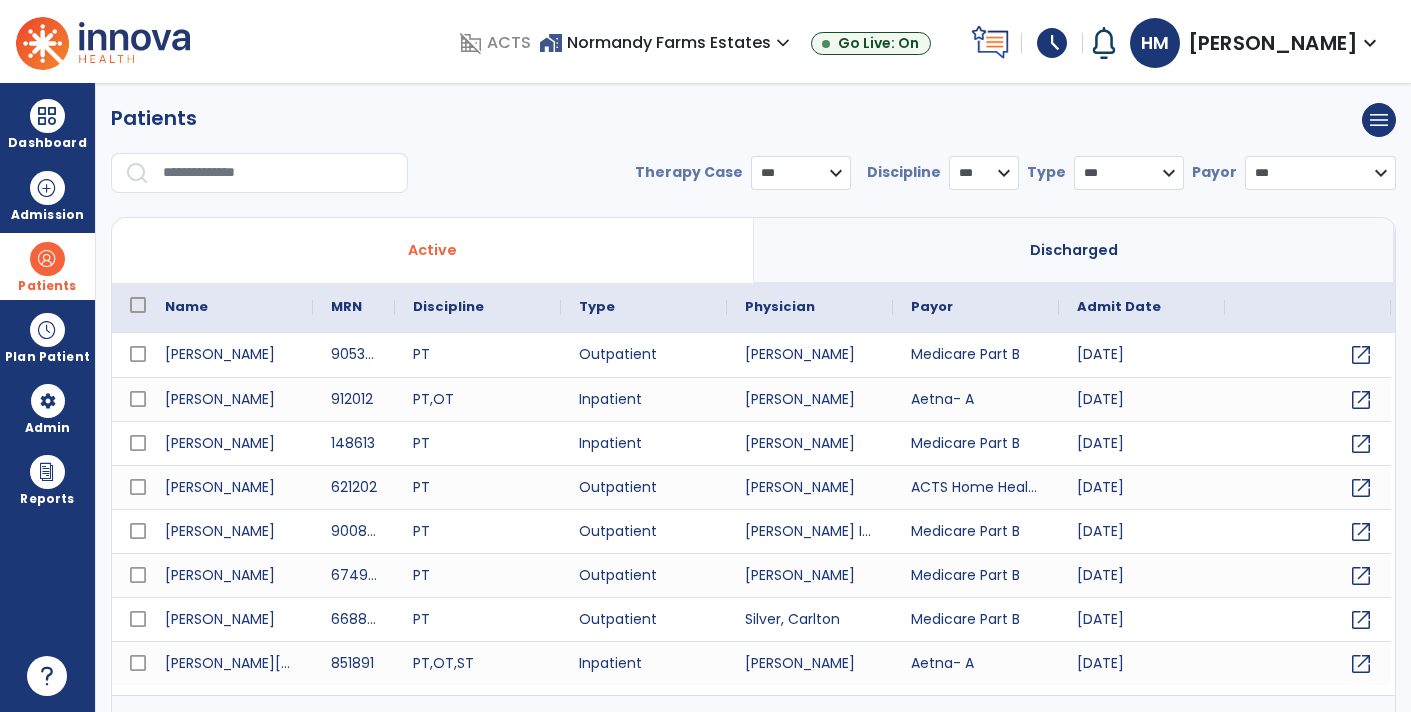 click at bounding box center (278, 173) 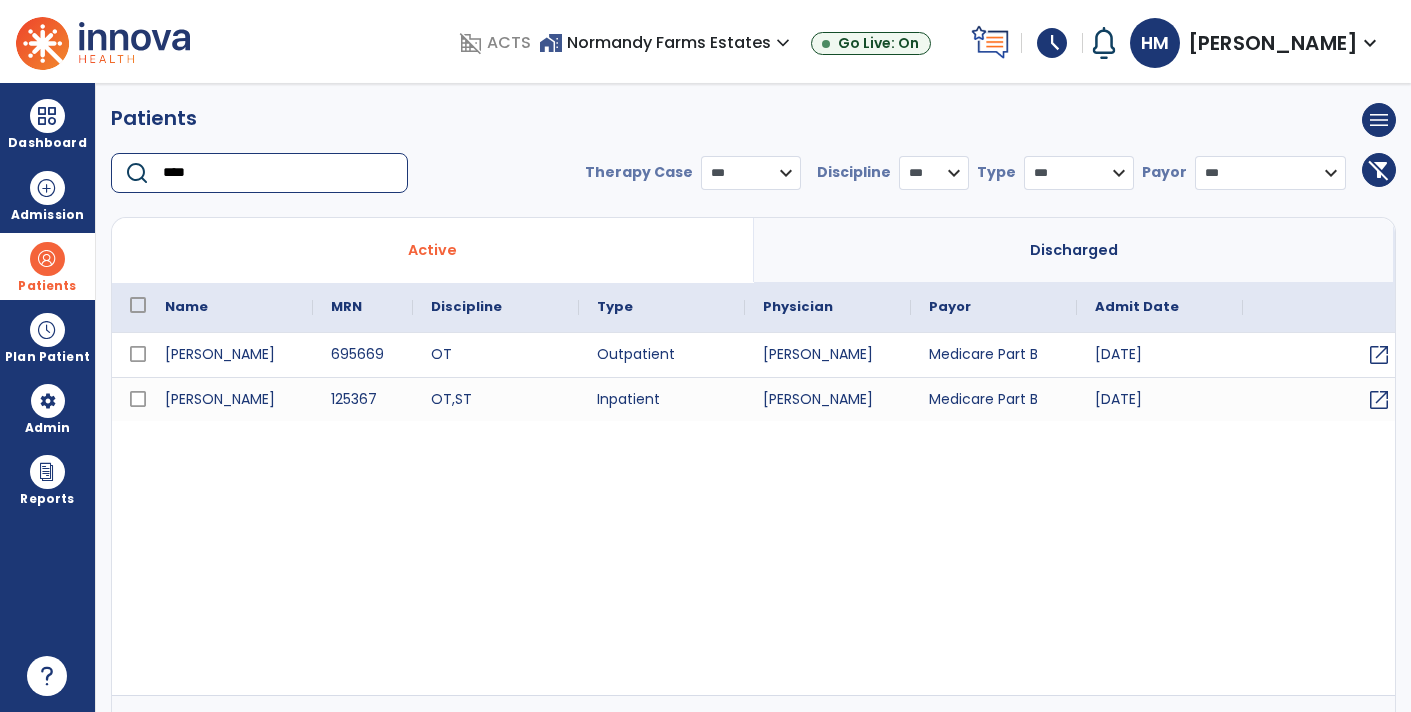 type on "****" 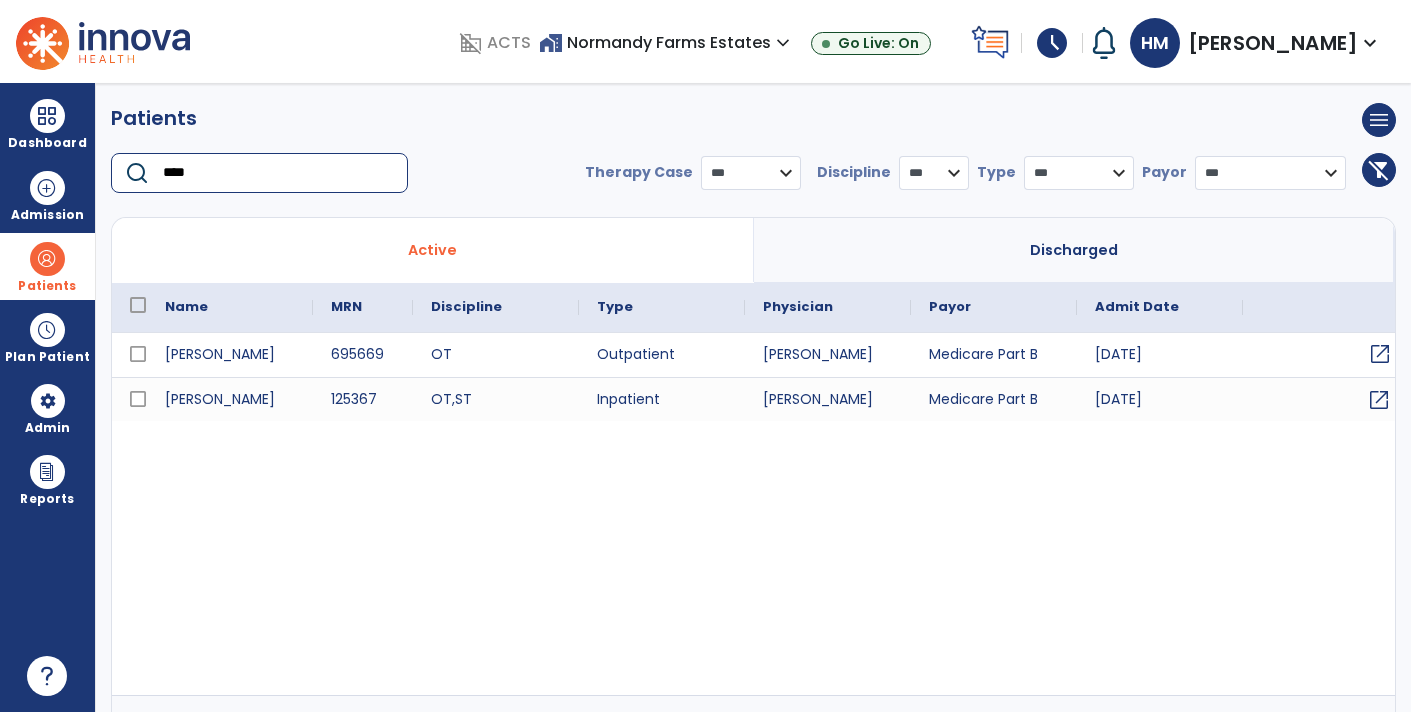 click on "open_in_new" at bounding box center (1380, 354) 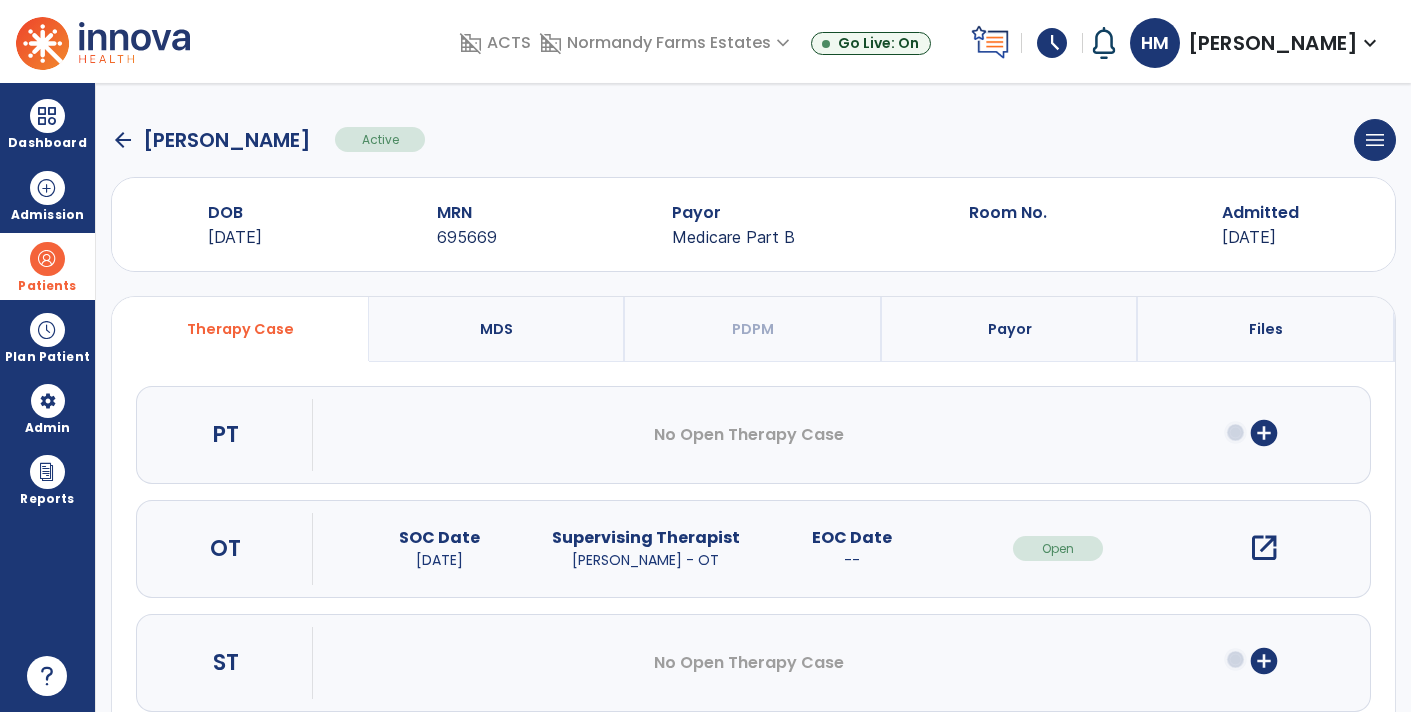 click on "open_in_new" at bounding box center [1264, 548] 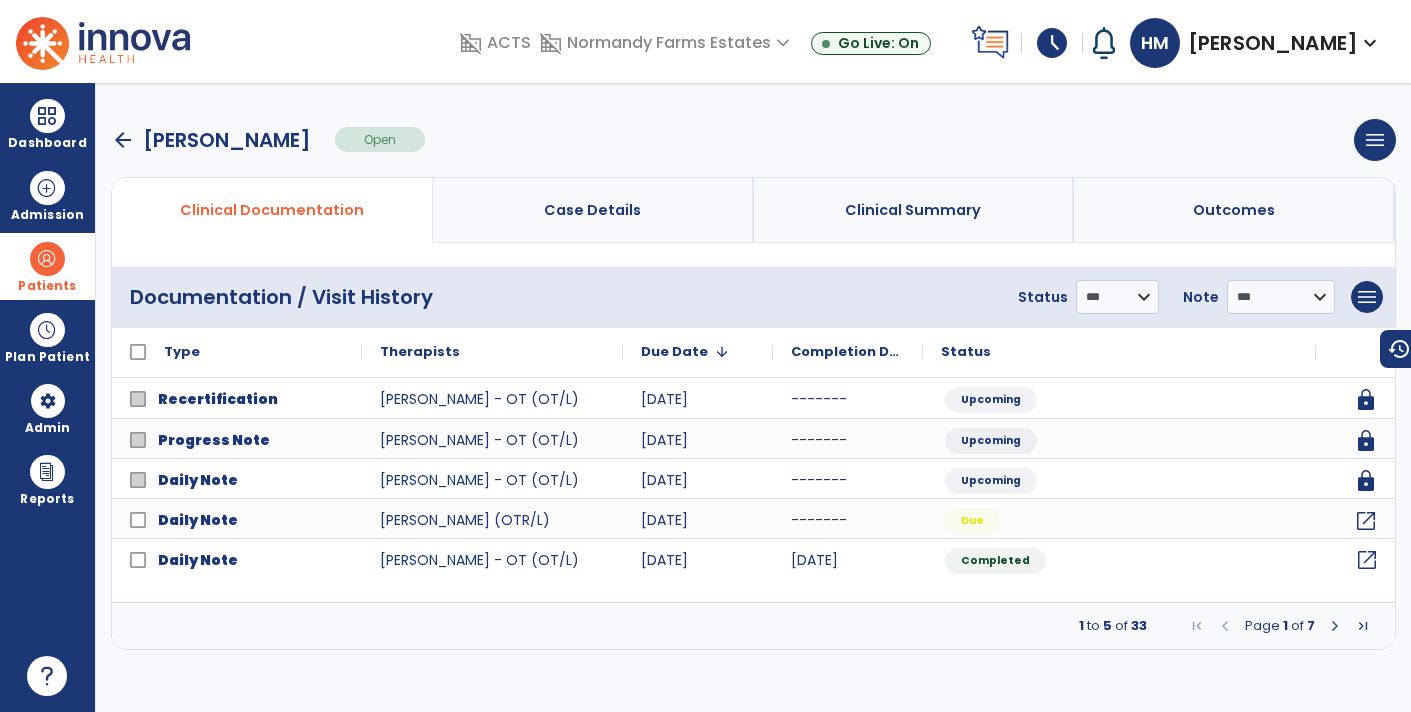 click on "open_in_new" 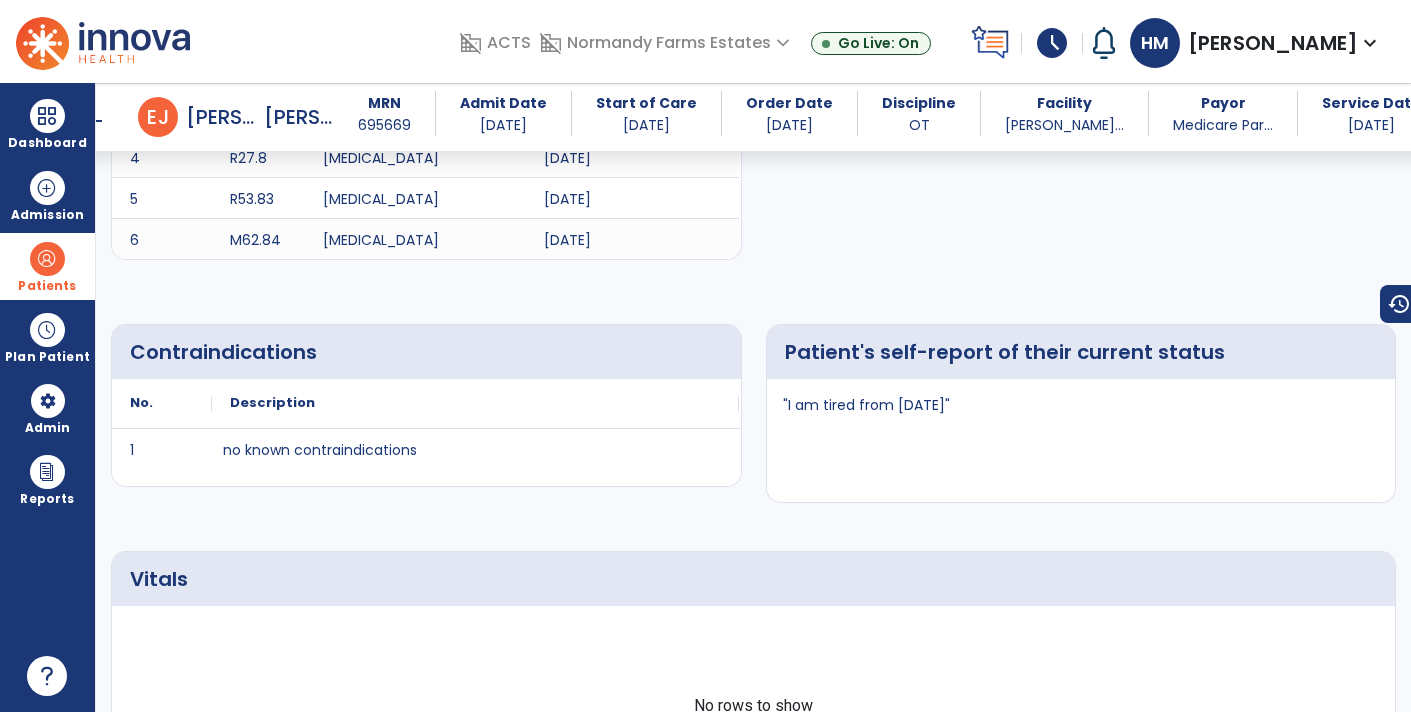 scroll, scrollTop: 0, scrollLeft: 0, axis: both 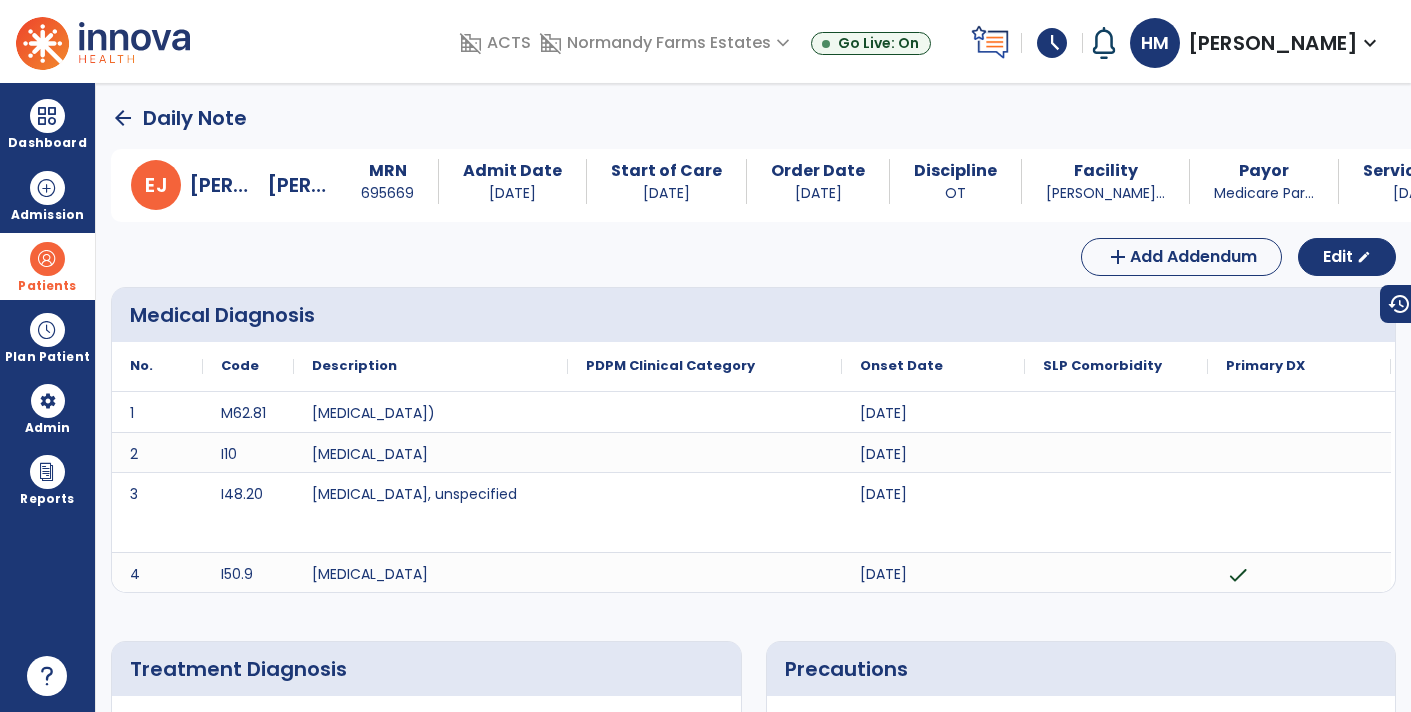 click on "arrow_back" 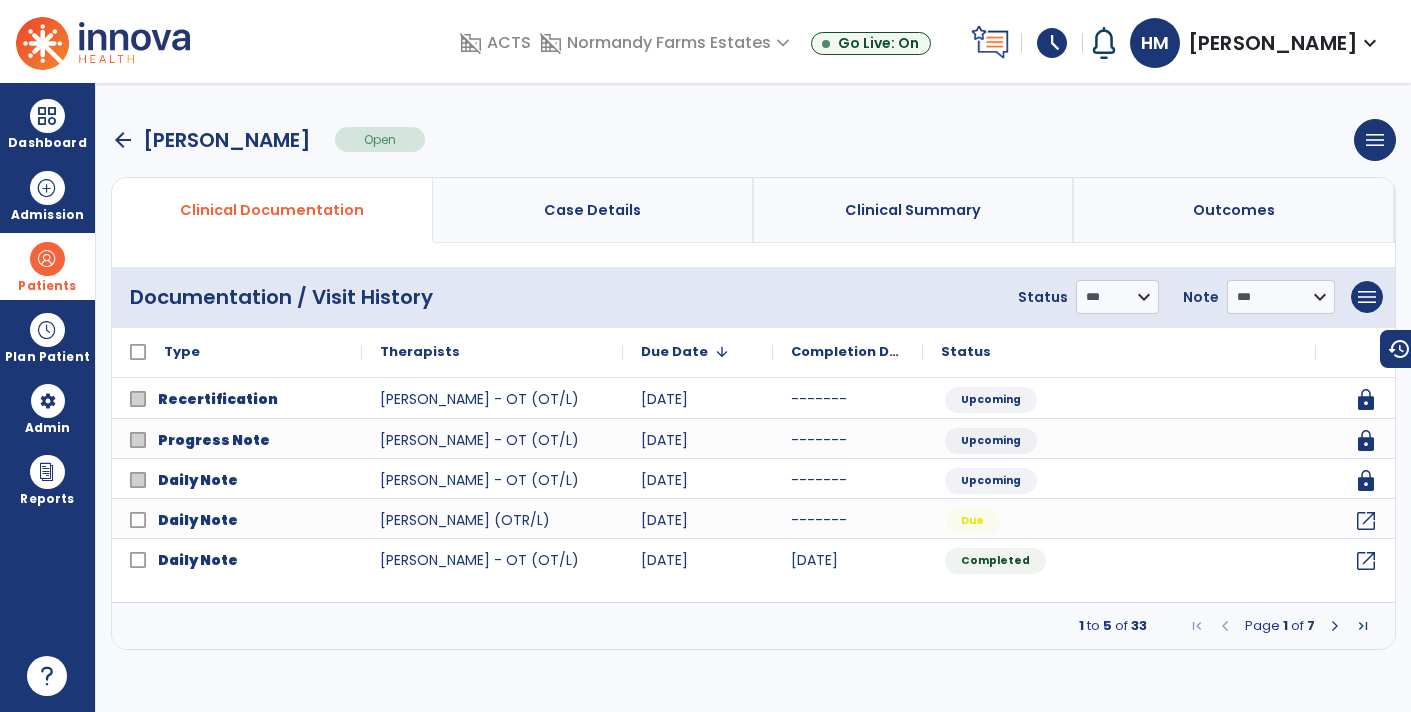 click at bounding box center (1335, 626) 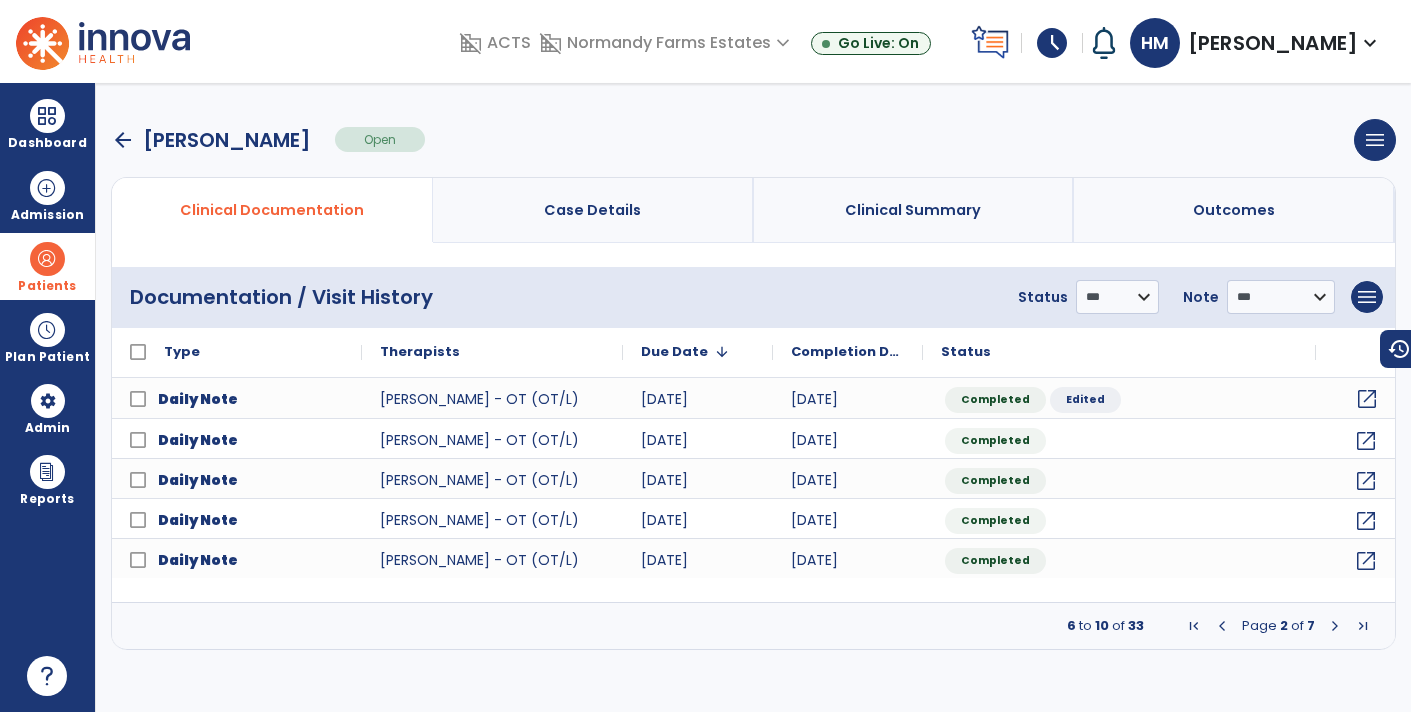 click on "open_in_new" 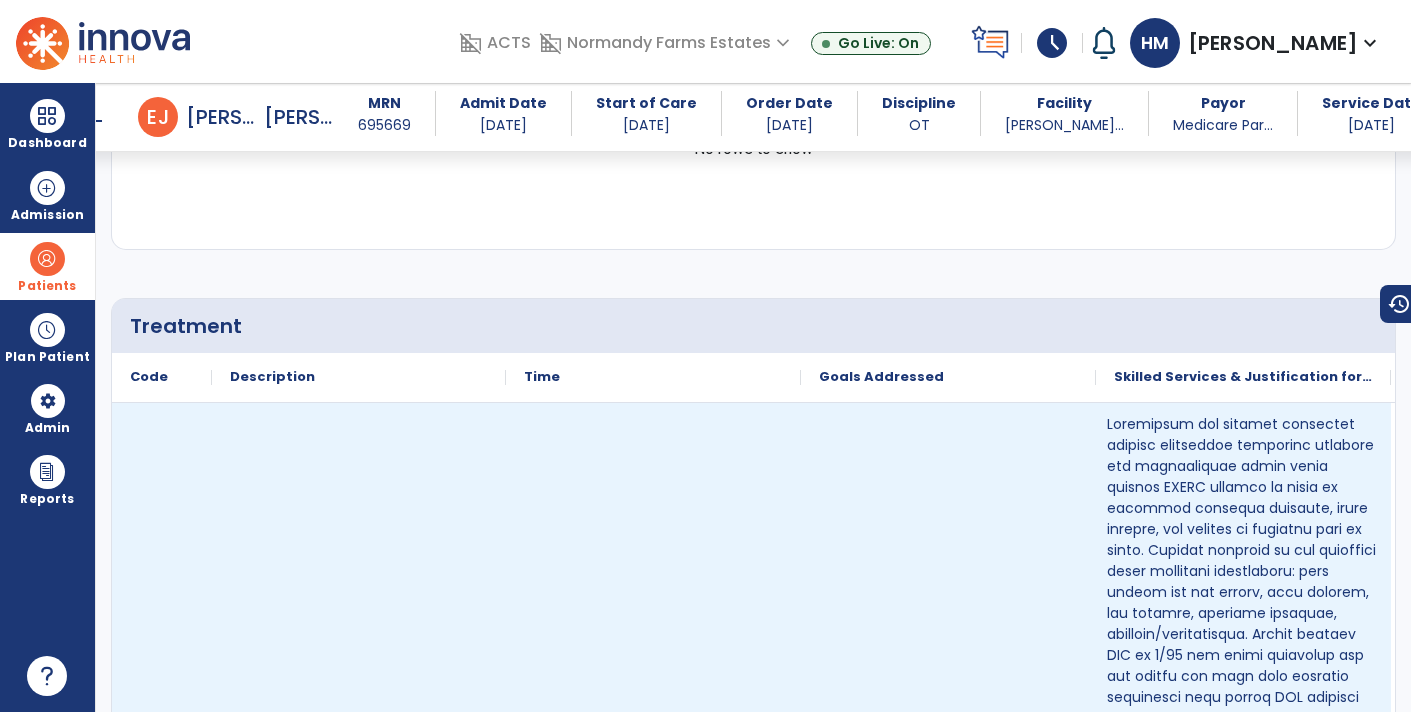 scroll, scrollTop: 0, scrollLeft: 0, axis: both 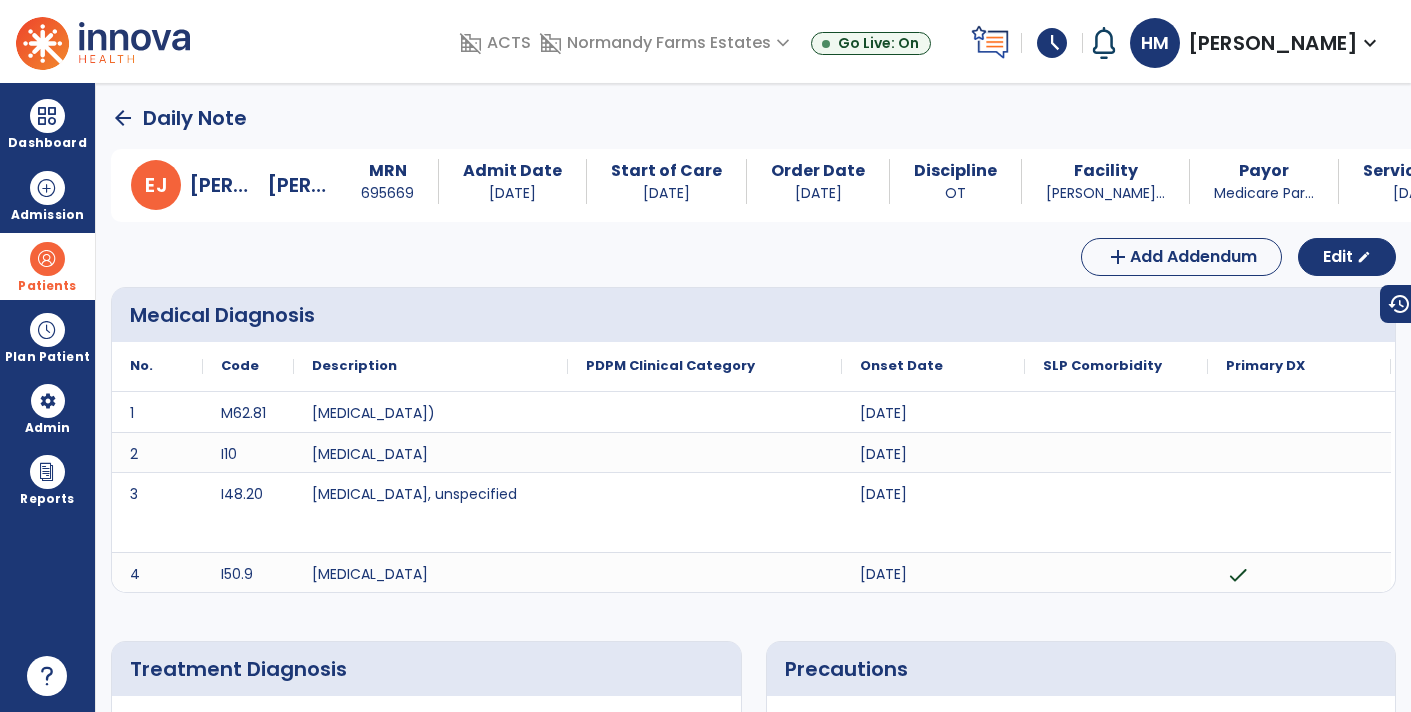 click on "arrow_back" 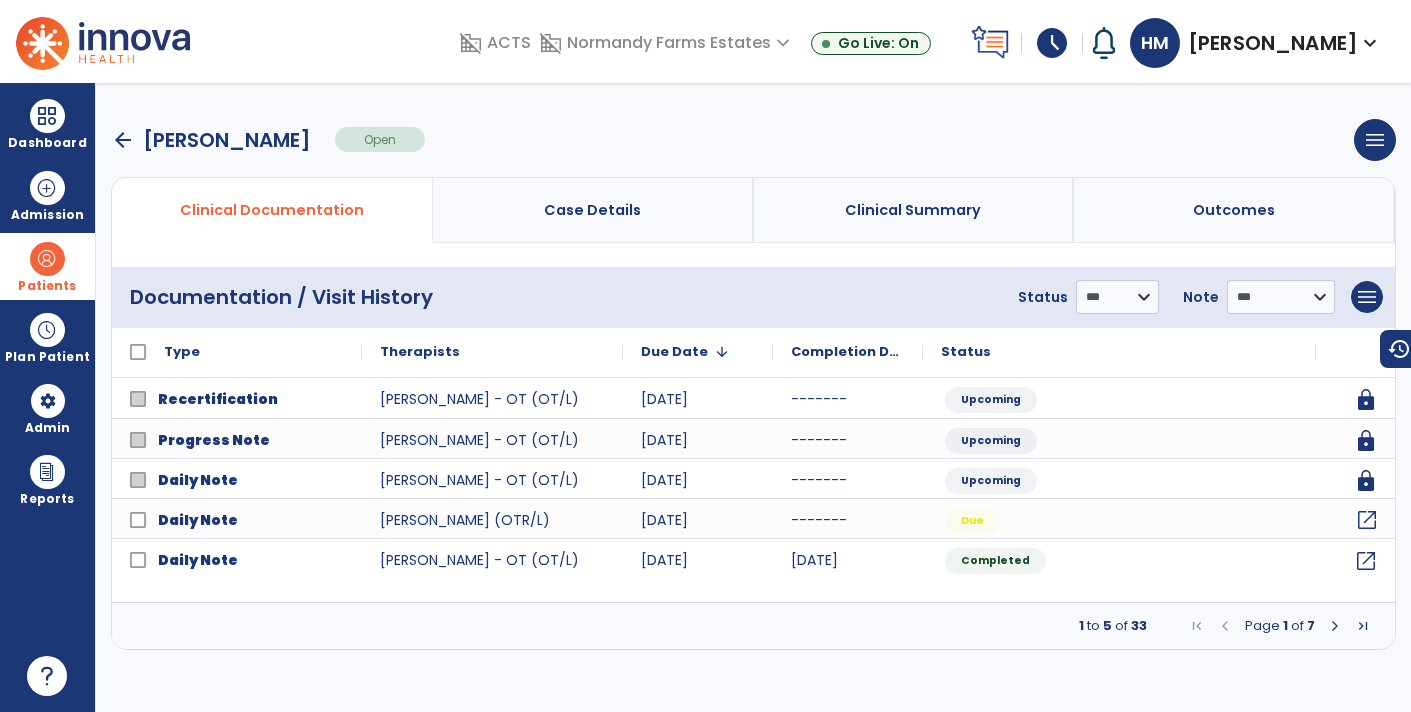 click on "open_in_new" 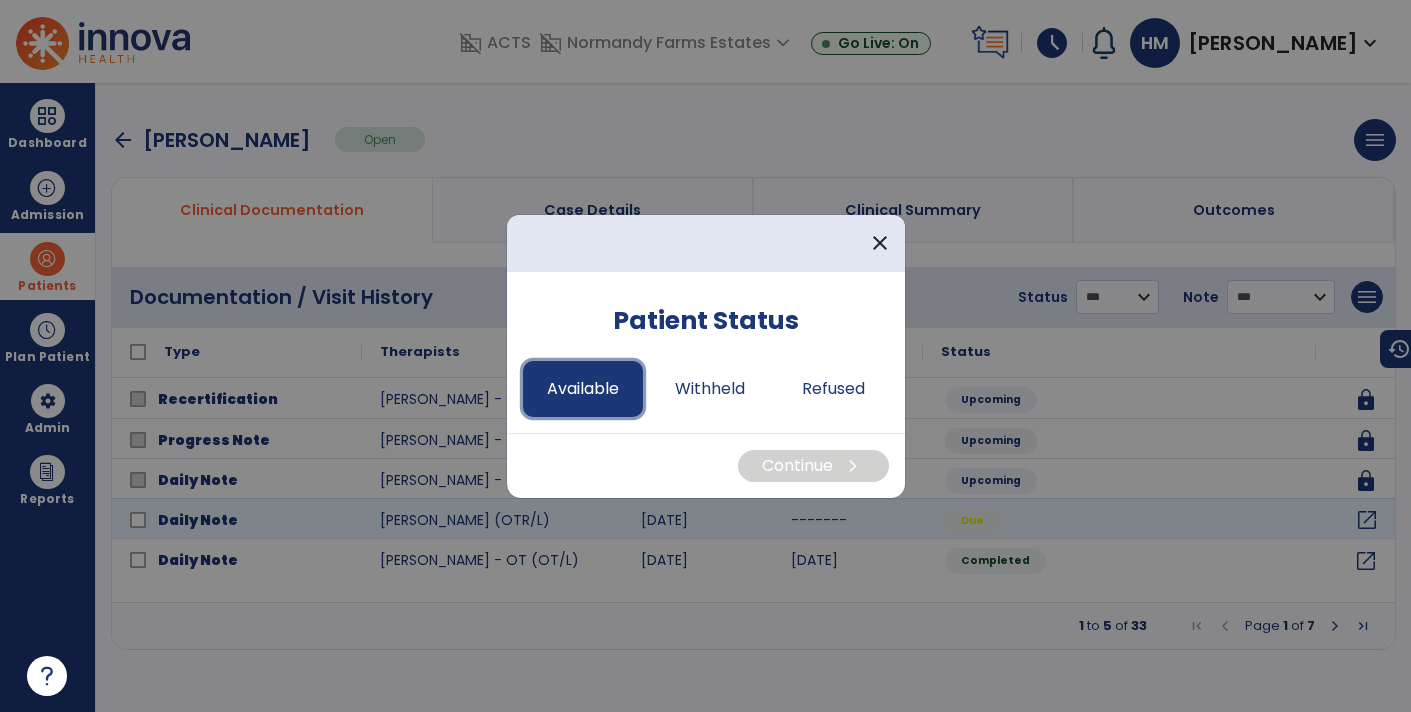 click on "Available" at bounding box center [583, 389] 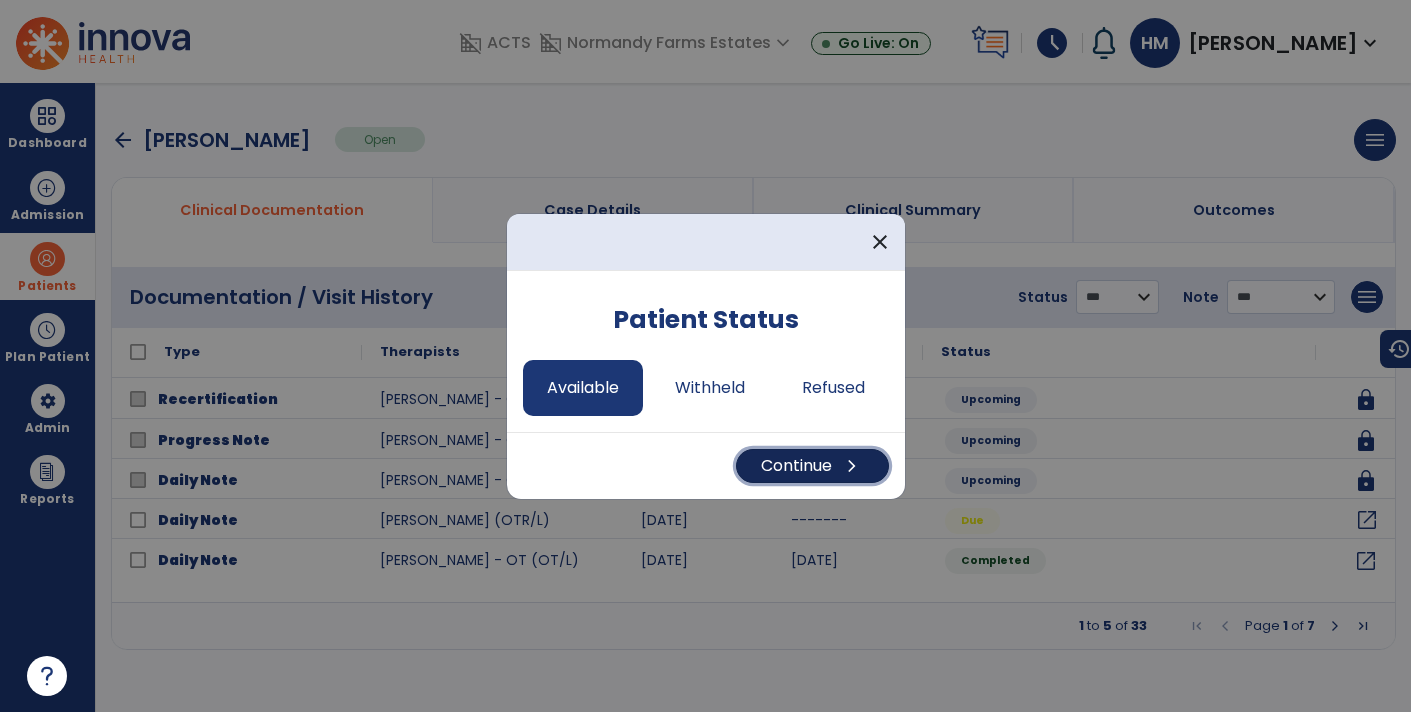 click on "Continue   chevron_right" at bounding box center [812, 466] 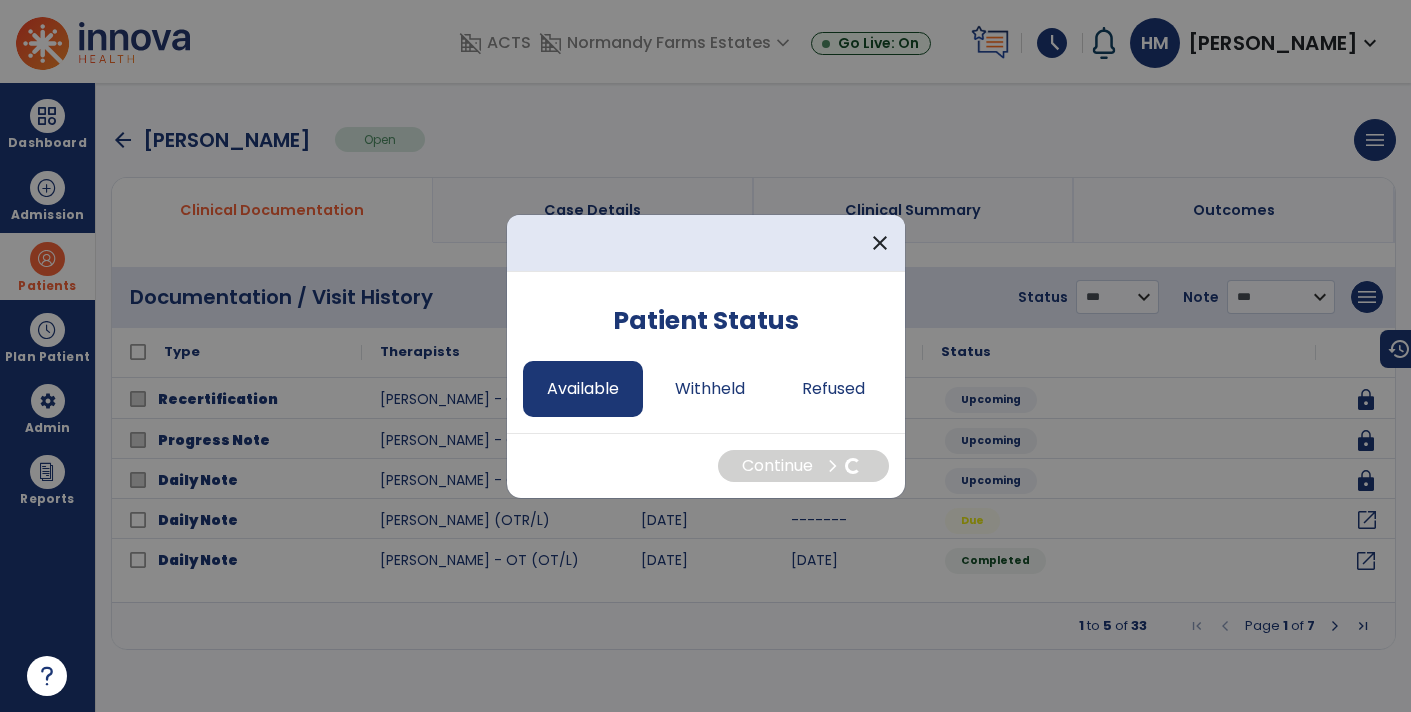 select on "*" 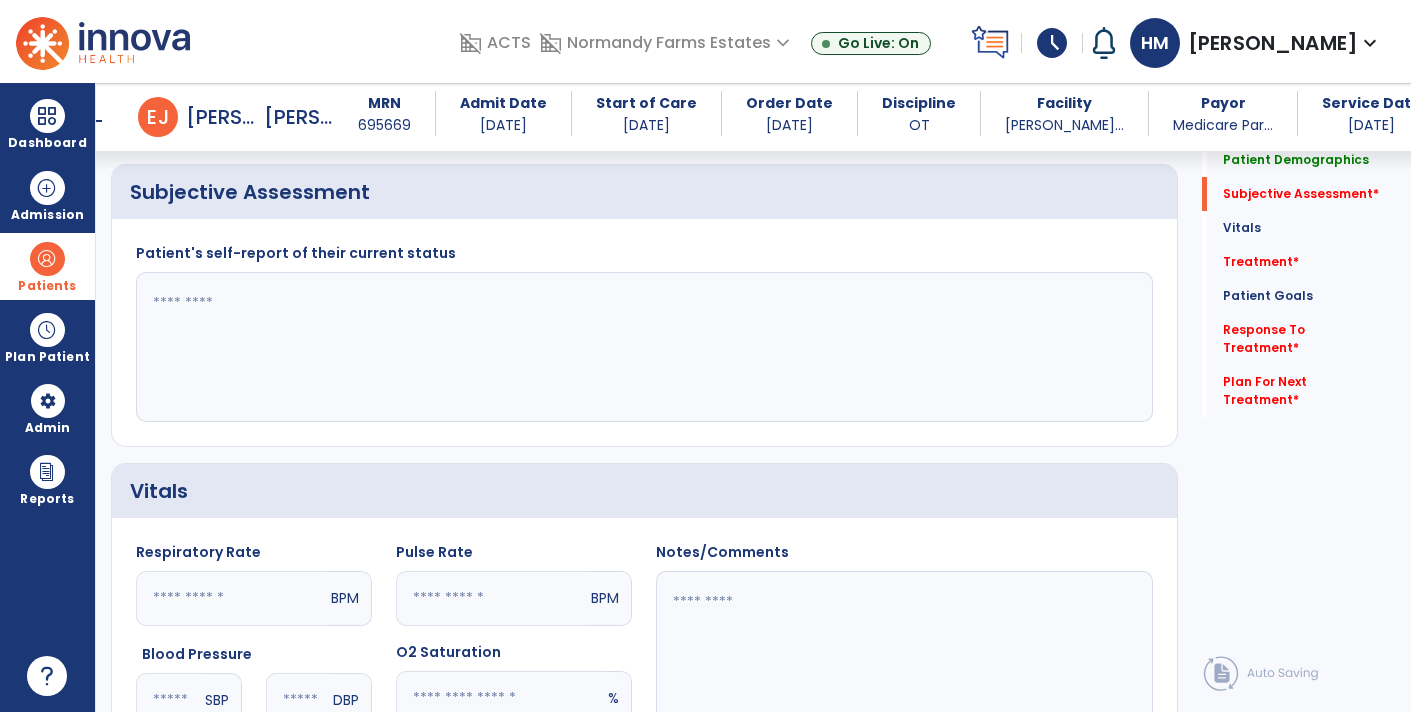 scroll, scrollTop: 750, scrollLeft: 0, axis: vertical 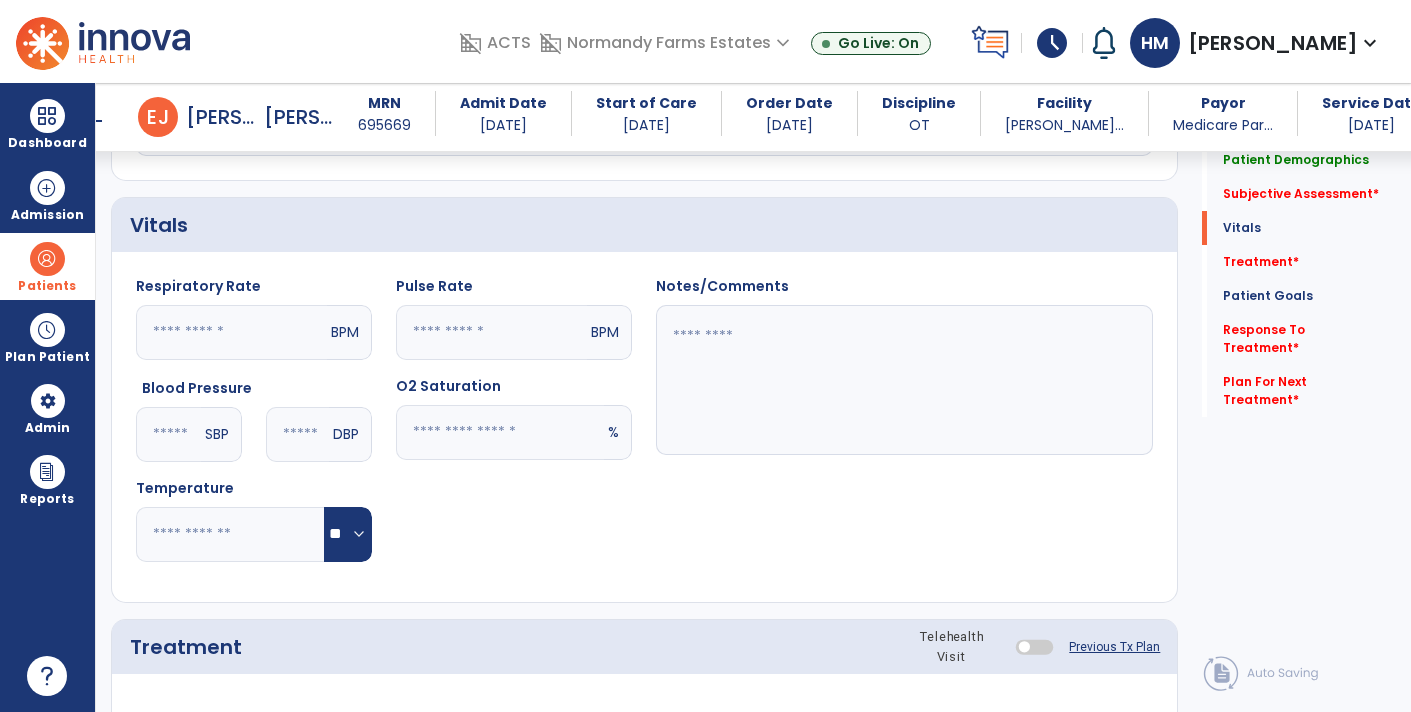 click 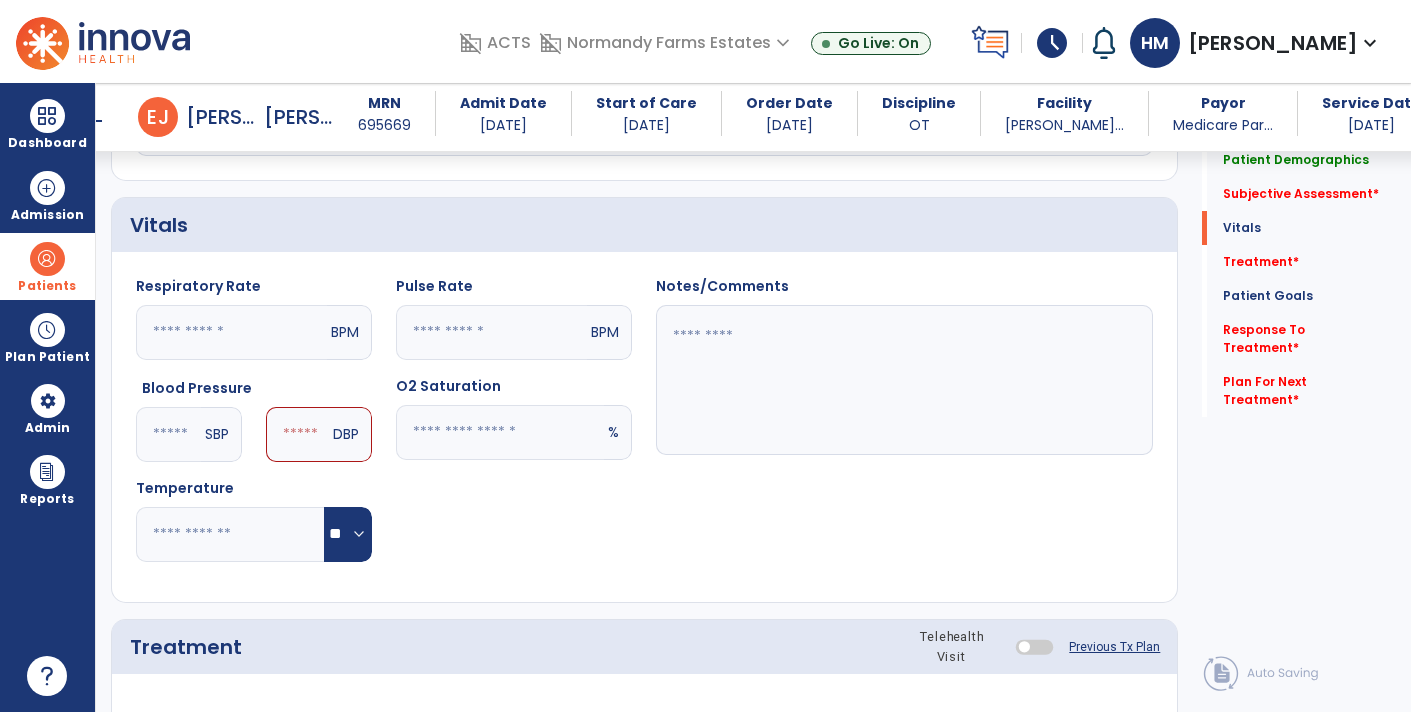 type on "***" 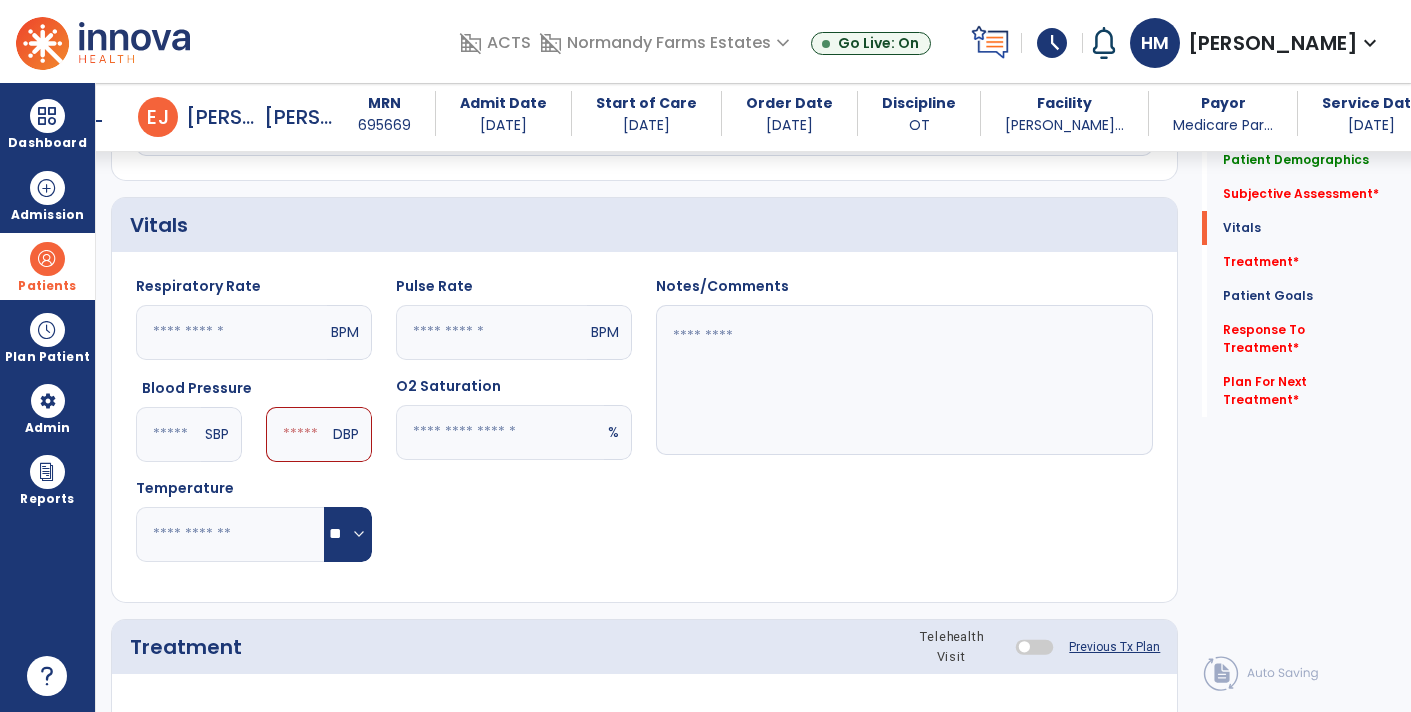 click 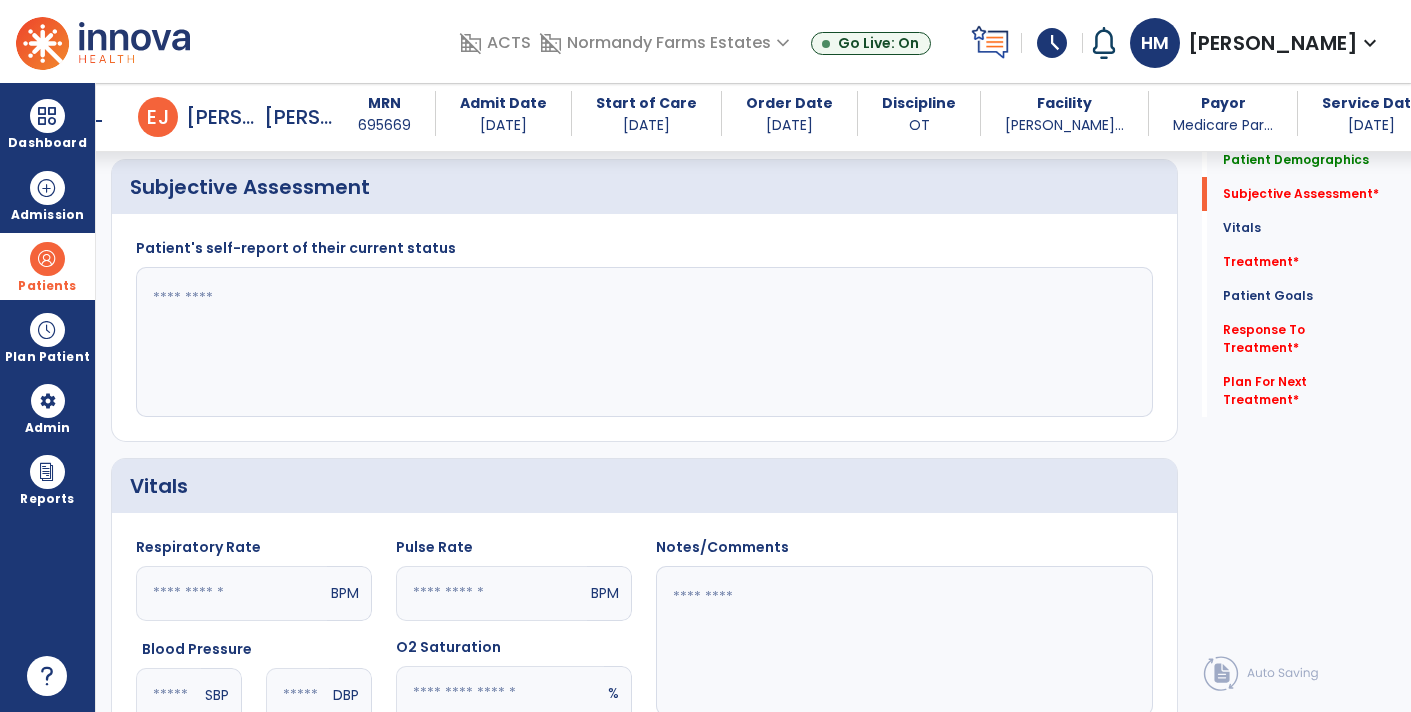 scroll, scrollTop: 484, scrollLeft: 0, axis: vertical 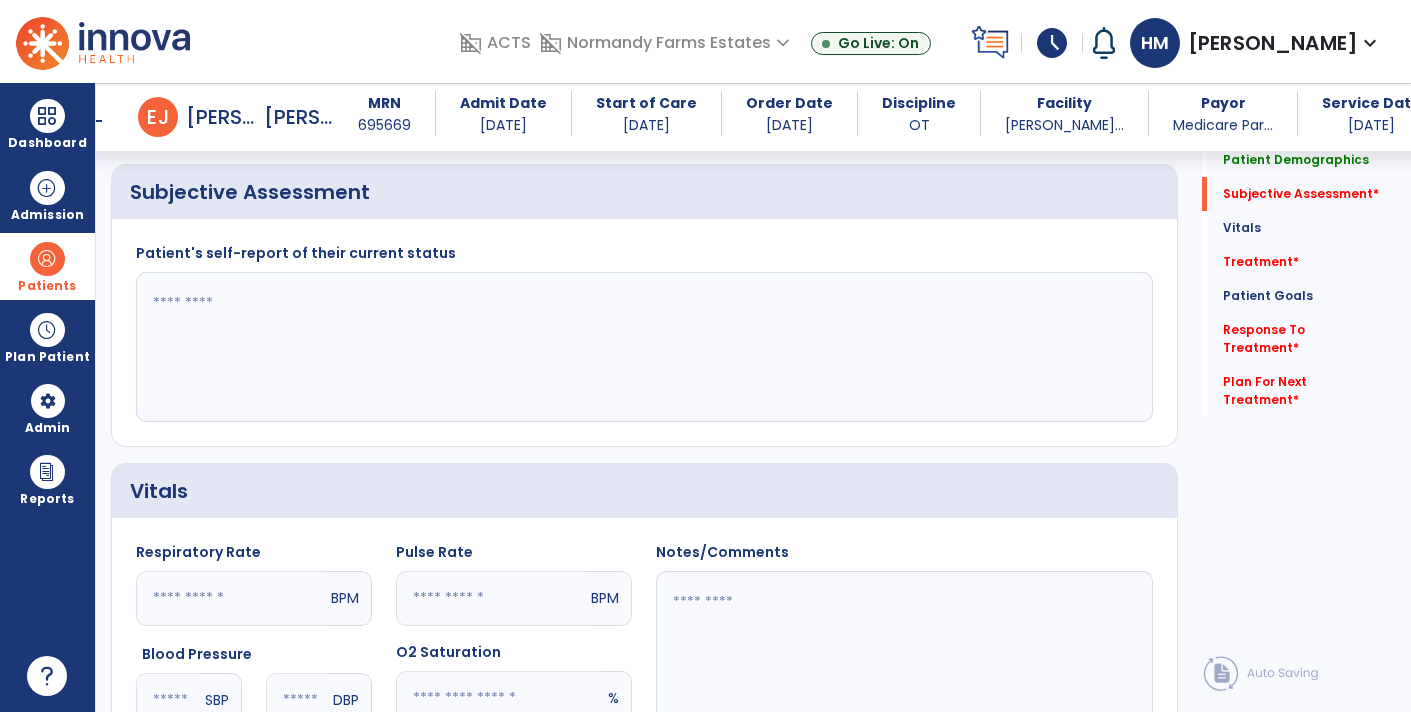 type on "**" 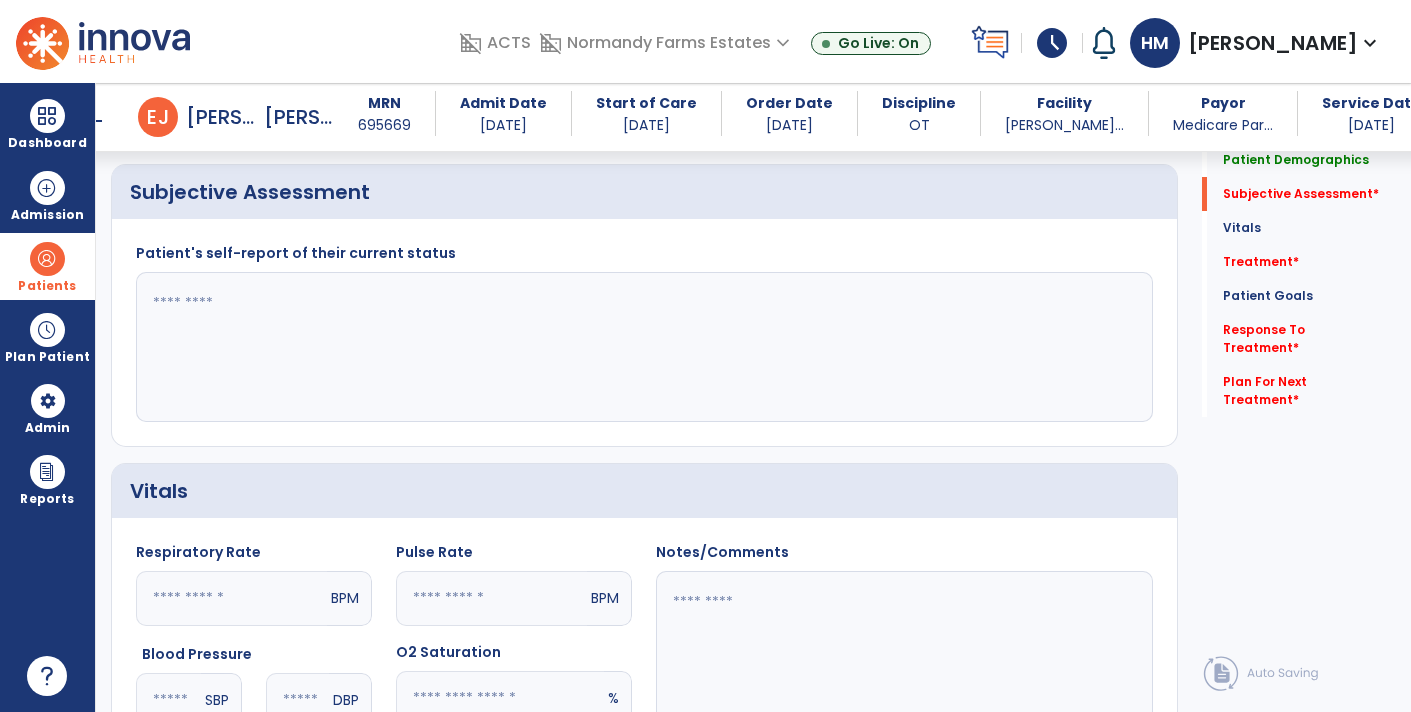 click 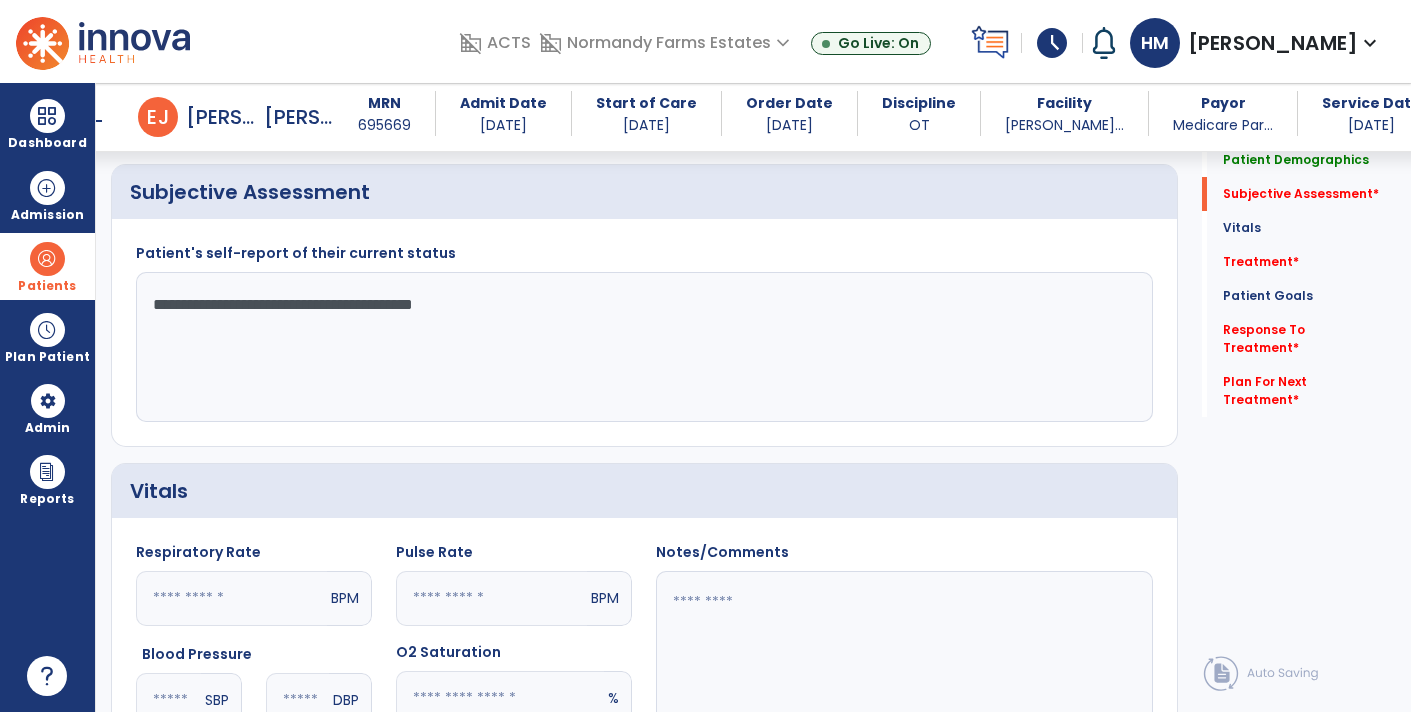 type on "**********" 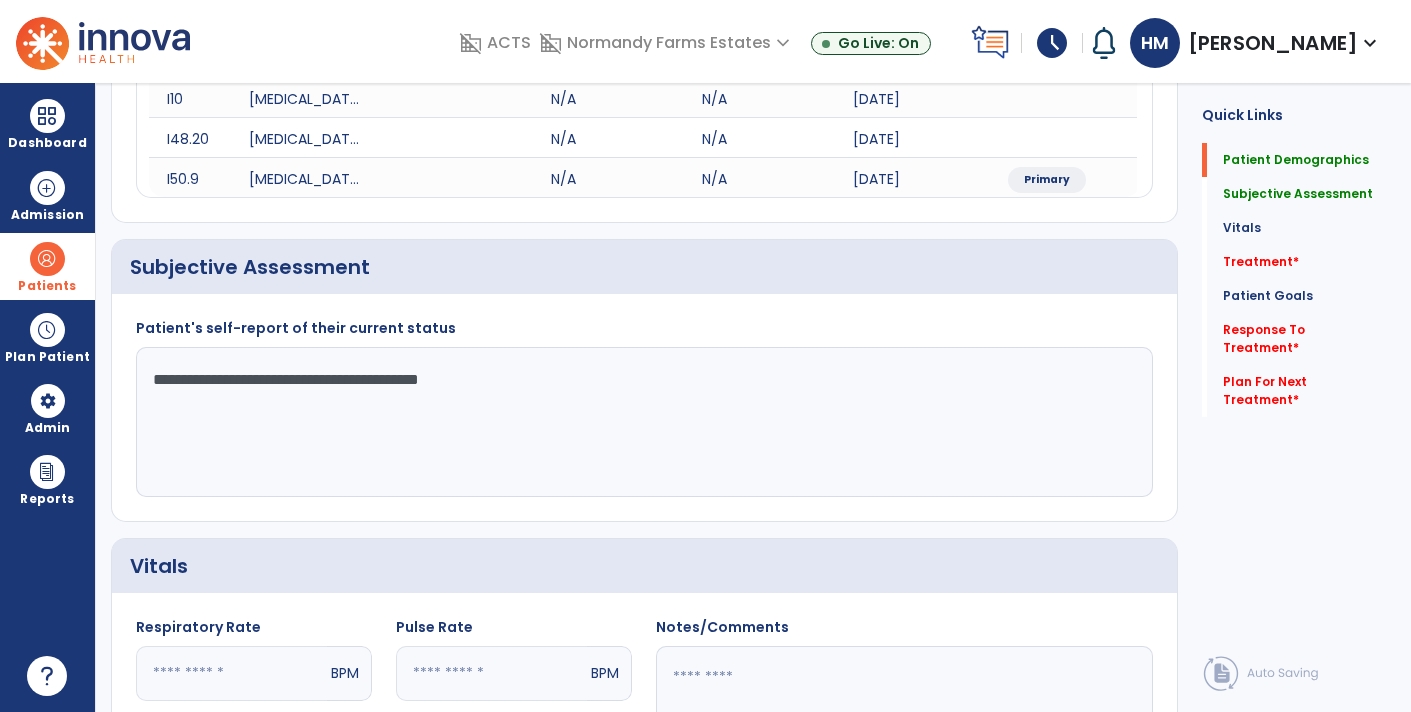 scroll, scrollTop: 0, scrollLeft: 0, axis: both 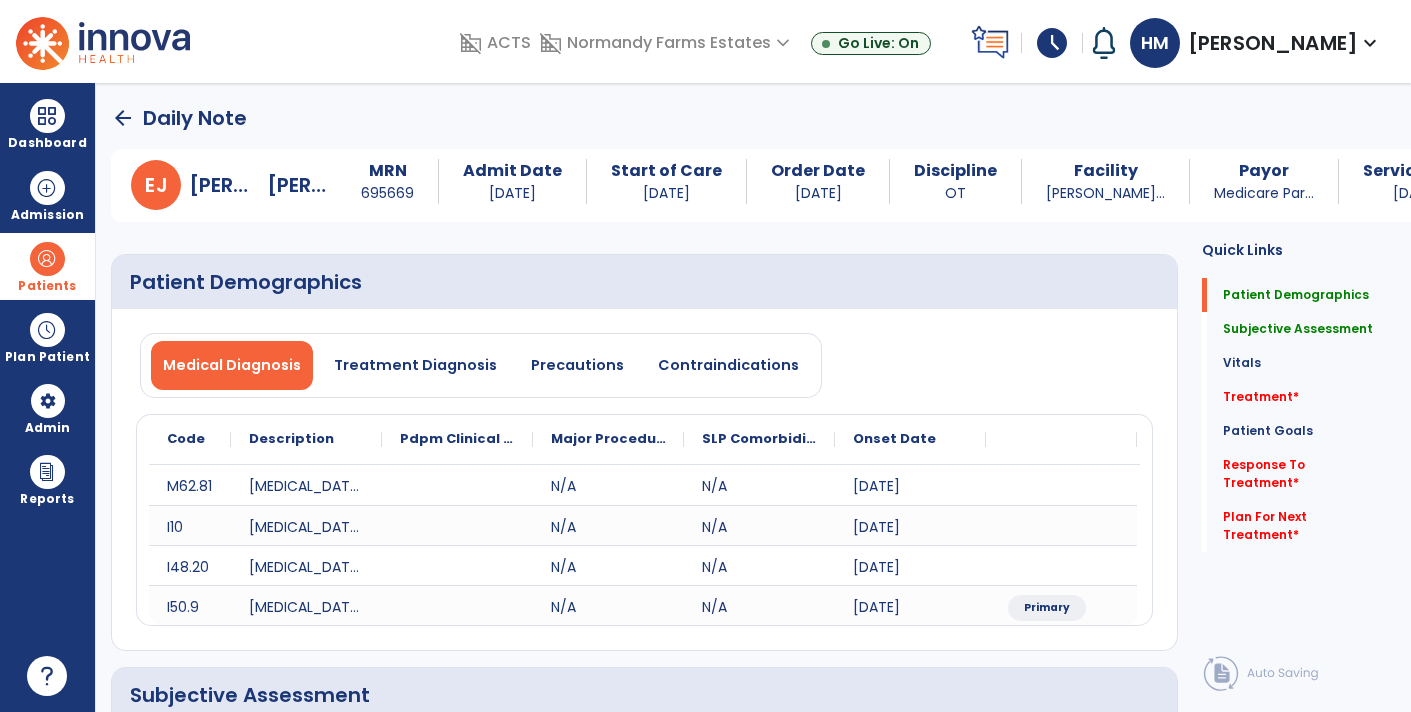 click on "arrow_back" 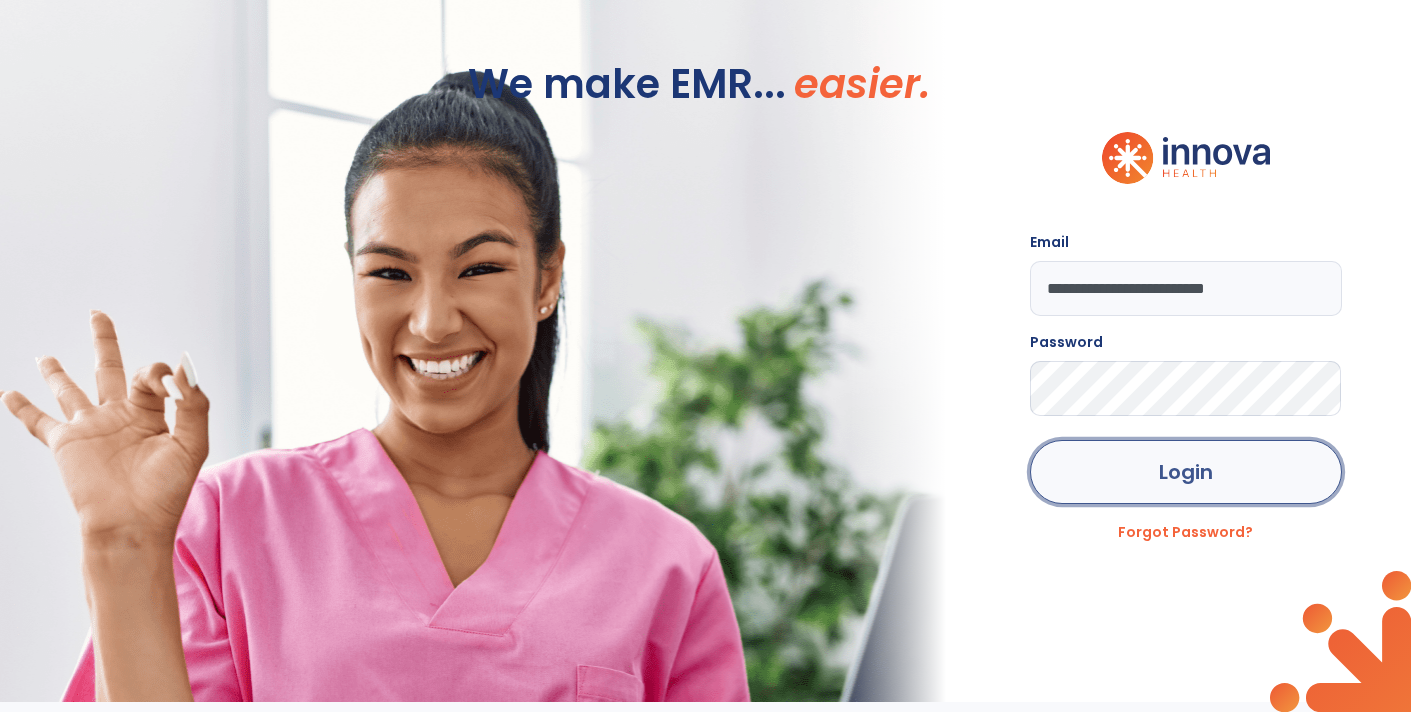click on "Login" 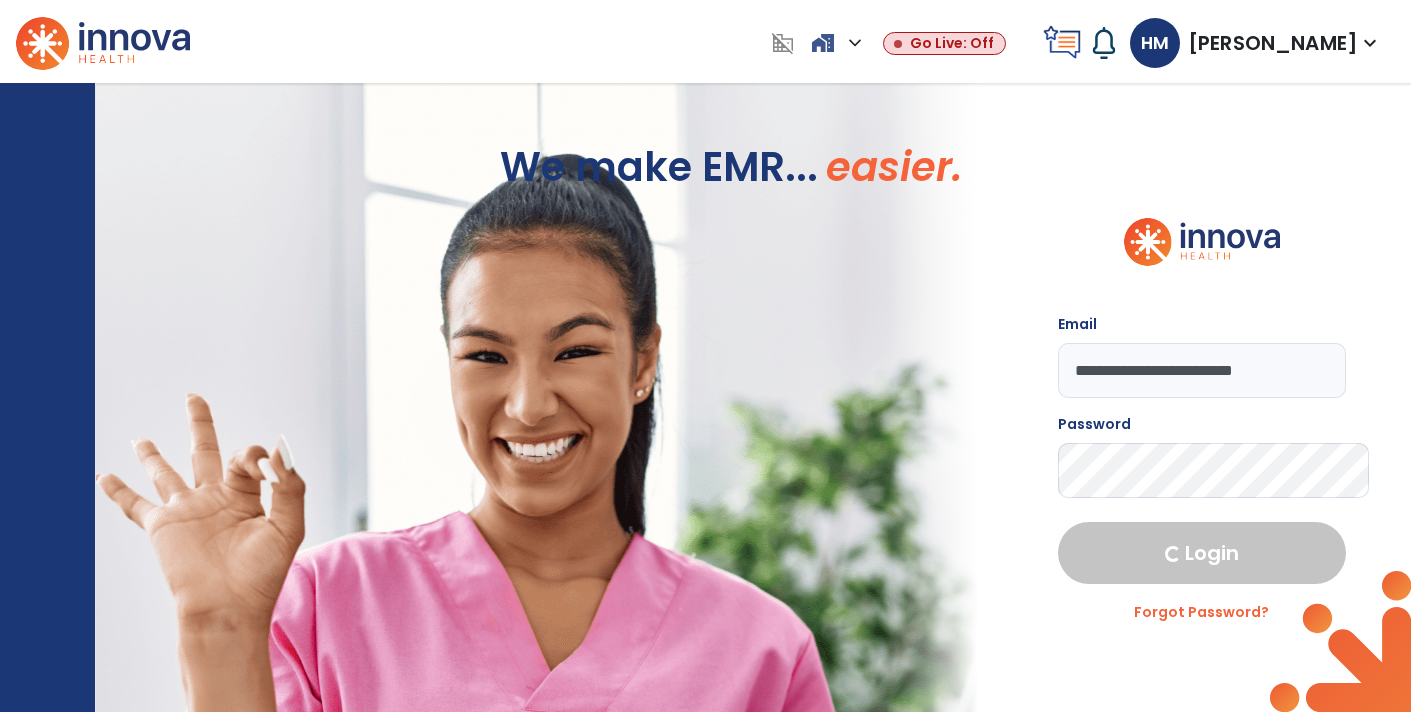 select on "****" 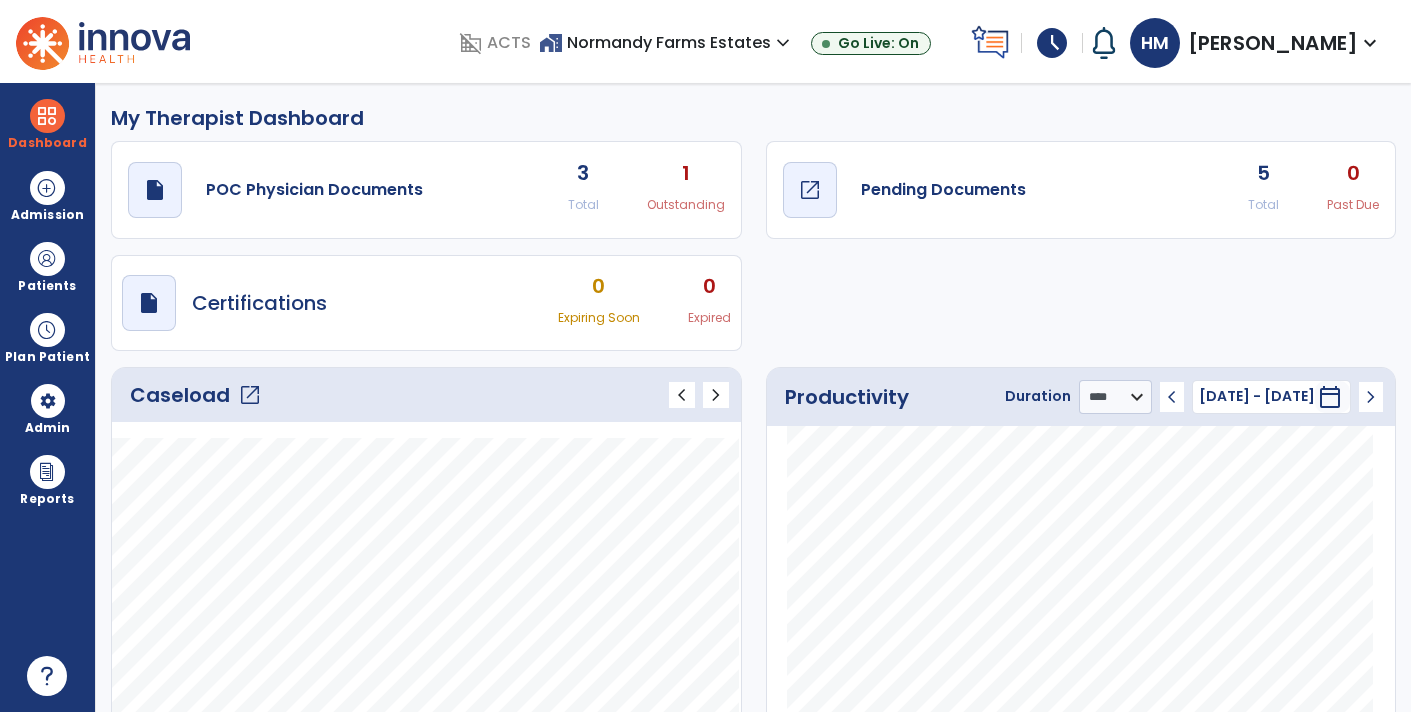 click on "open_in_new" 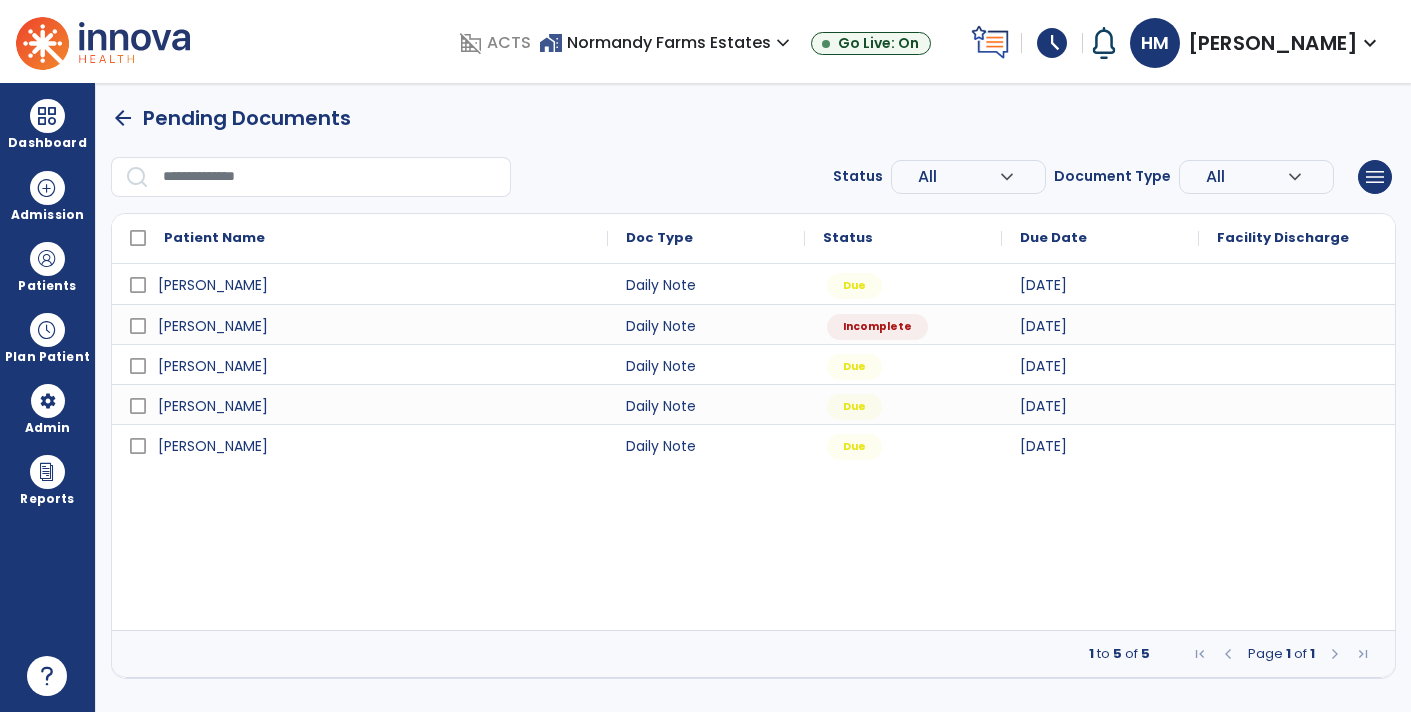 click at bounding box center [1297, 324] 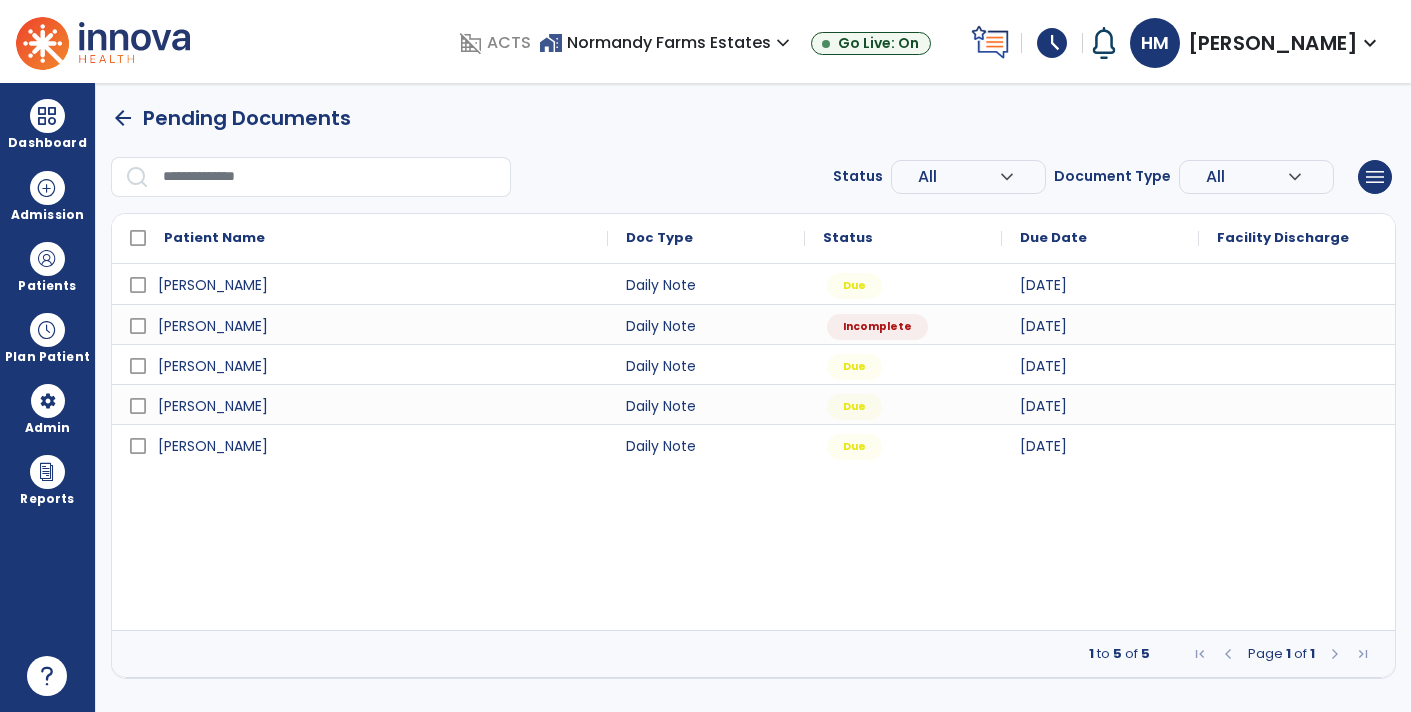 select on "*" 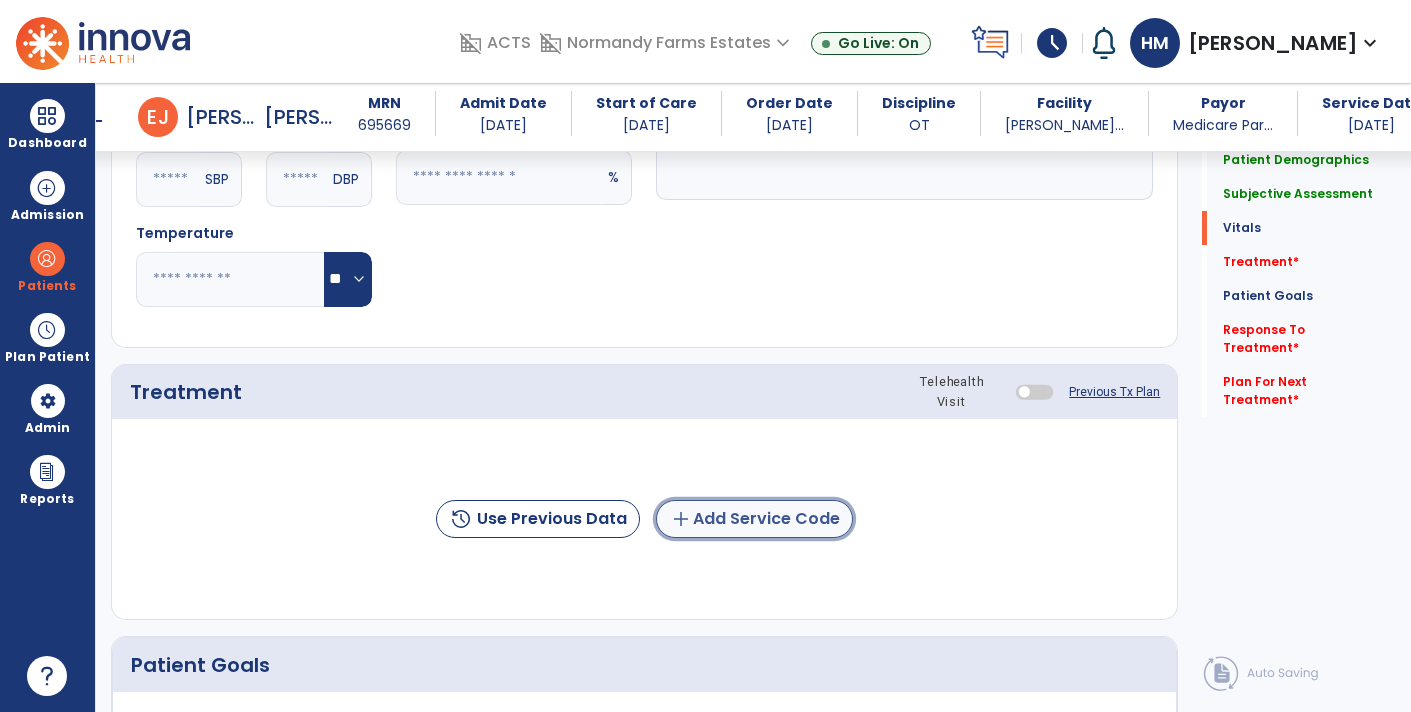 click on "add  Add Service Code" 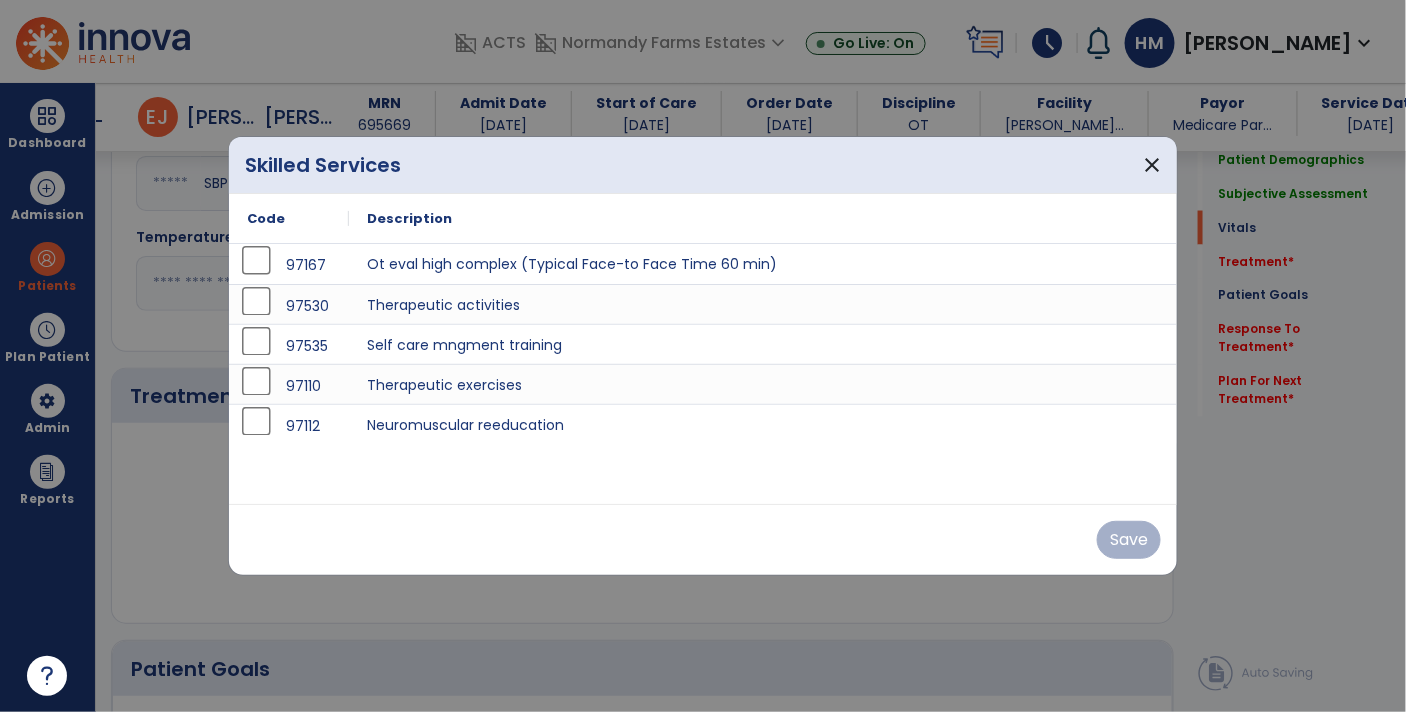 scroll, scrollTop: 1005, scrollLeft: 0, axis: vertical 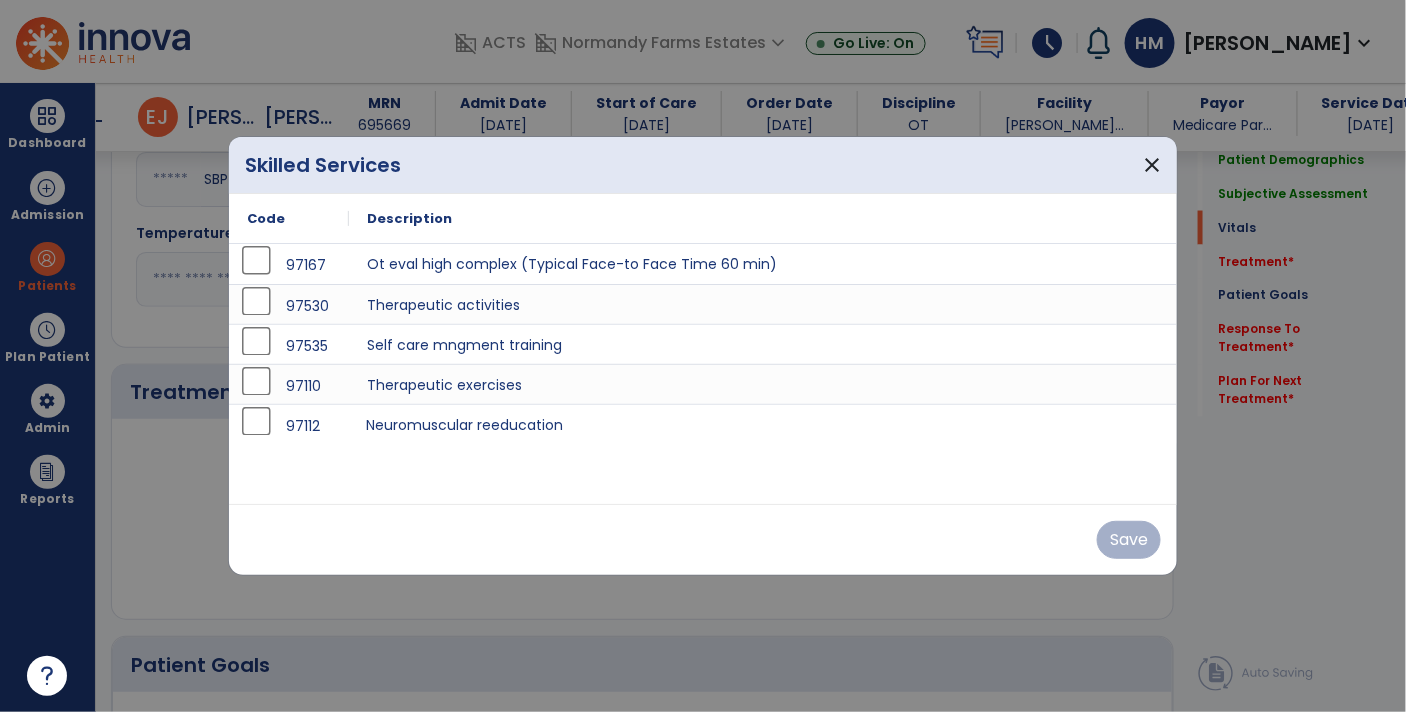 click on "Neuromuscular reeducation" at bounding box center [763, 424] 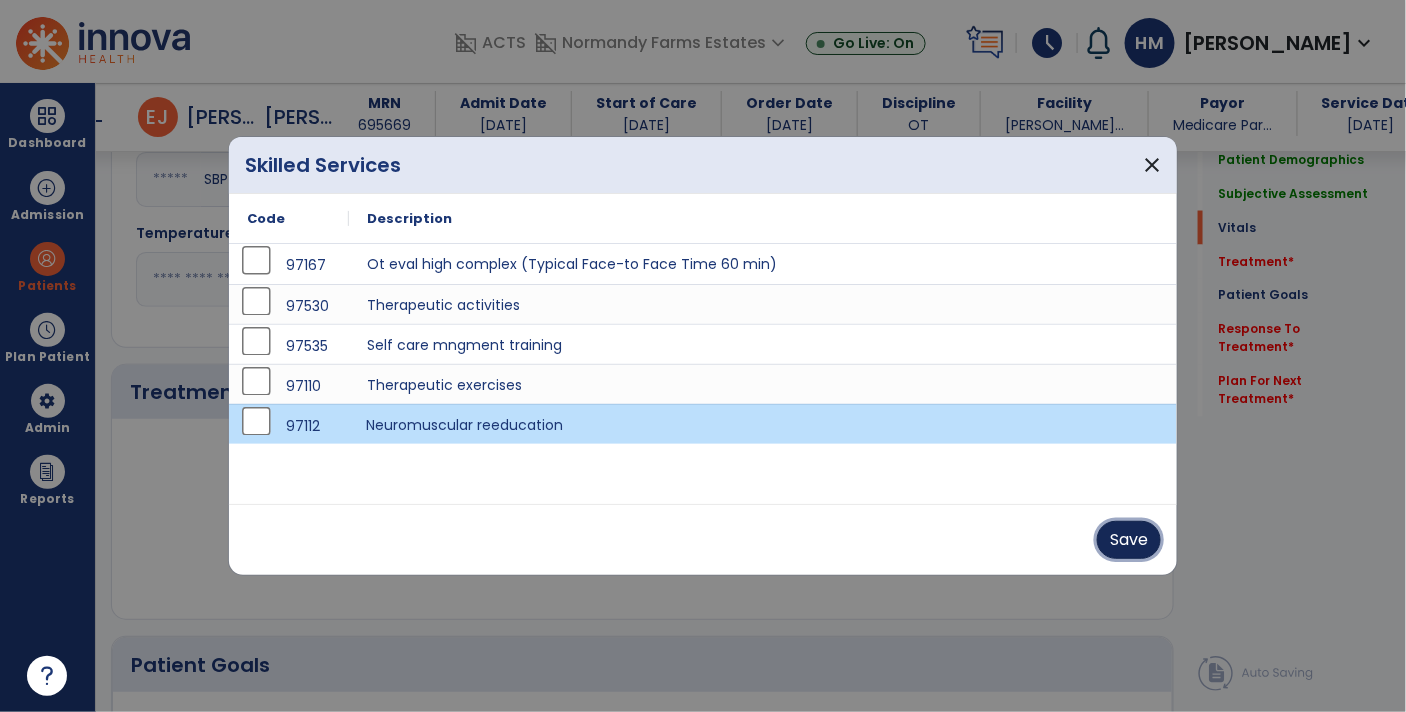 click on "Save" at bounding box center [1129, 540] 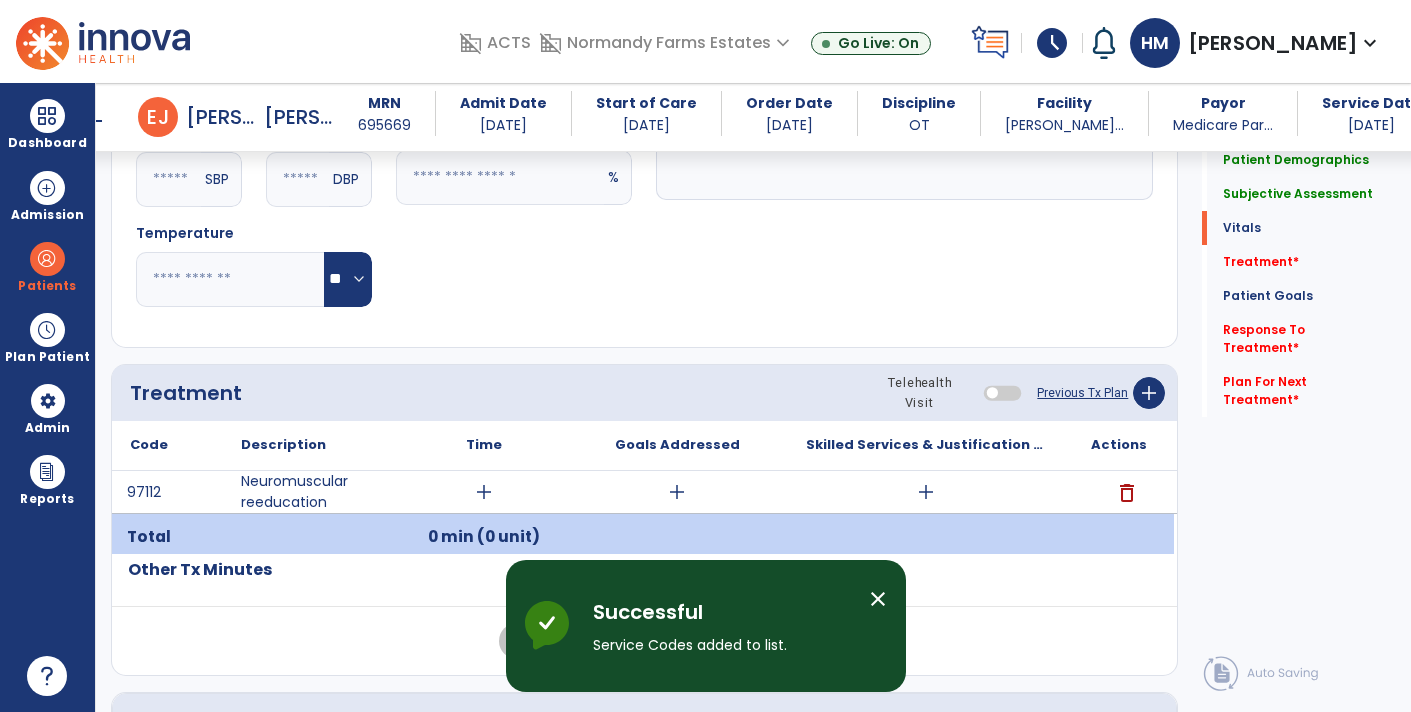 click on "add" at bounding box center (484, 492) 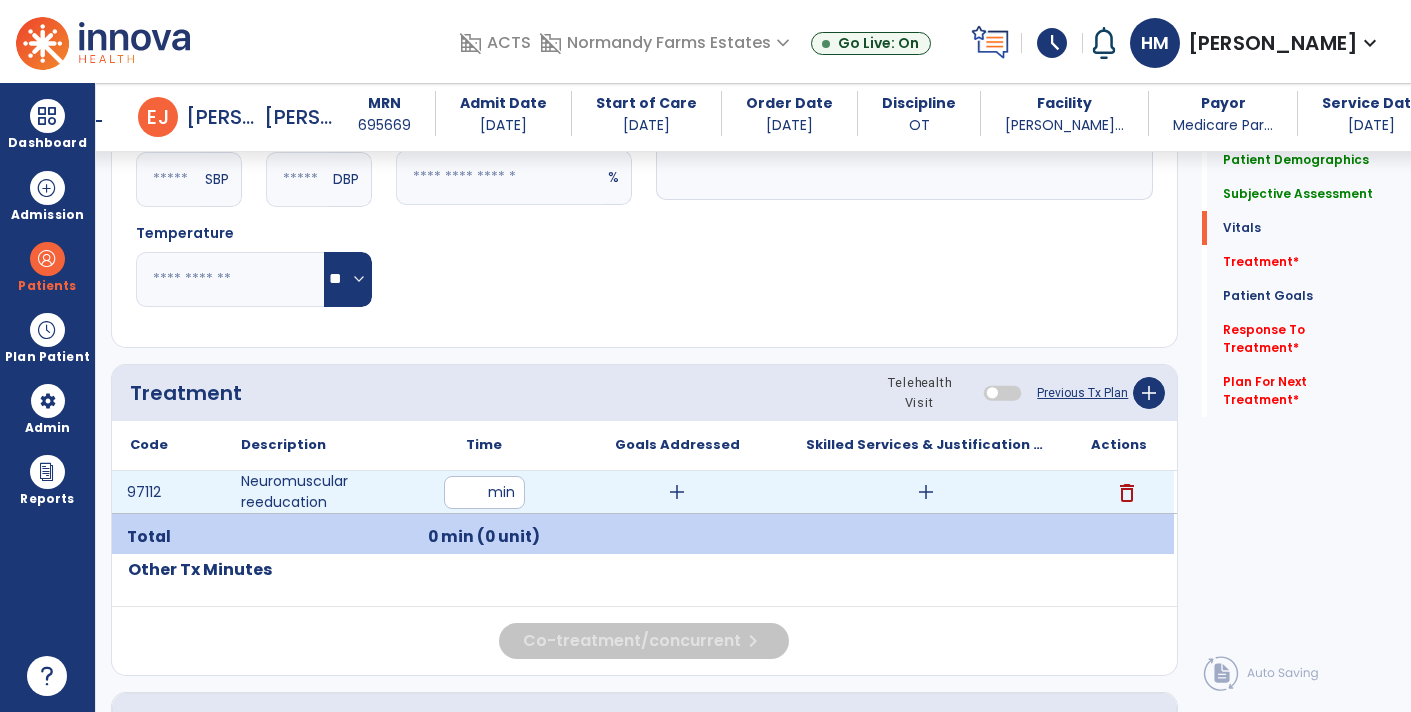 type on "**" 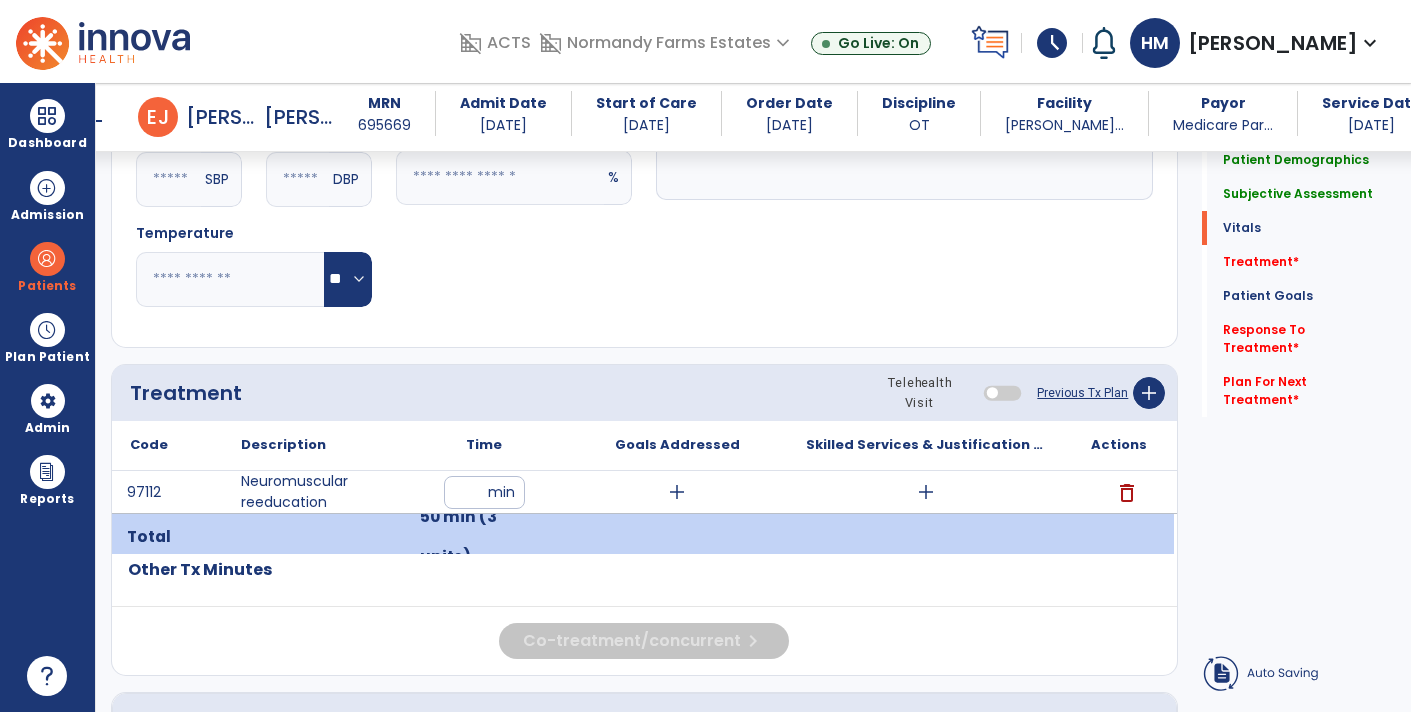 click on "add" at bounding box center (677, 492) 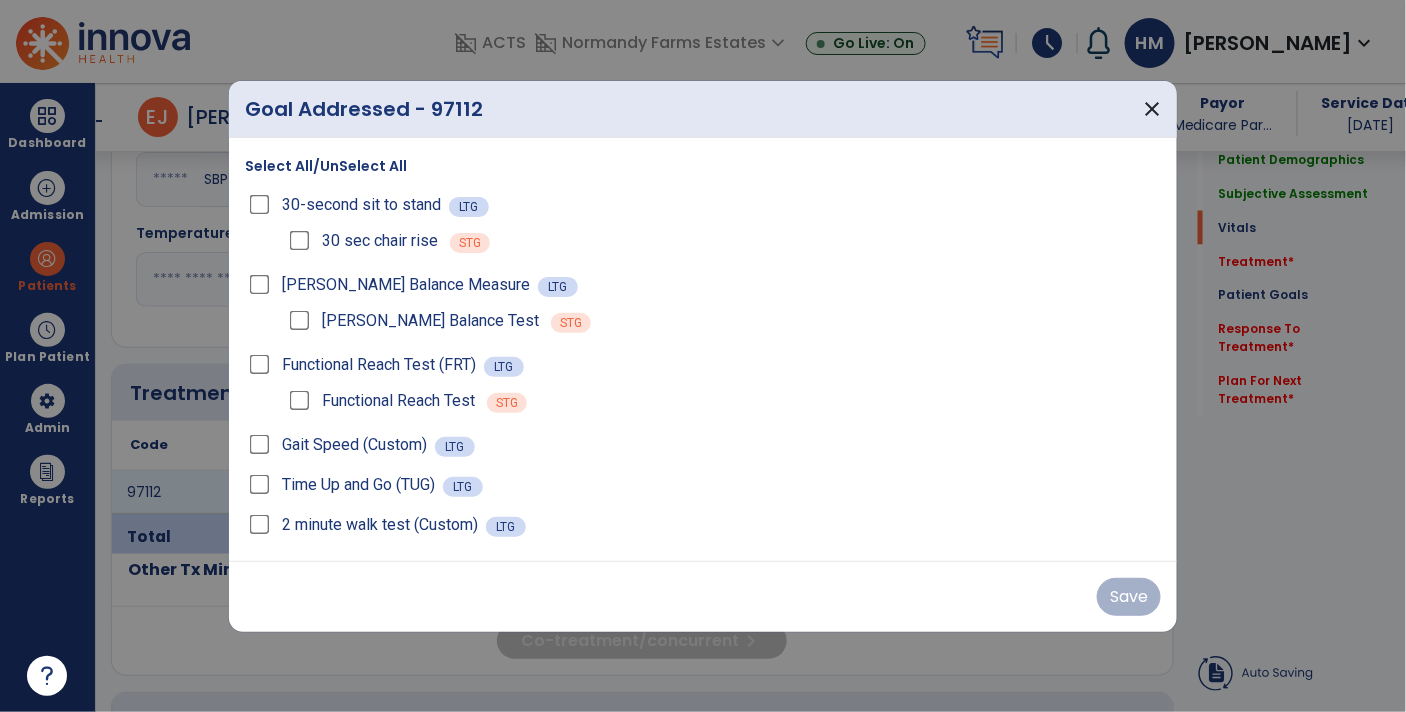 scroll, scrollTop: 1005, scrollLeft: 0, axis: vertical 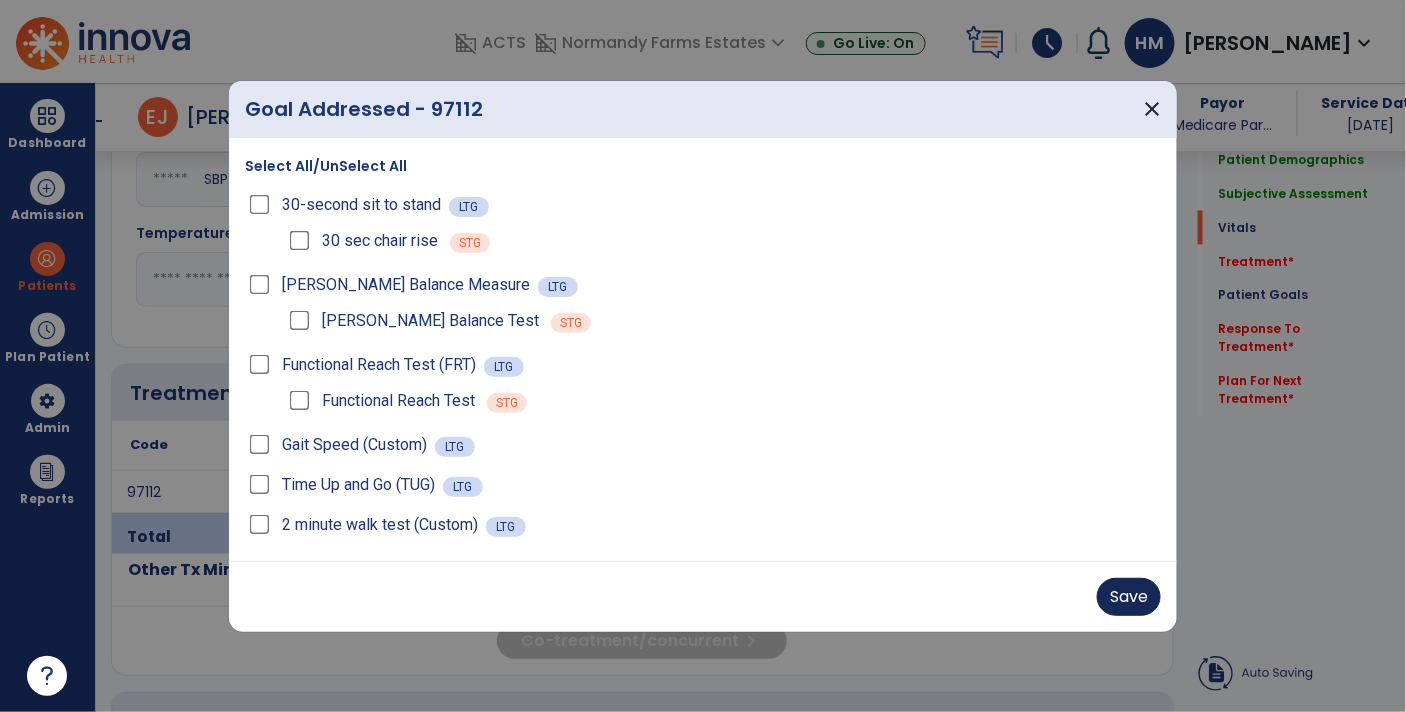 click on "Save" at bounding box center (1129, 597) 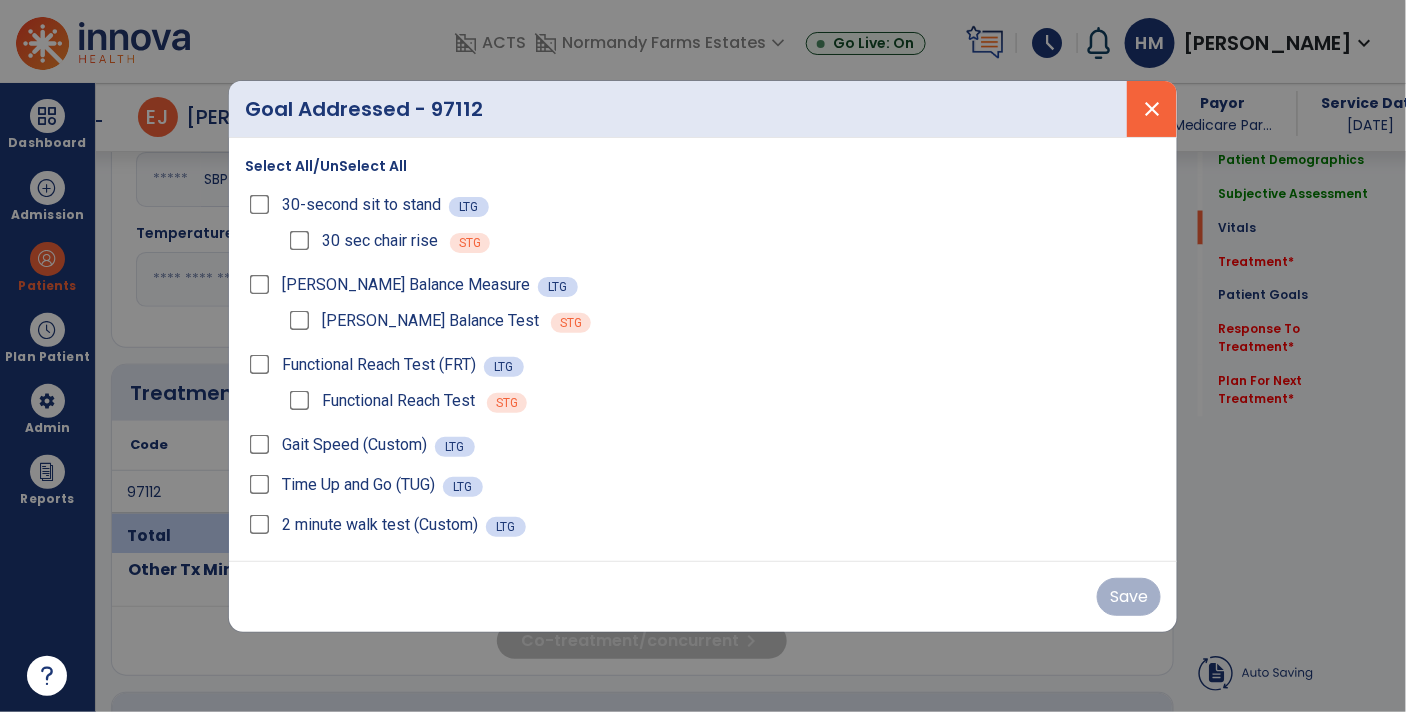 click on "close" at bounding box center [1152, 109] 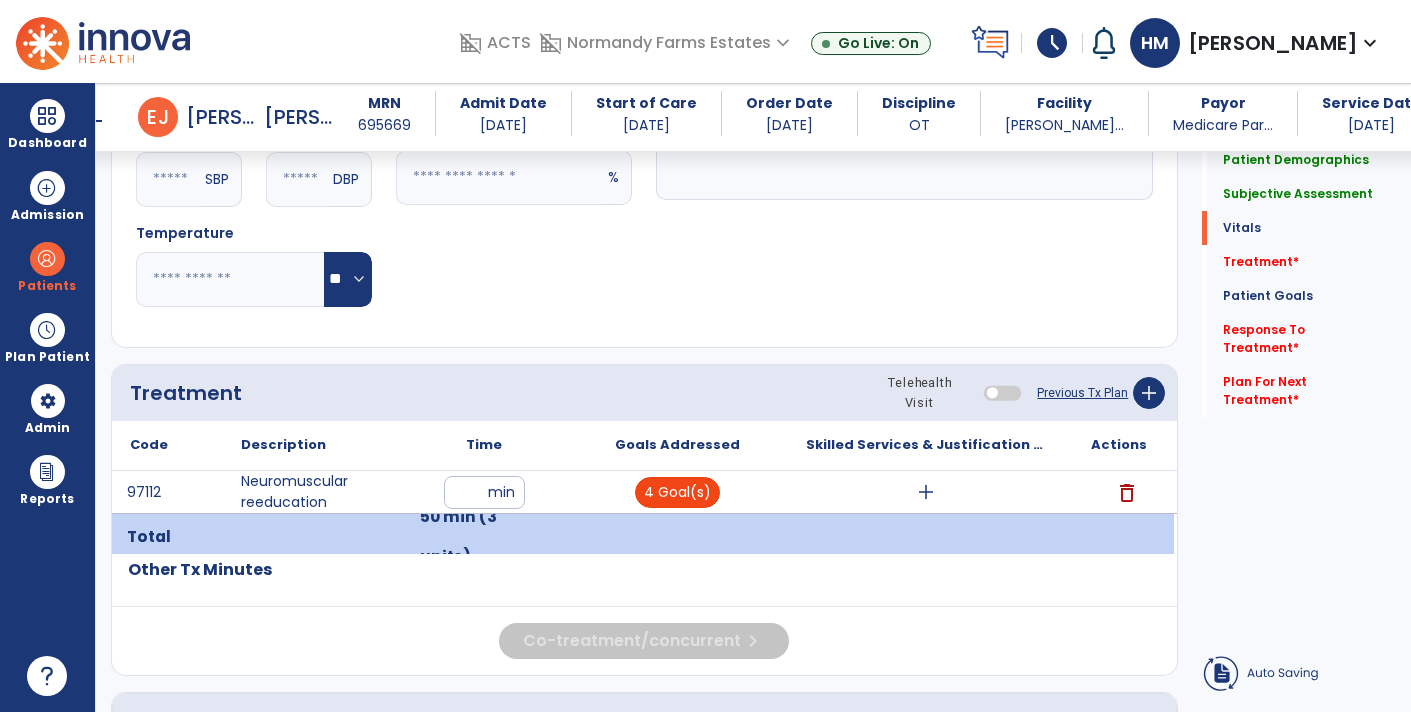 click on "4 Goal(s)" at bounding box center (677, 492) 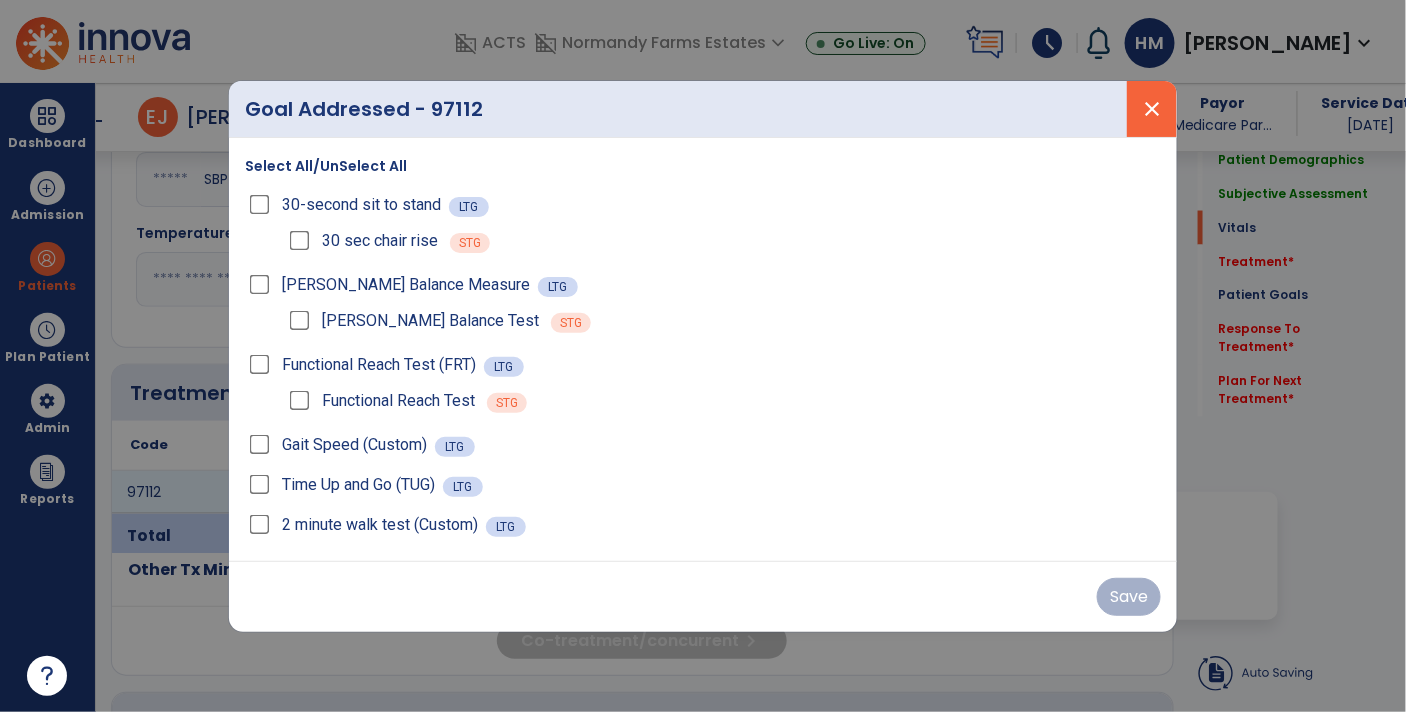 click on "close" at bounding box center [1152, 109] 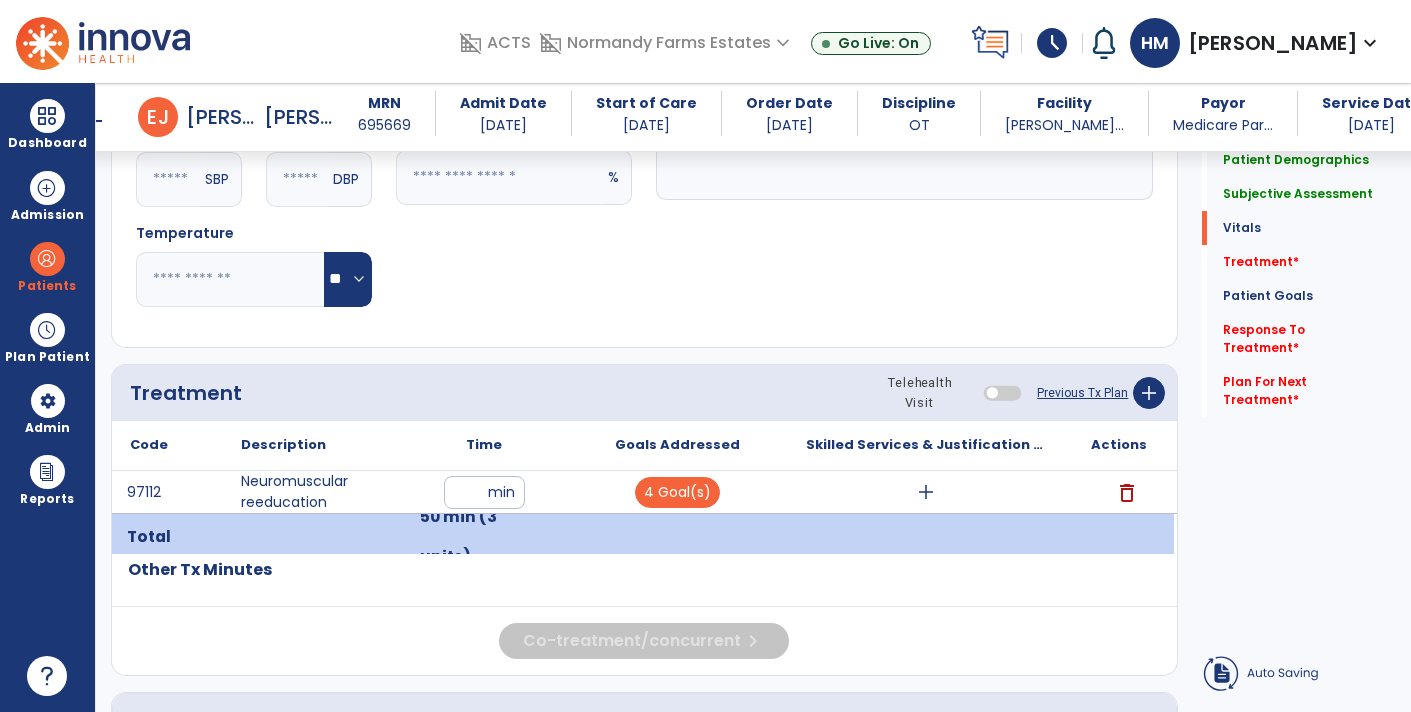 click on "add" at bounding box center (926, 492) 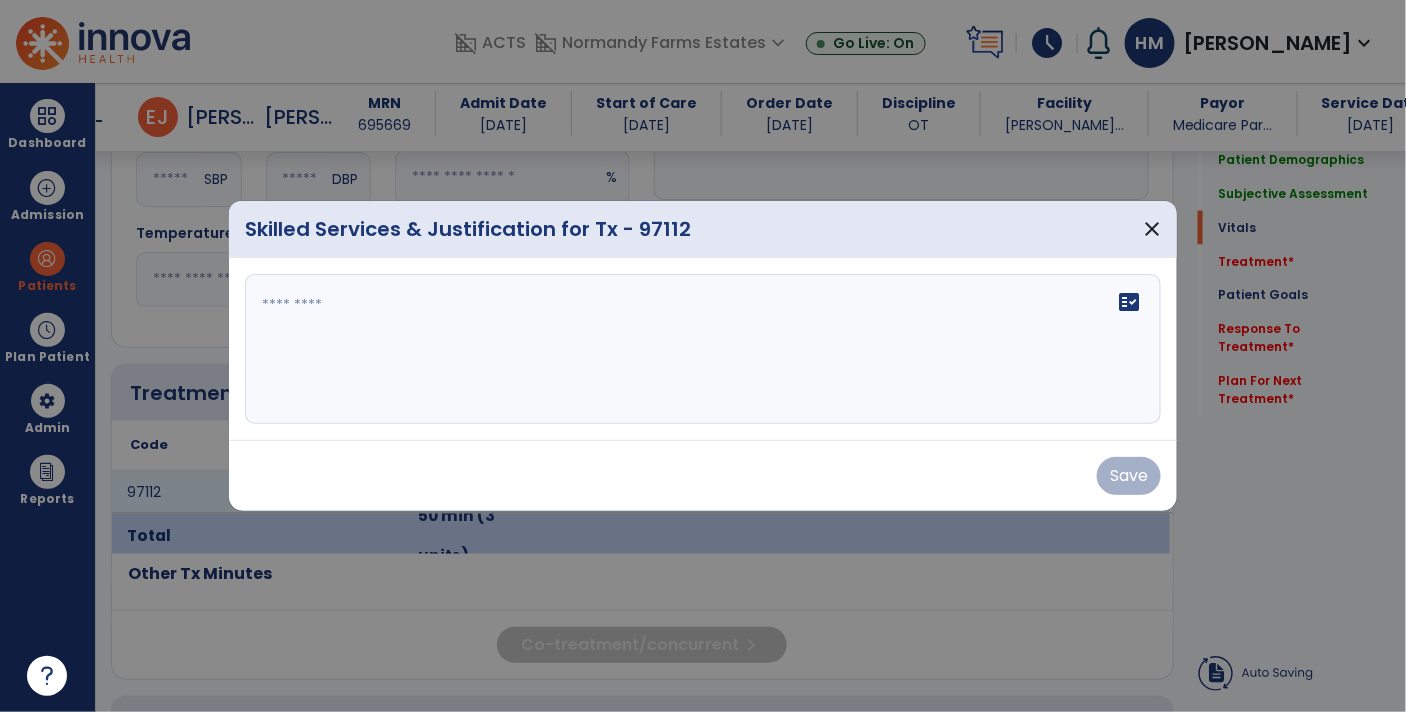 scroll, scrollTop: 1005, scrollLeft: 0, axis: vertical 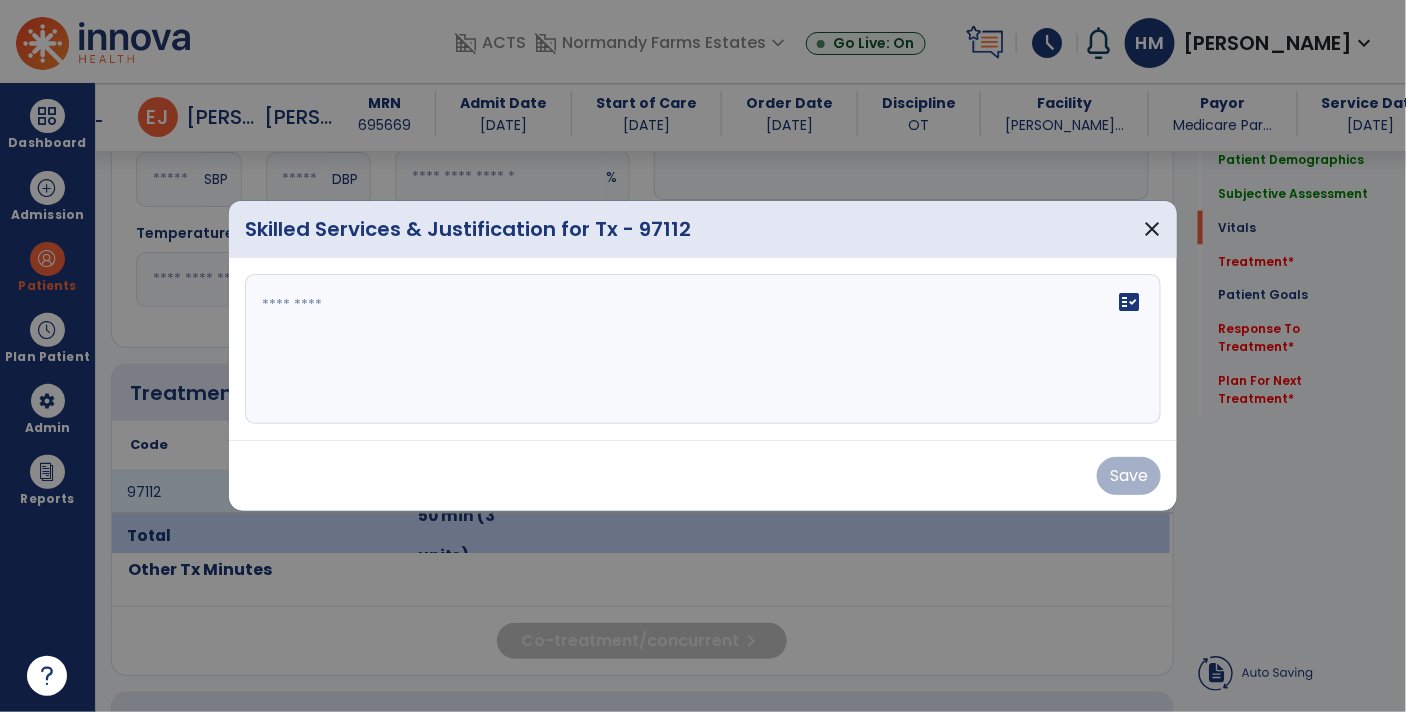 click on "fact_check" at bounding box center [703, 349] 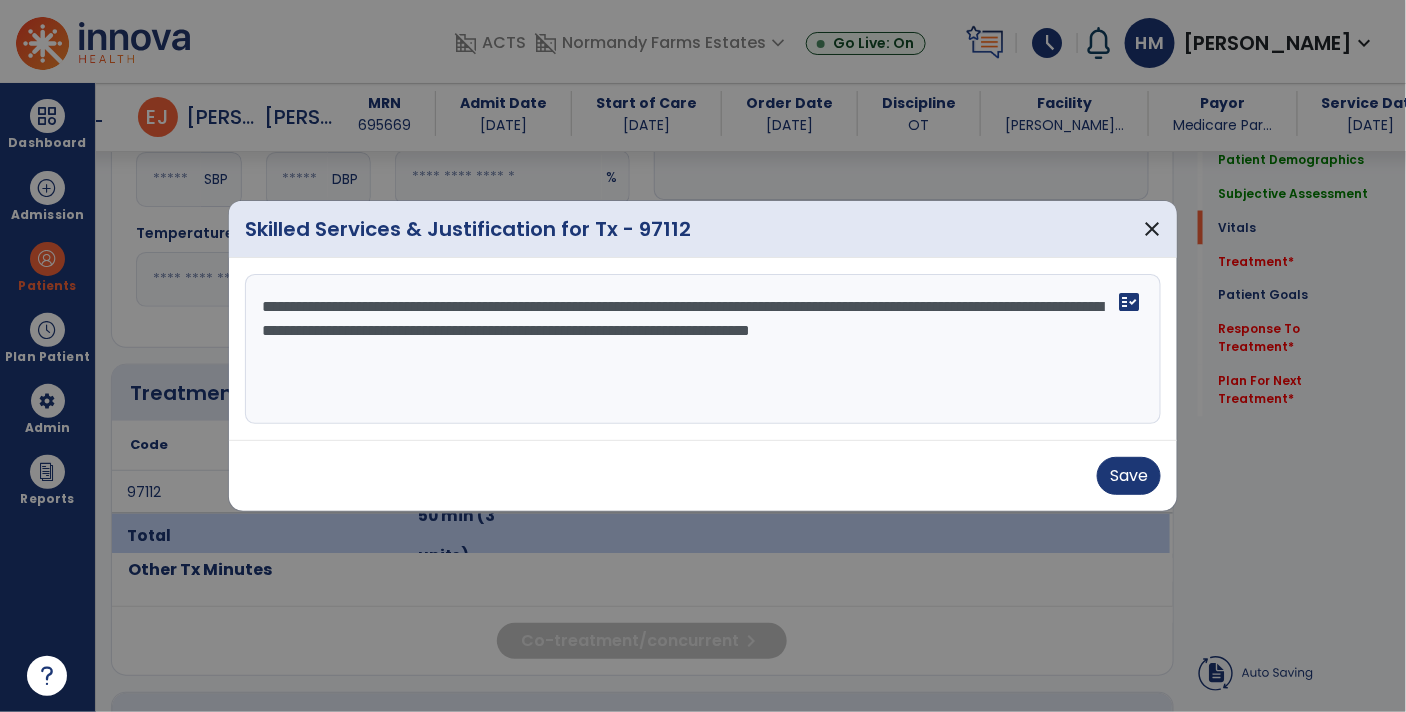 click on "**********" at bounding box center [703, 349] 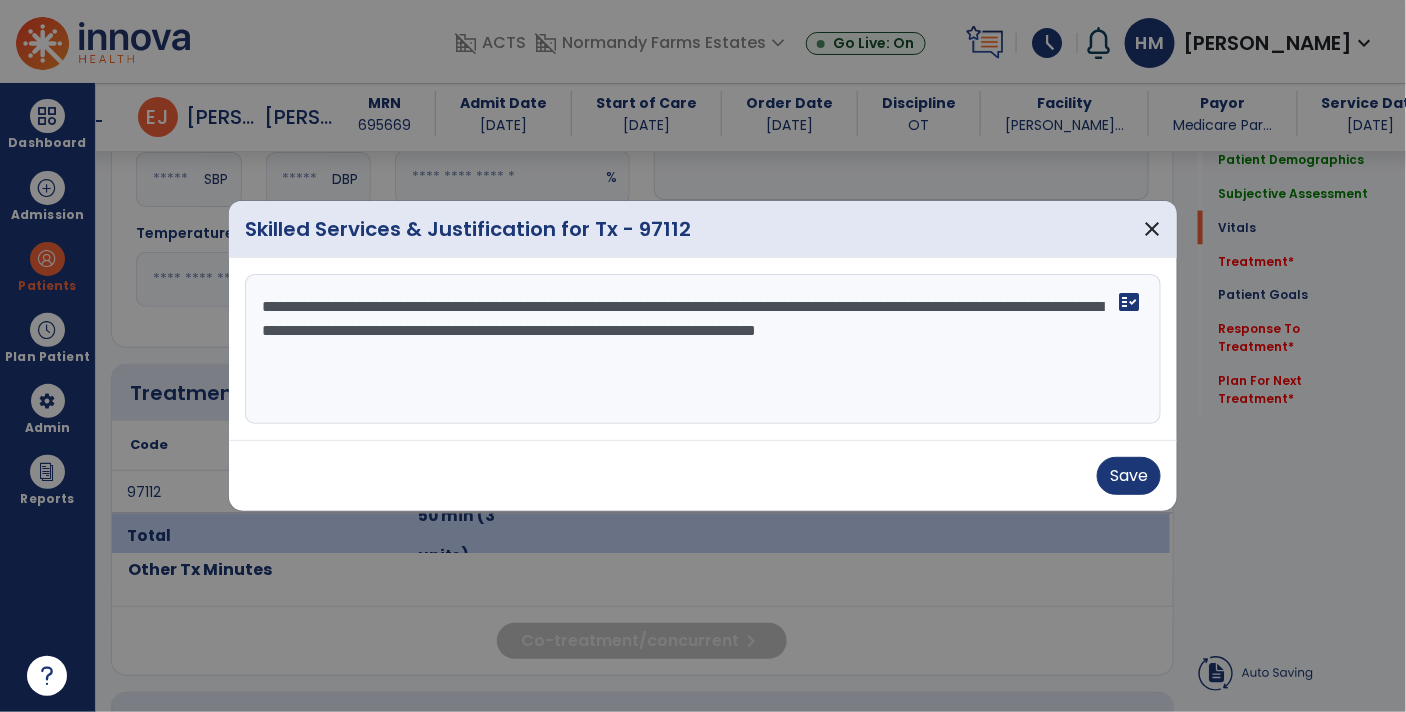 click on "**********" at bounding box center [703, 349] 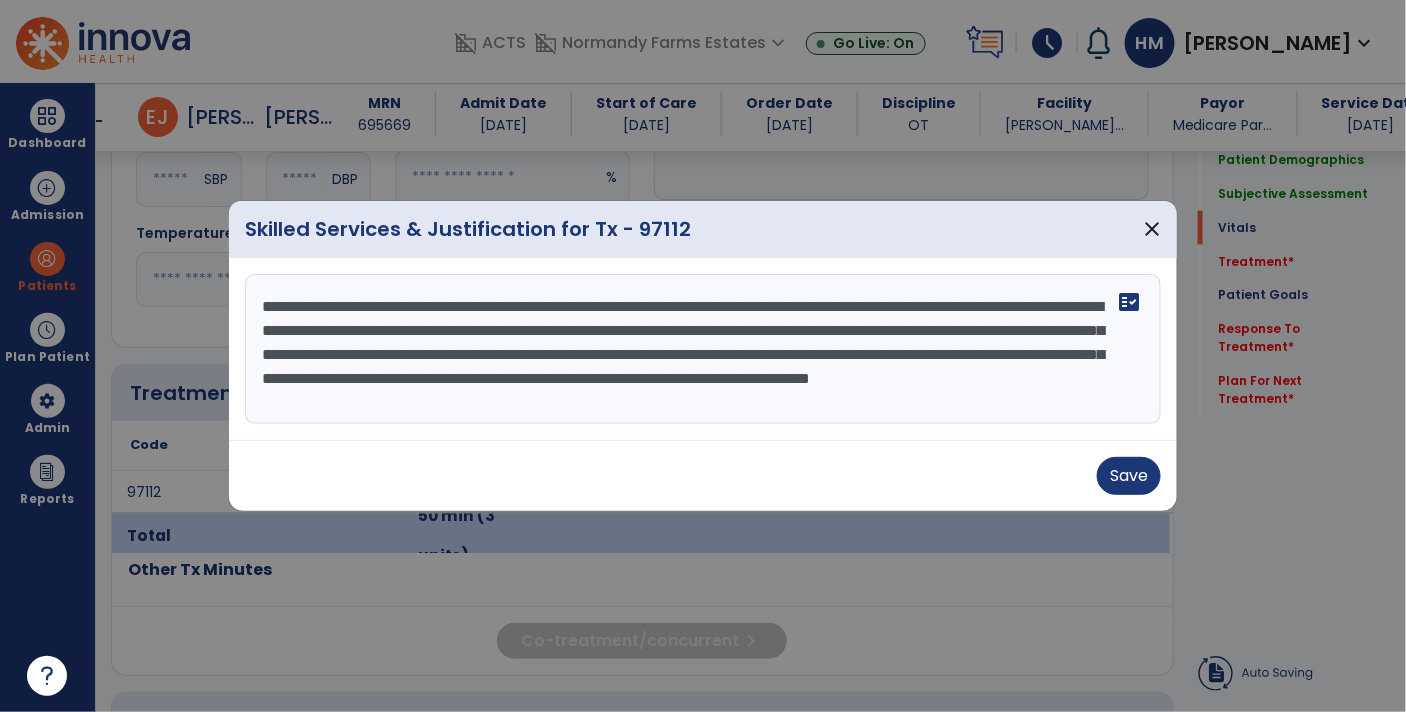 scroll, scrollTop: 15, scrollLeft: 0, axis: vertical 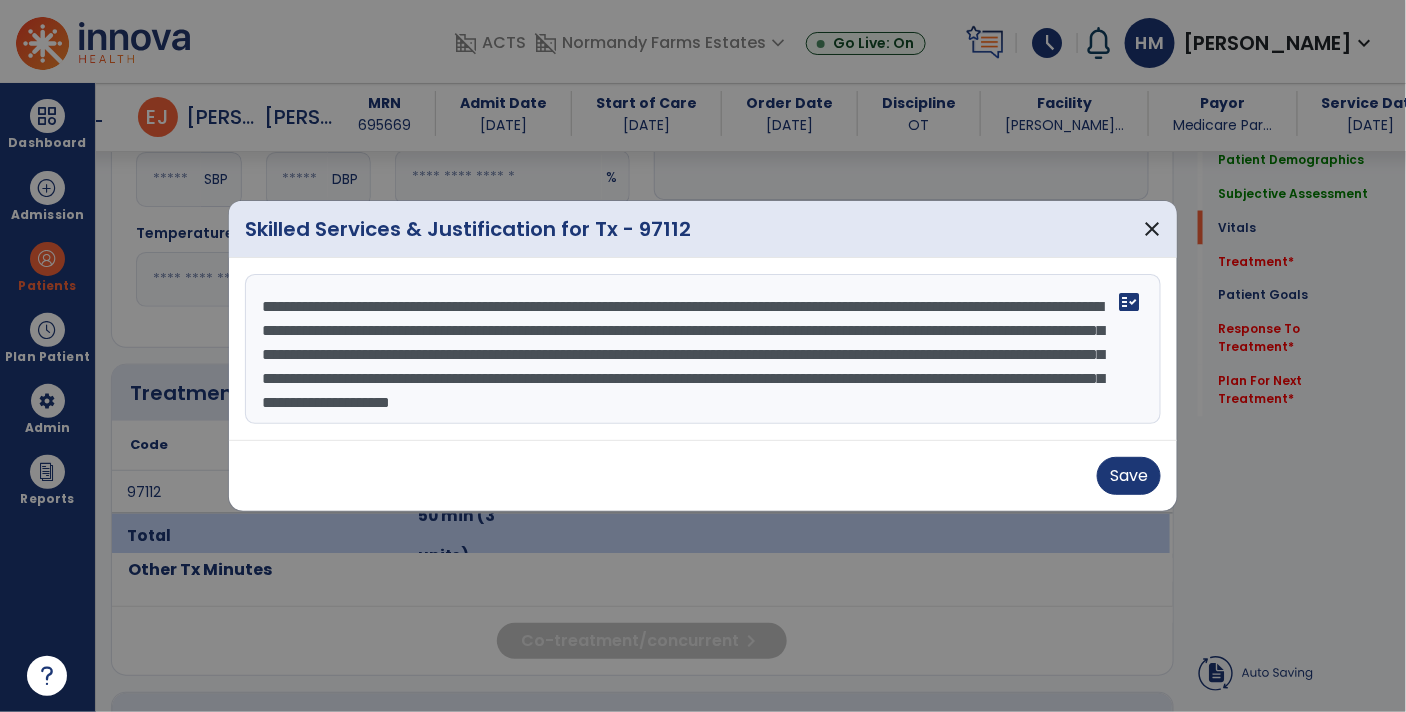 click on "**********" at bounding box center [703, 349] 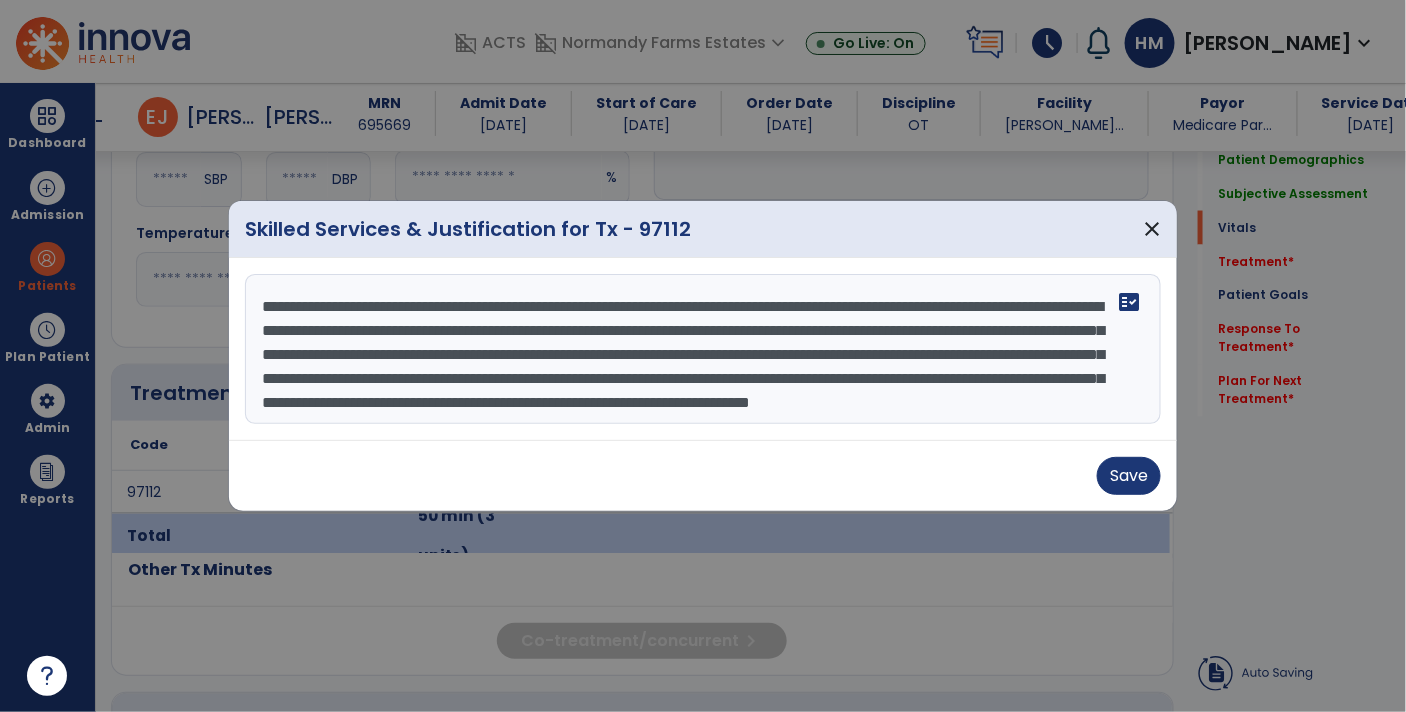 click on "**********" at bounding box center (703, 349) 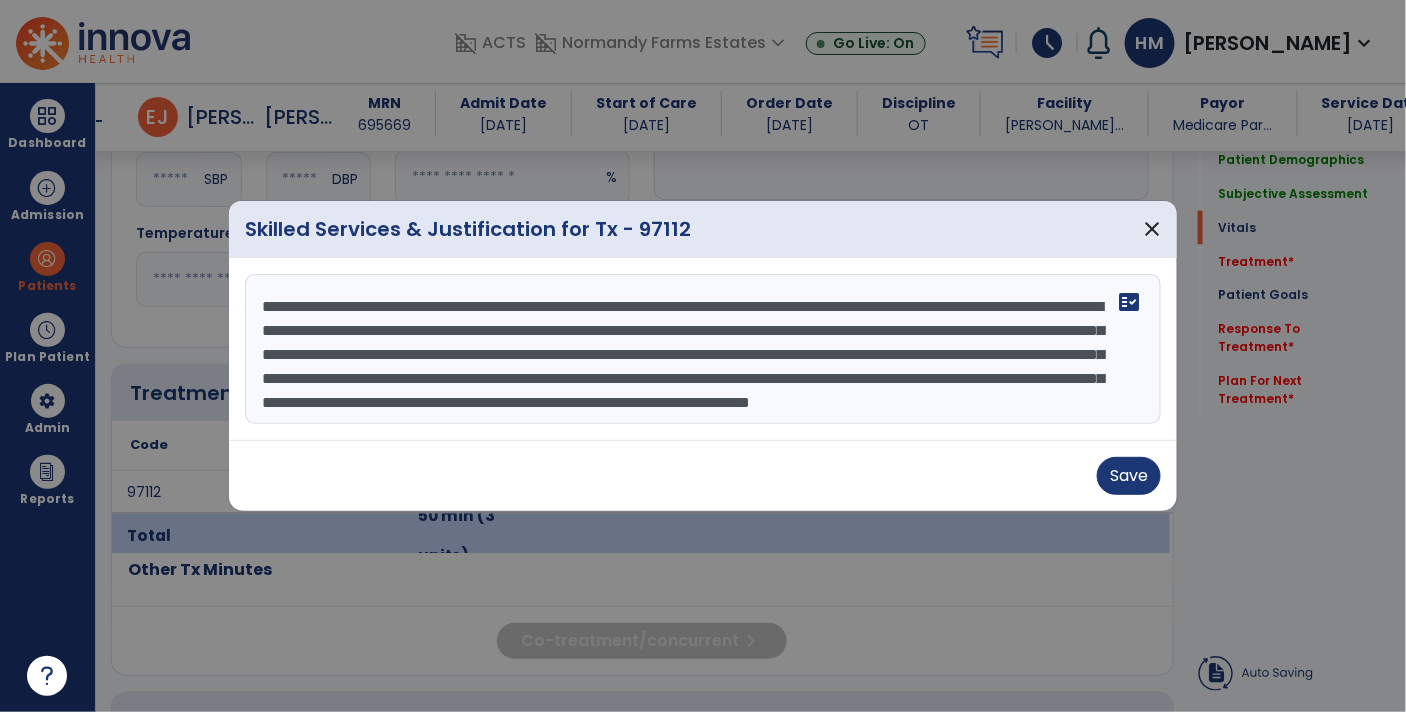 scroll, scrollTop: 41, scrollLeft: 0, axis: vertical 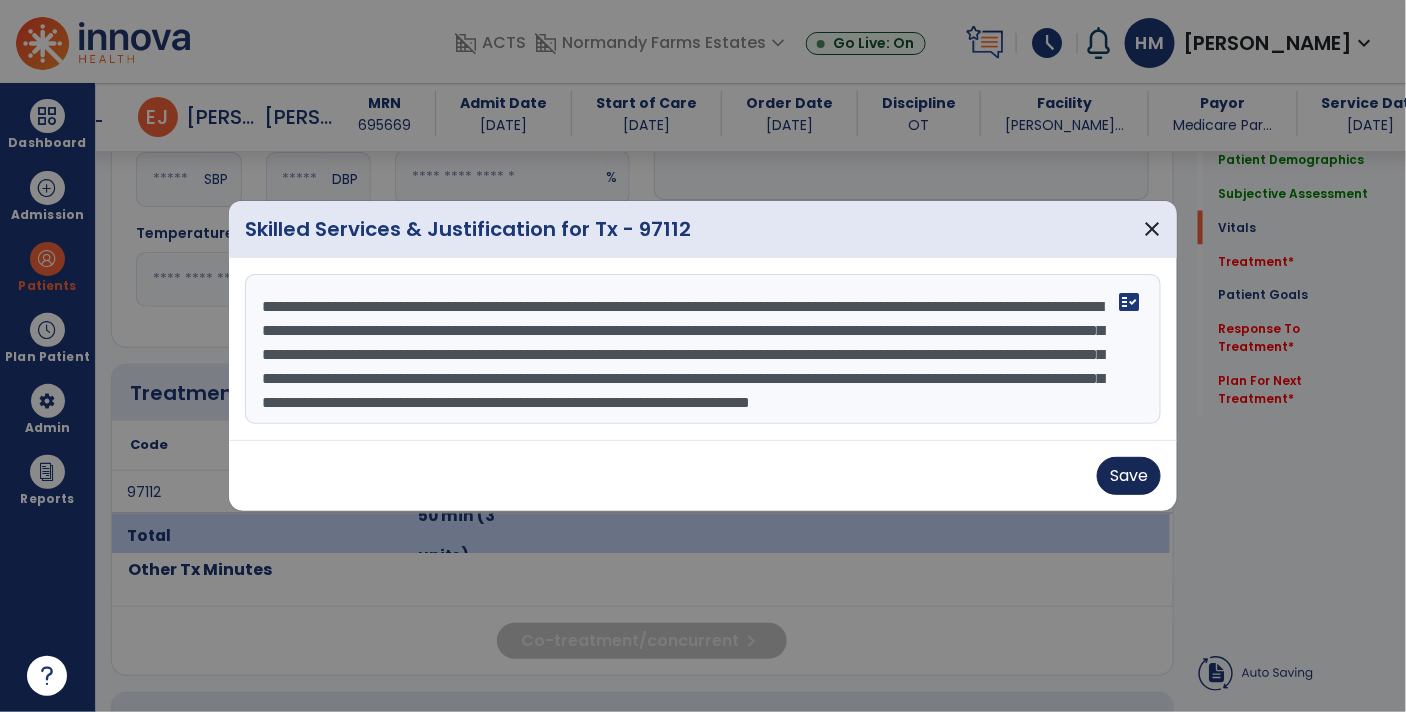 type on "**********" 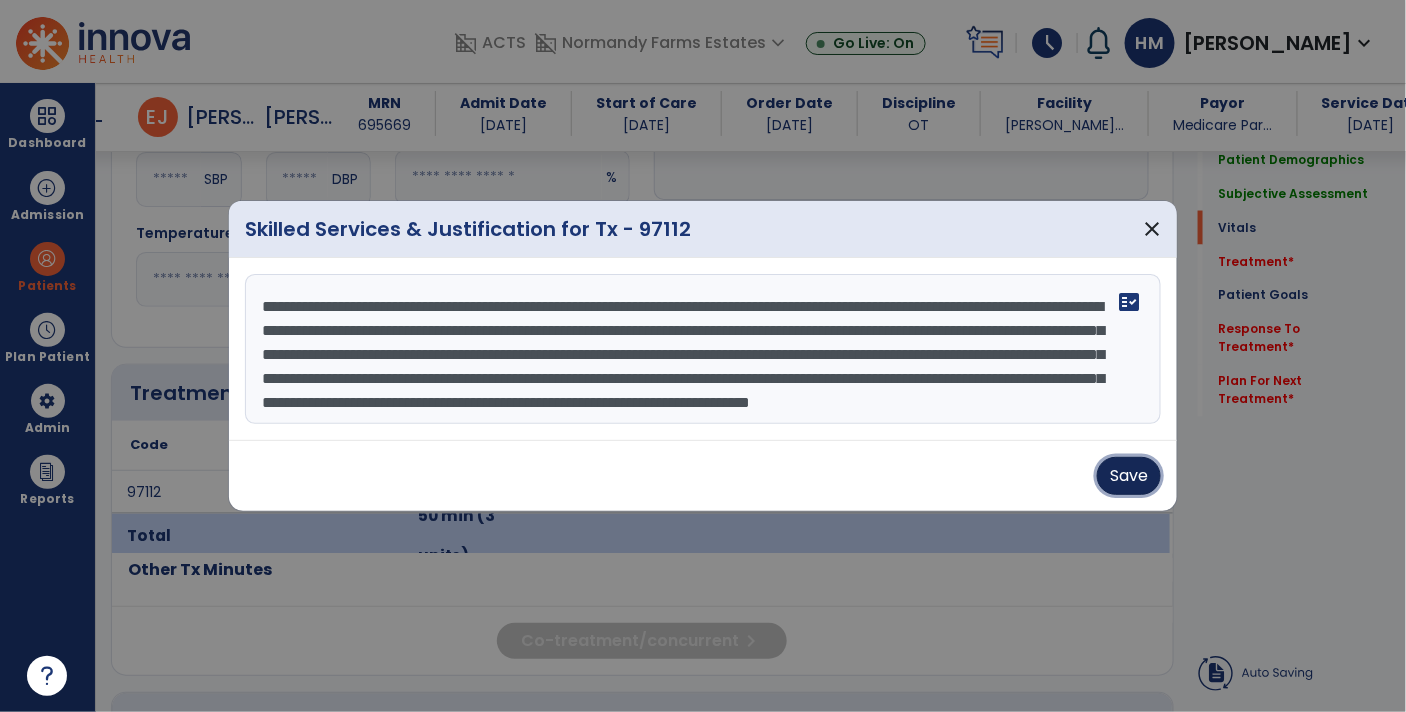 click on "Save" at bounding box center (1129, 476) 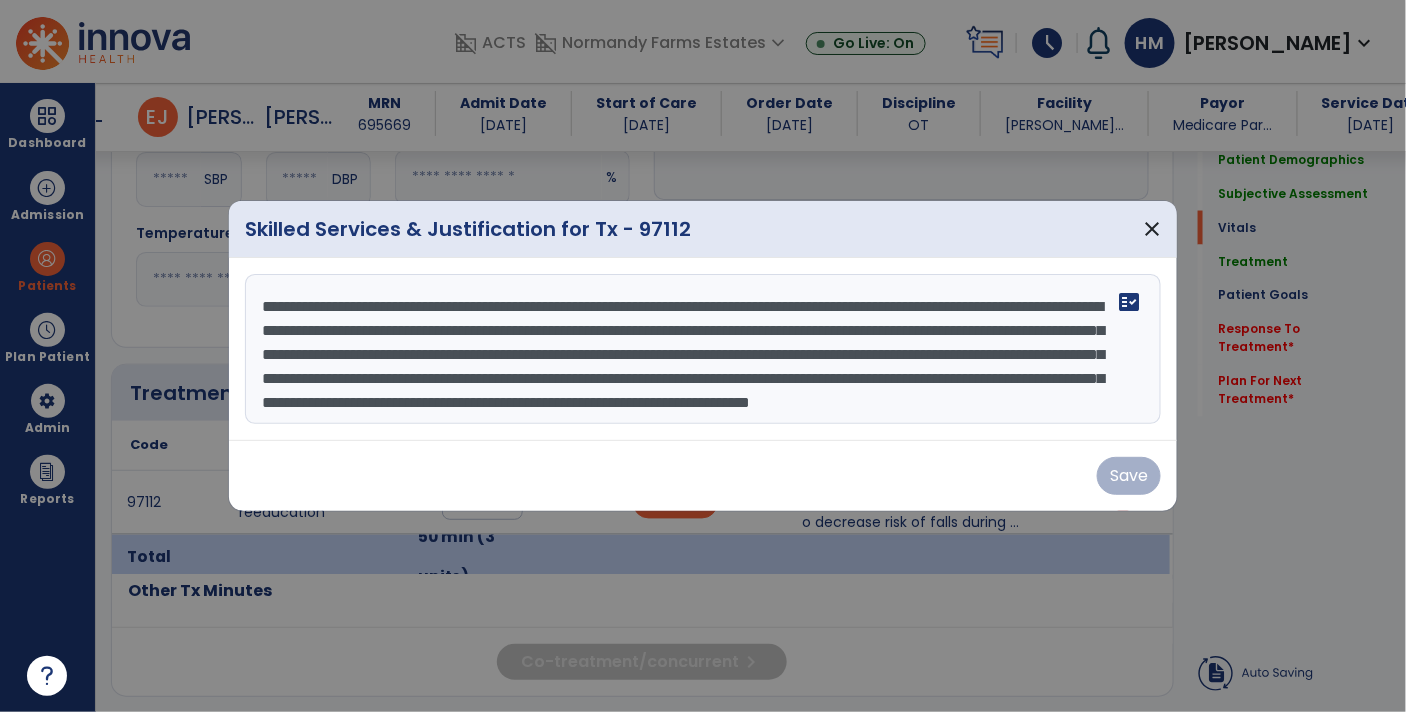 click on "**********" at bounding box center [703, 349] 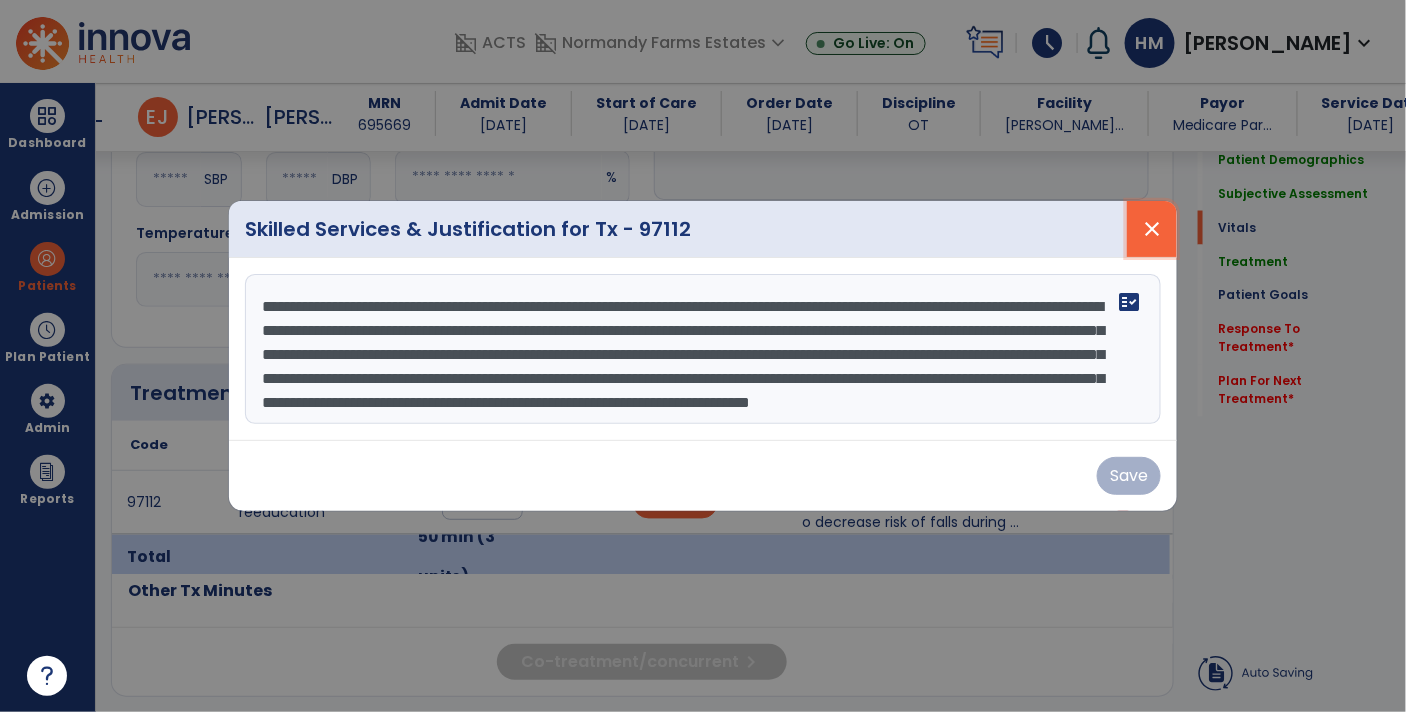 click on "close" at bounding box center [1152, 229] 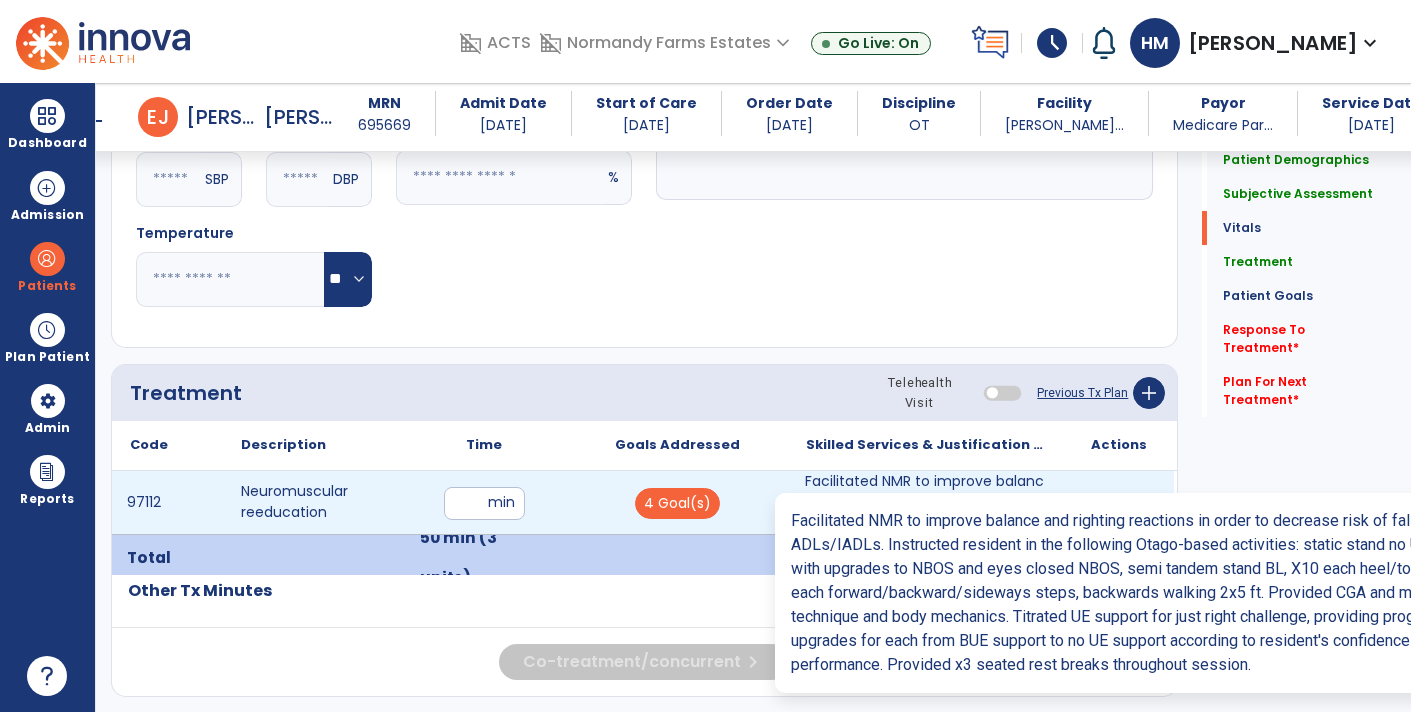 click on "Facilitated NMR to improve balance and righting reactions in order to decrease risk of falls during ..." at bounding box center (926, 502) 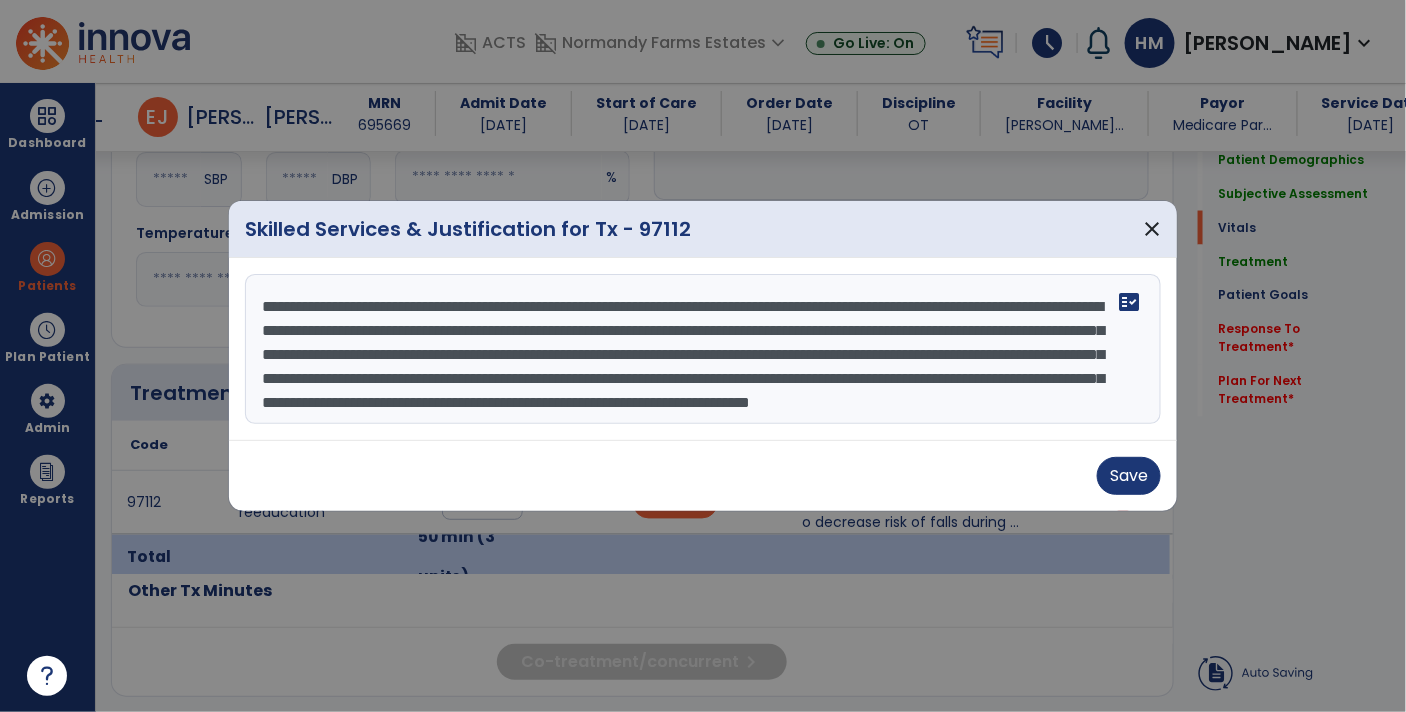 scroll, scrollTop: 1005, scrollLeft: 0, axis: vertical 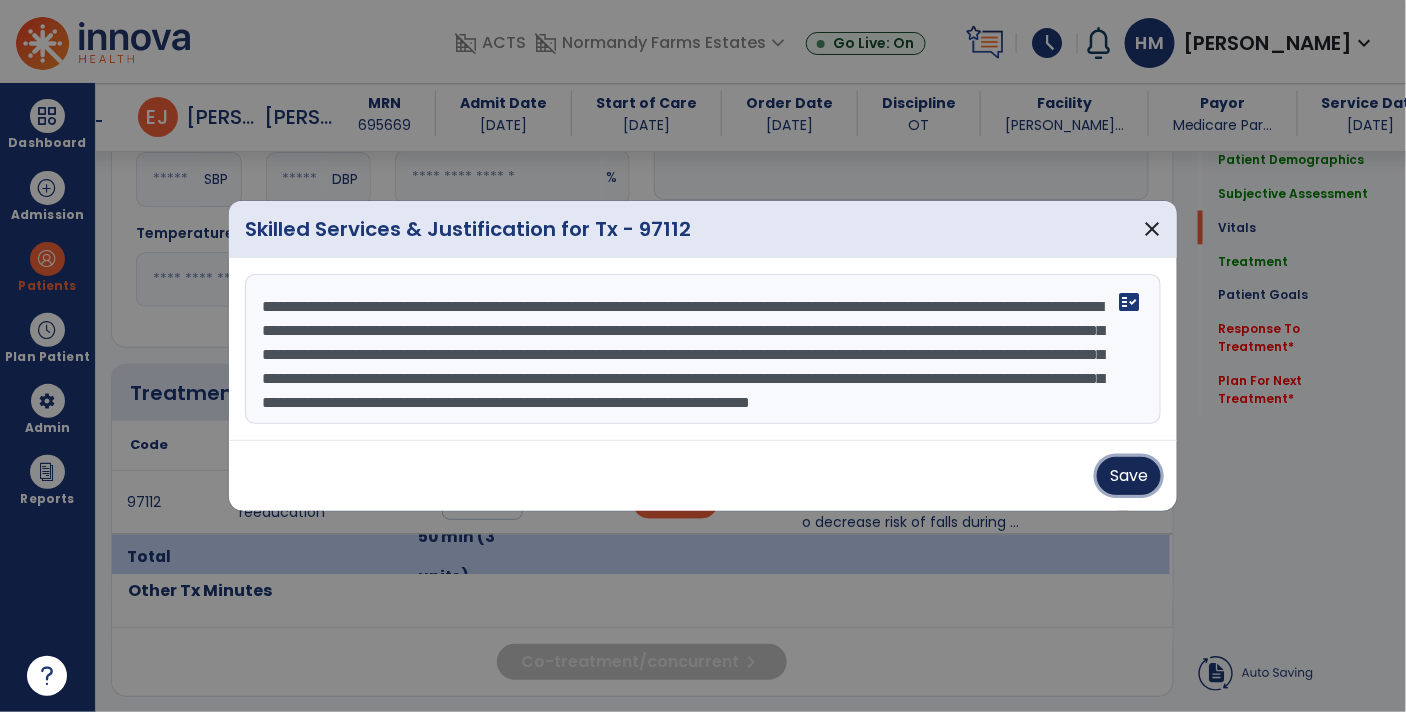 click on "Save" at bounding box center [1129, 476] 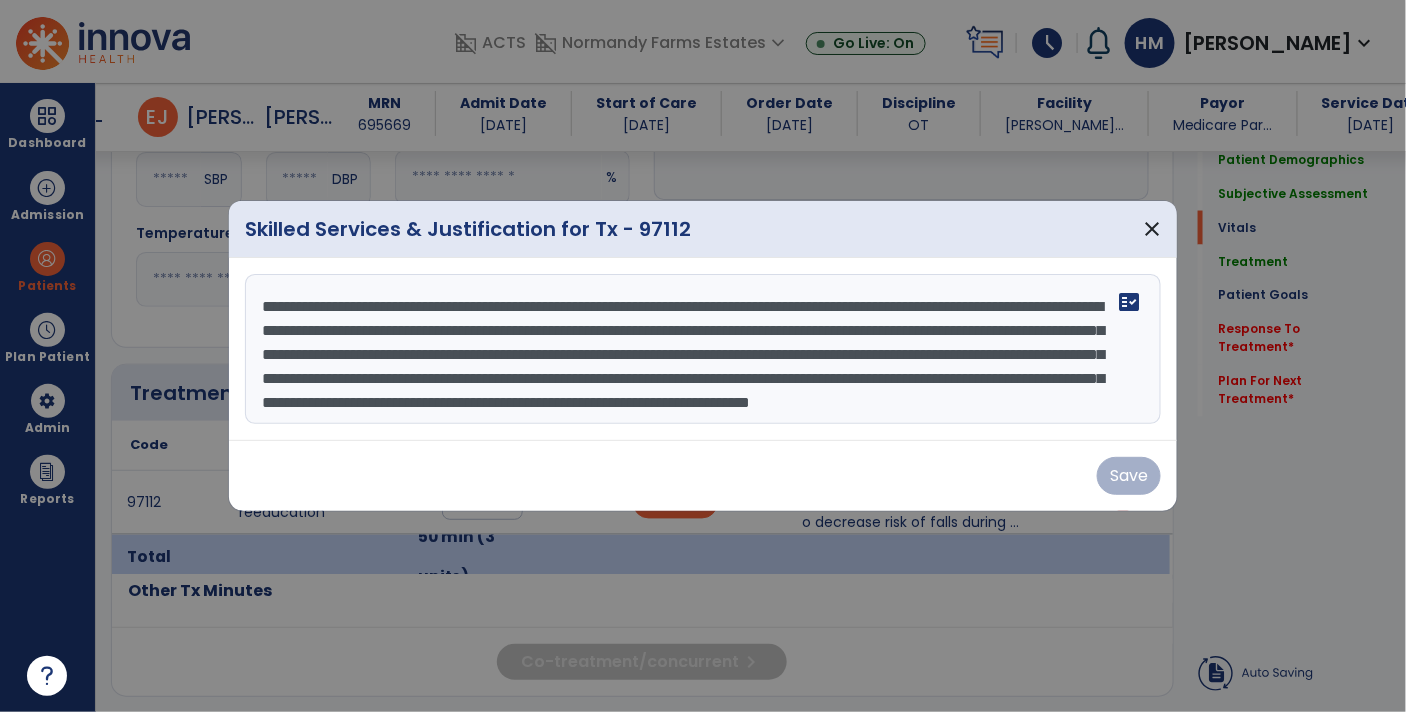 scroll, scrollTop: 0, scrollLeft: 0, axis: both 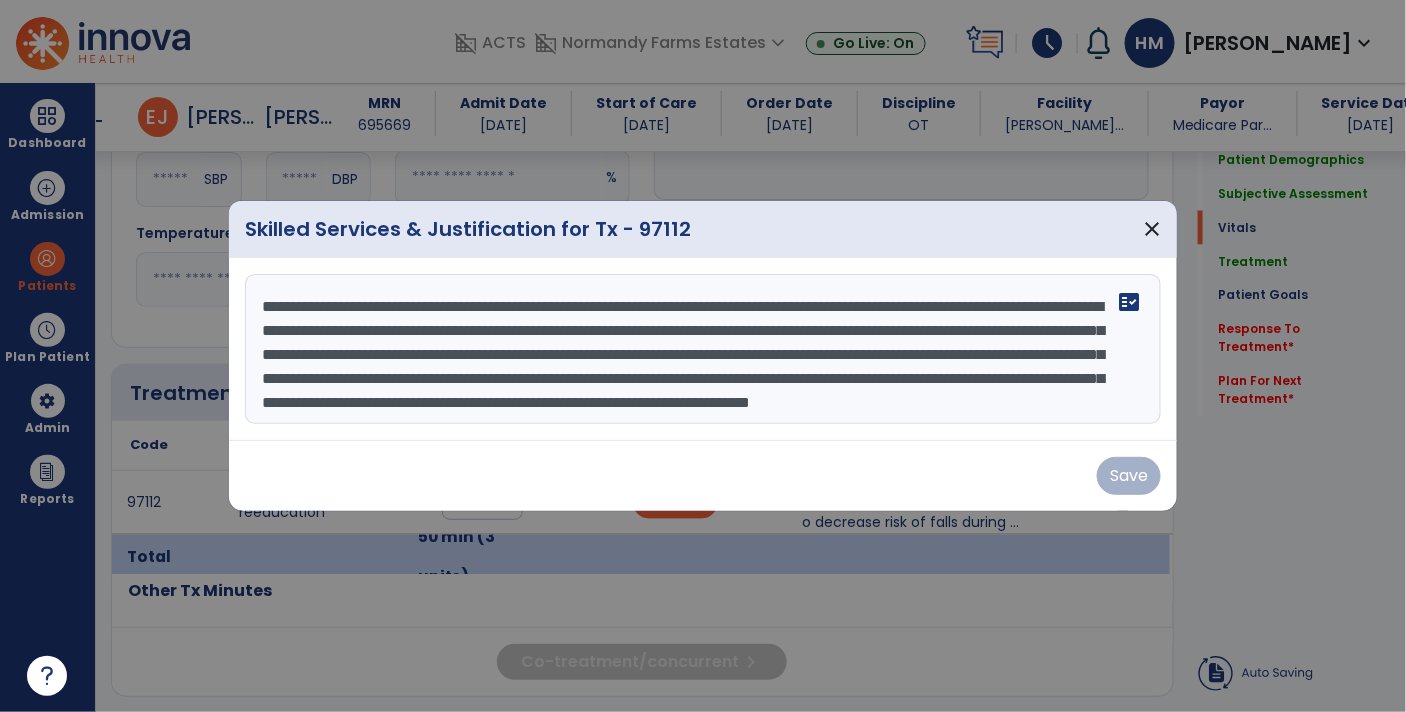 drag, startPoint x: 666, startPoint y: 415, endPoint x: 88, endPoint y: 228, distance: 607.4973 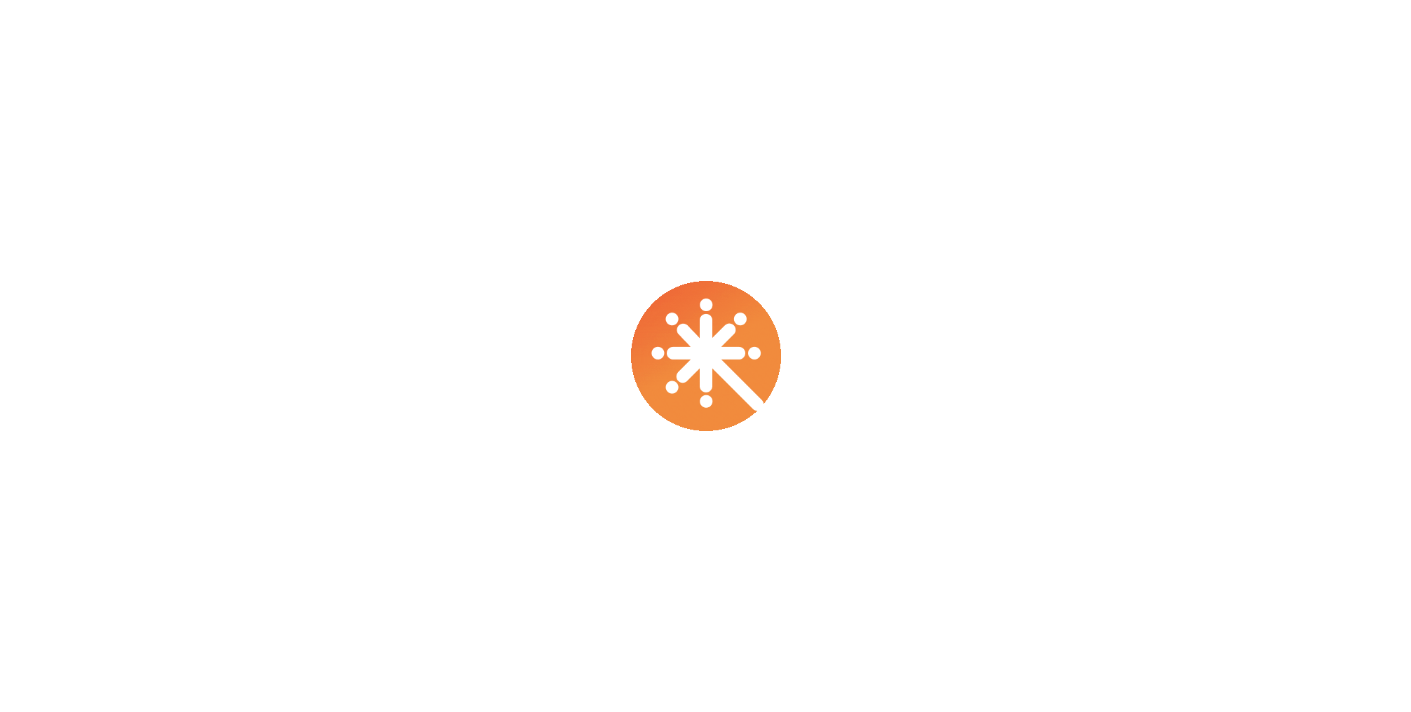 scroll, scrollTop: 0, scrollLeft: 0, axis: both 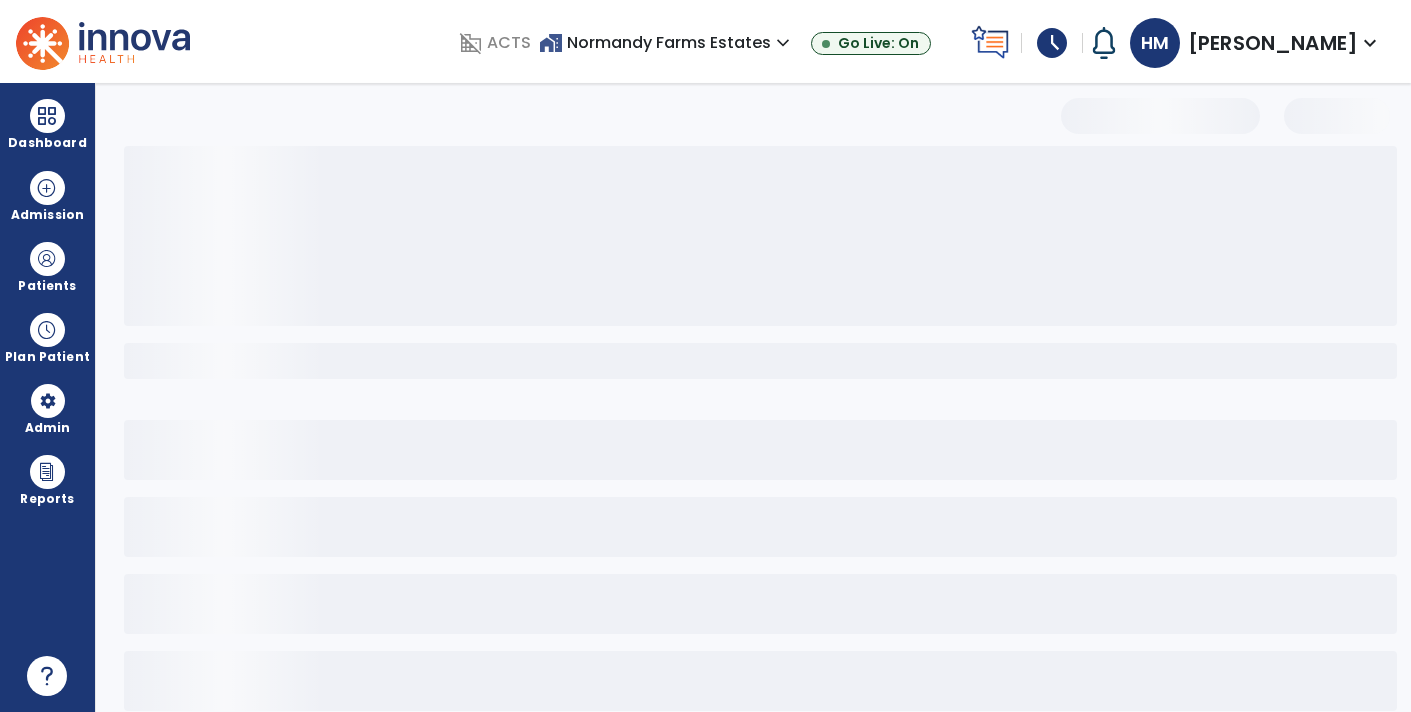 select on "*" 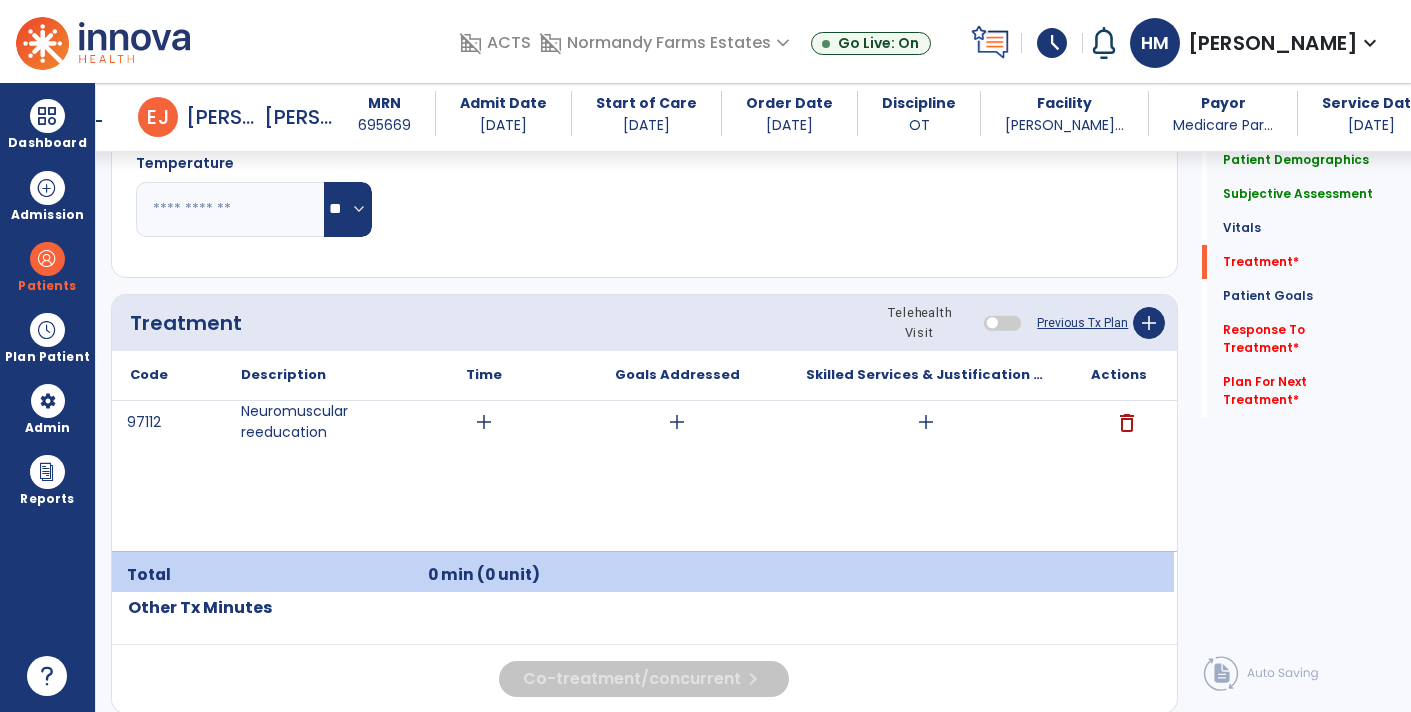 click on "add" at bounding box center (926, 422) 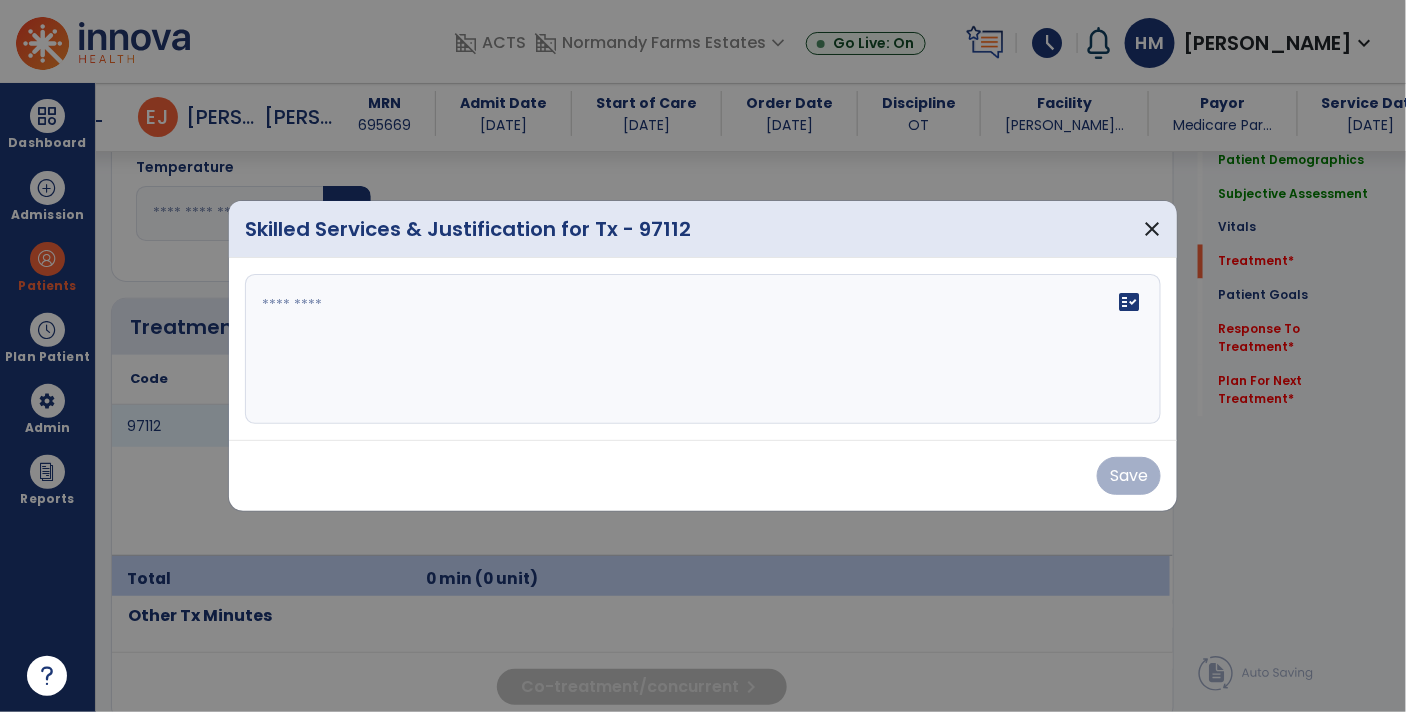 scroll, scrollTop: 1075, scrollLeft: 0, axis: vertical 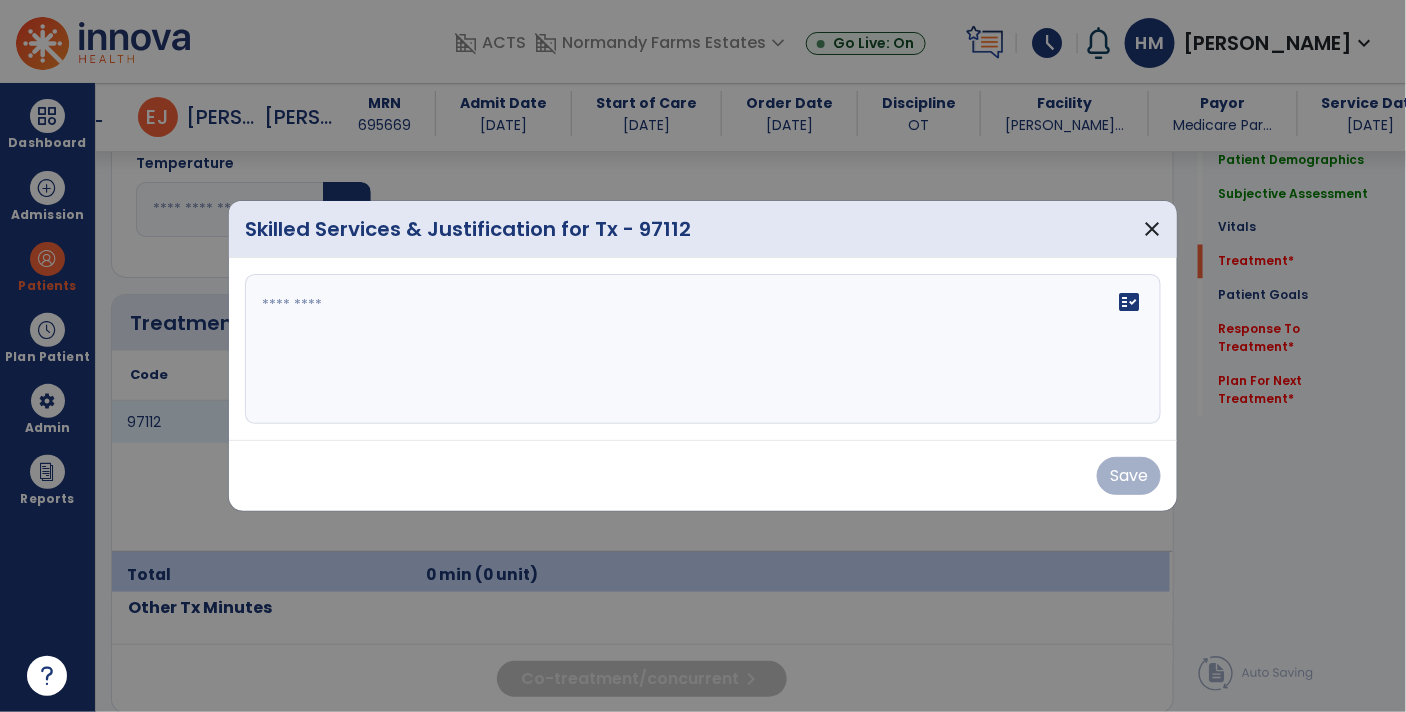 click on "fact_check" at bounding box center (703, 349) 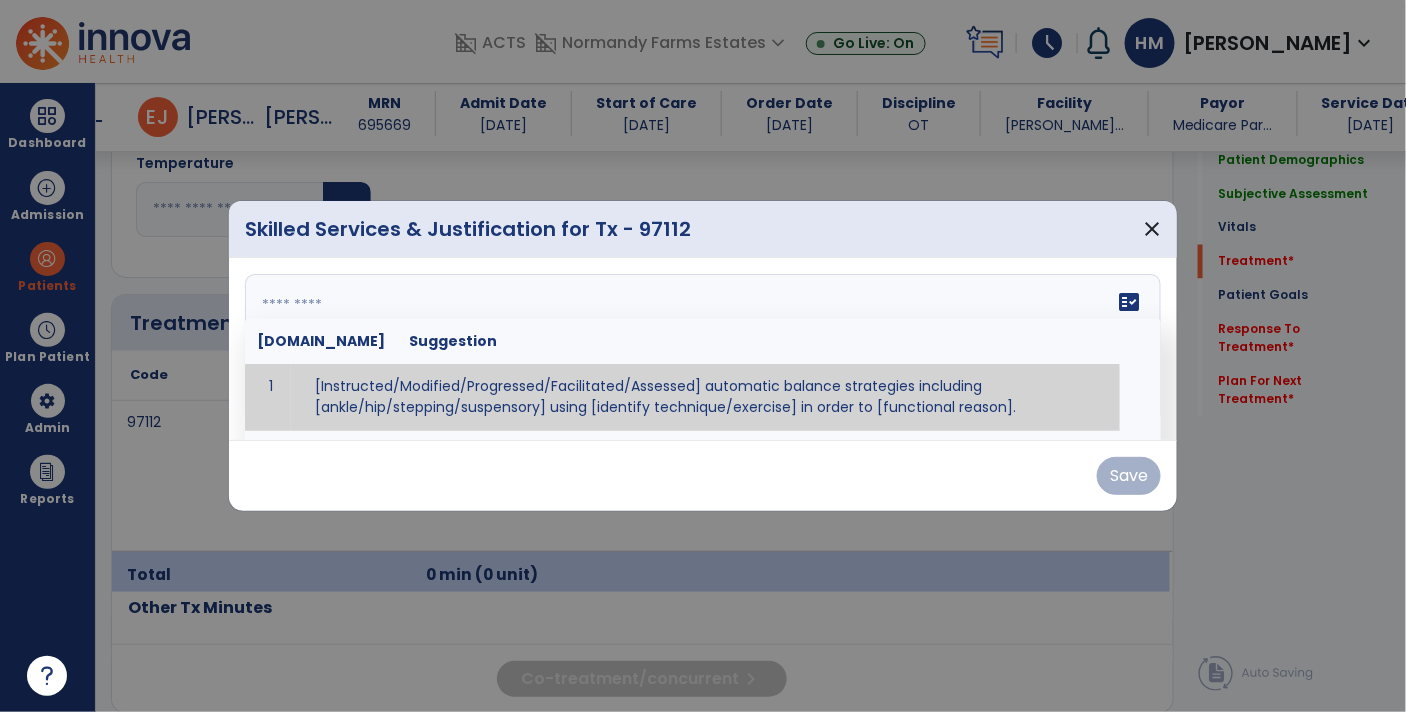 paste on "**********" 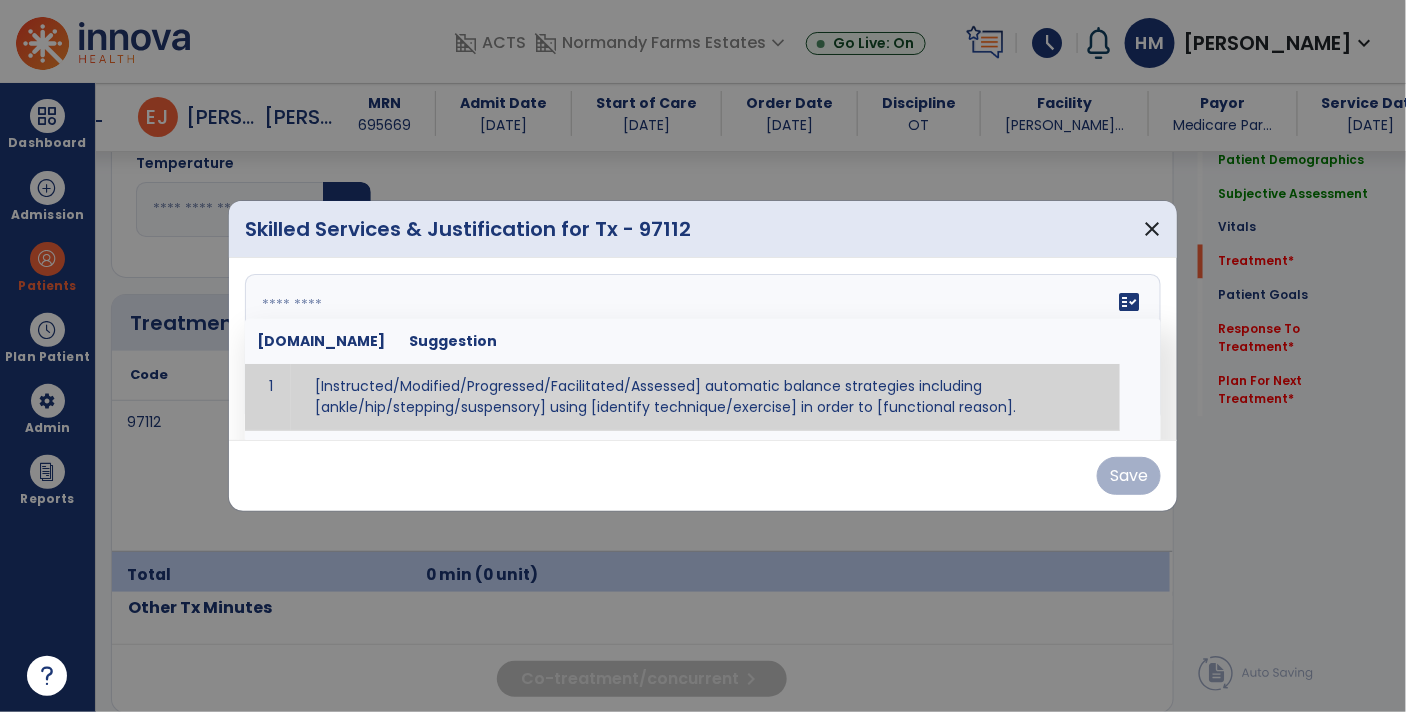 type on "**********" 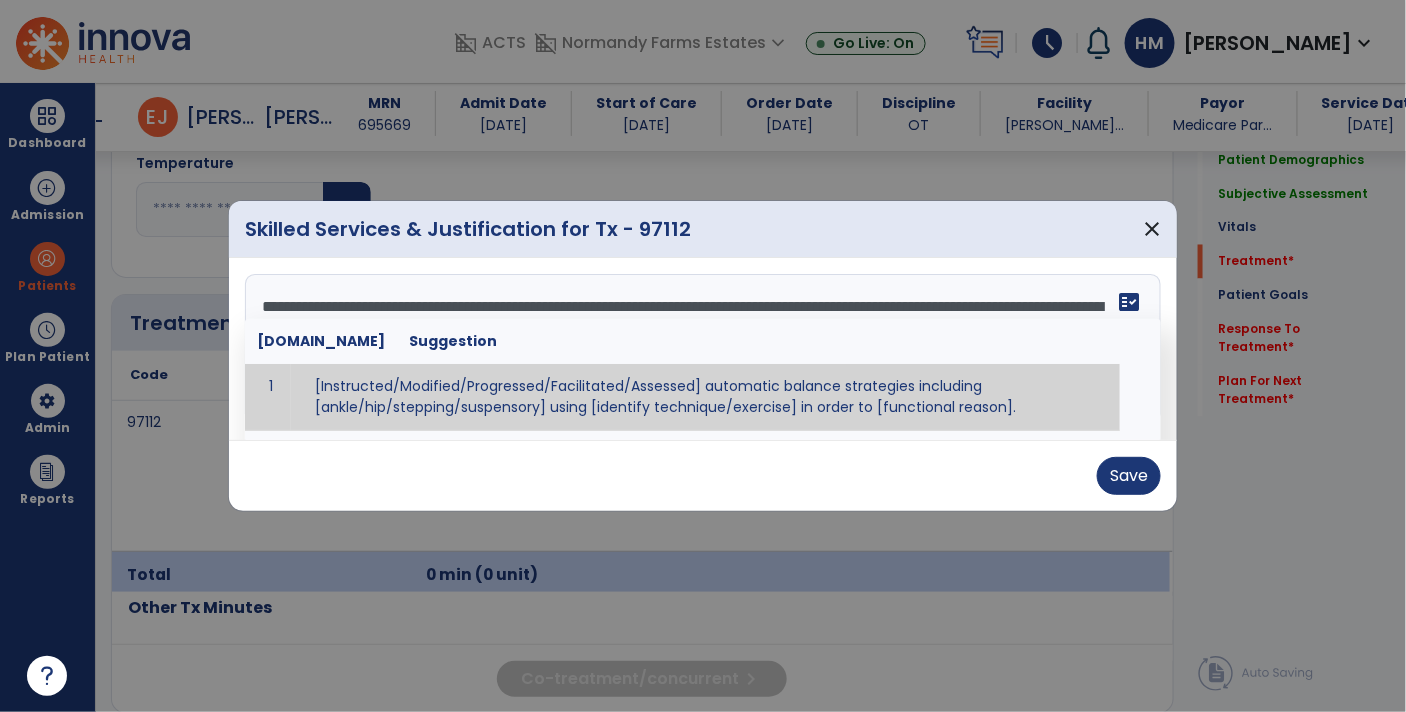 scroll, scrollTop: 38, scrollLeft: 0, axis: vertical 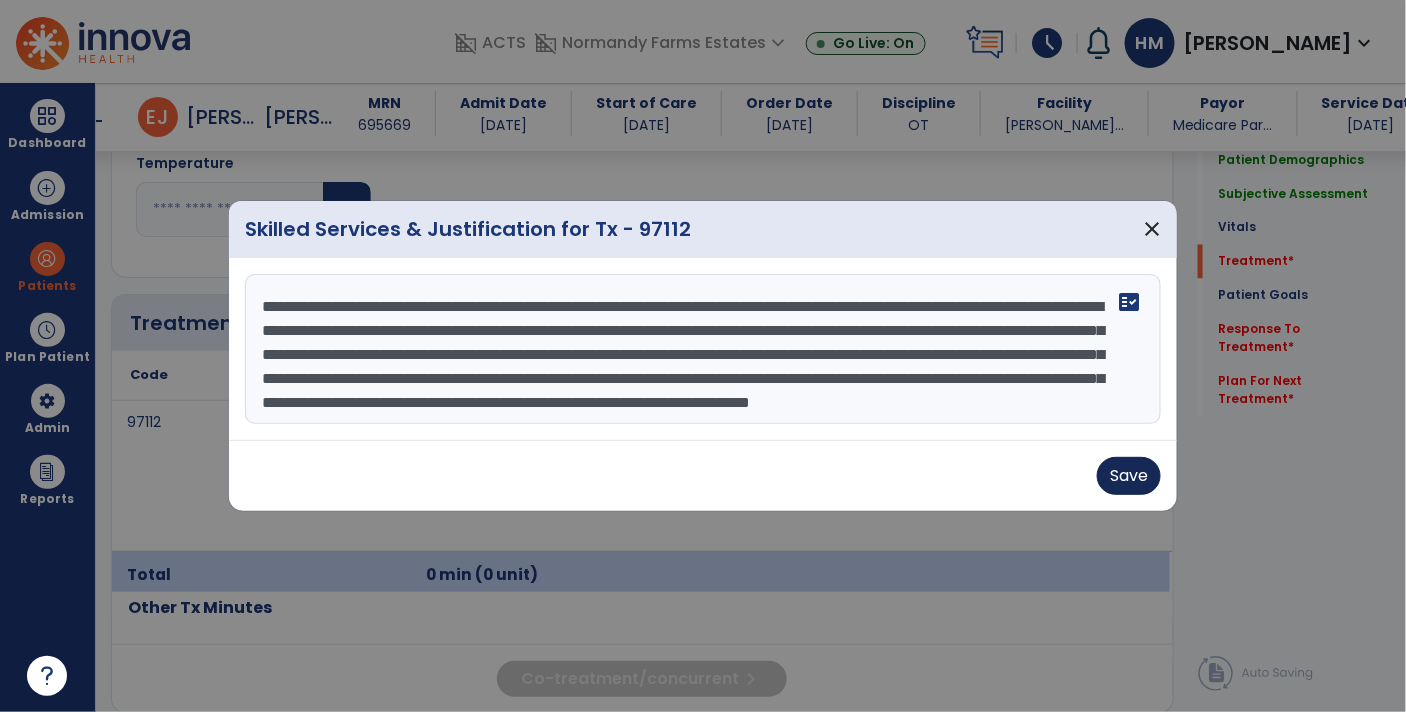 click on "Save" at bounding box center [1129, 476] 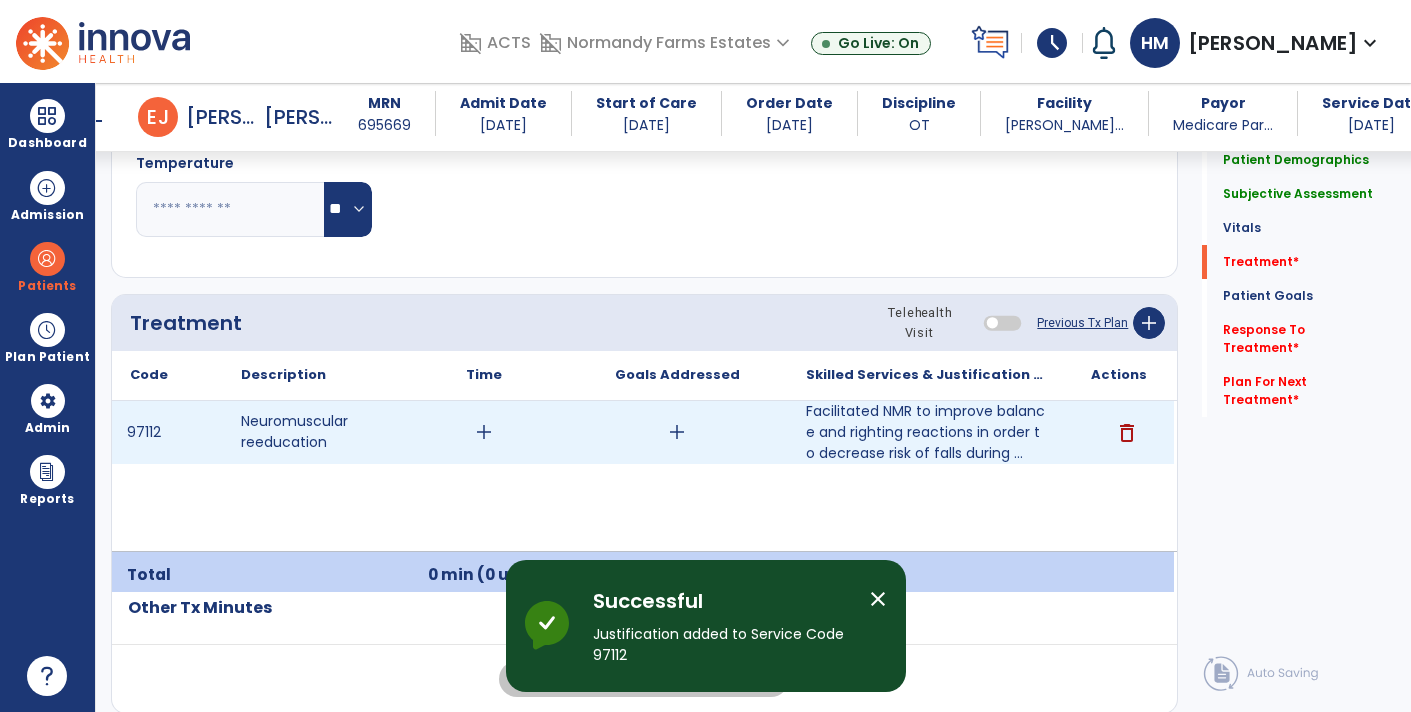 click on "add" at bounding box center (484, 432) 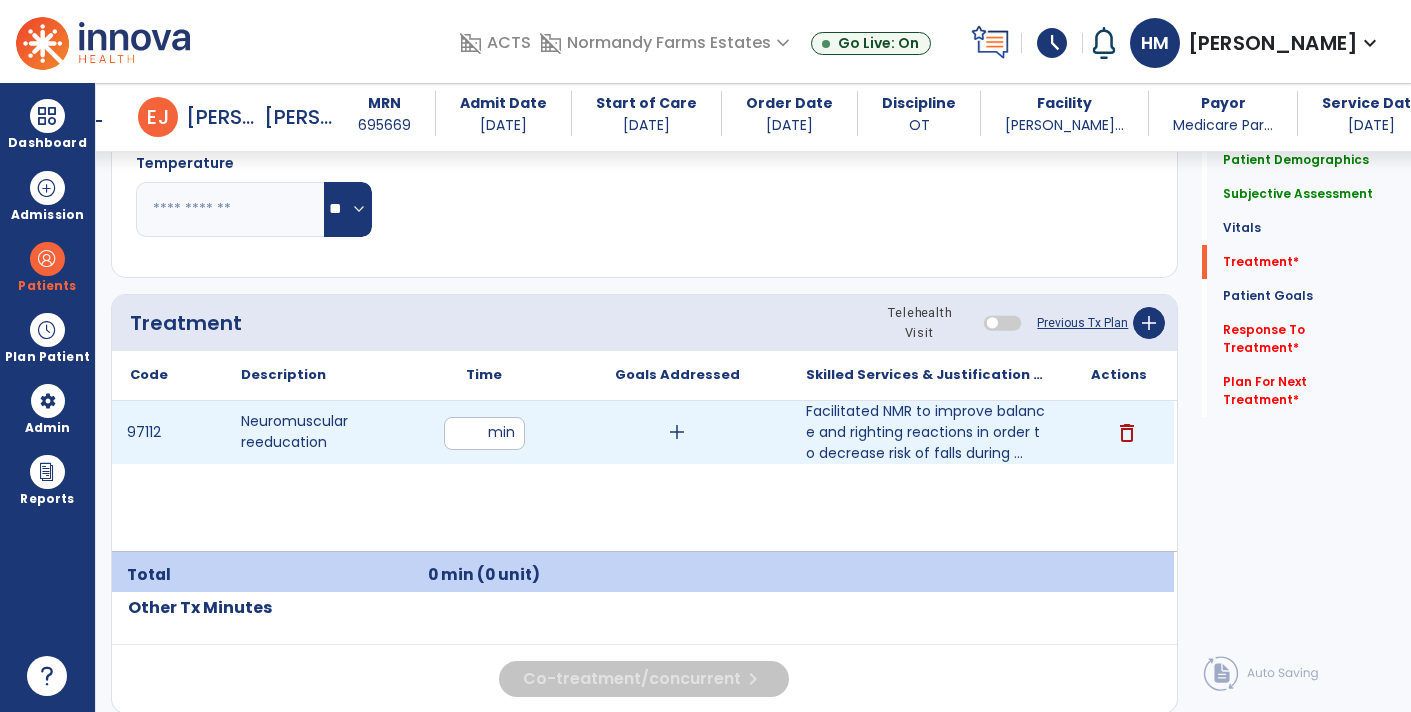 type on "**" 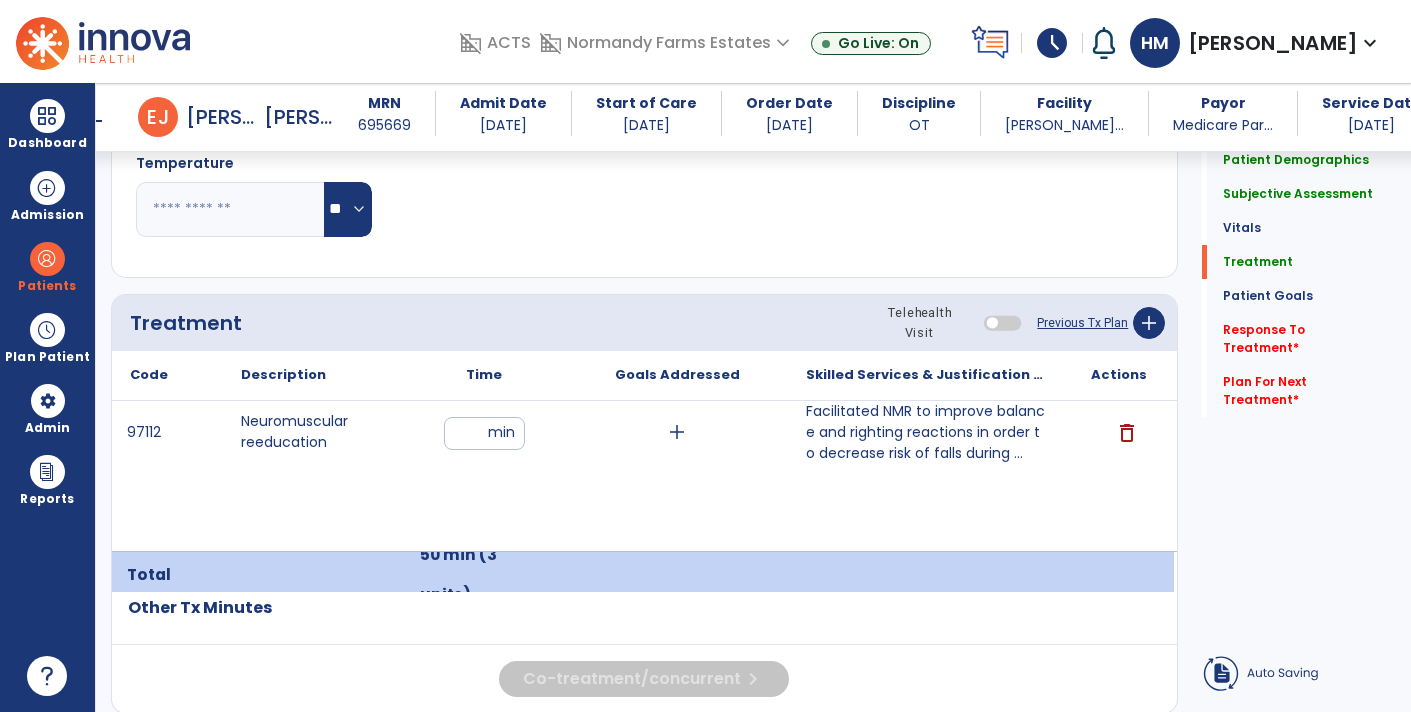 click on "add" at bounding box center (677, 432) 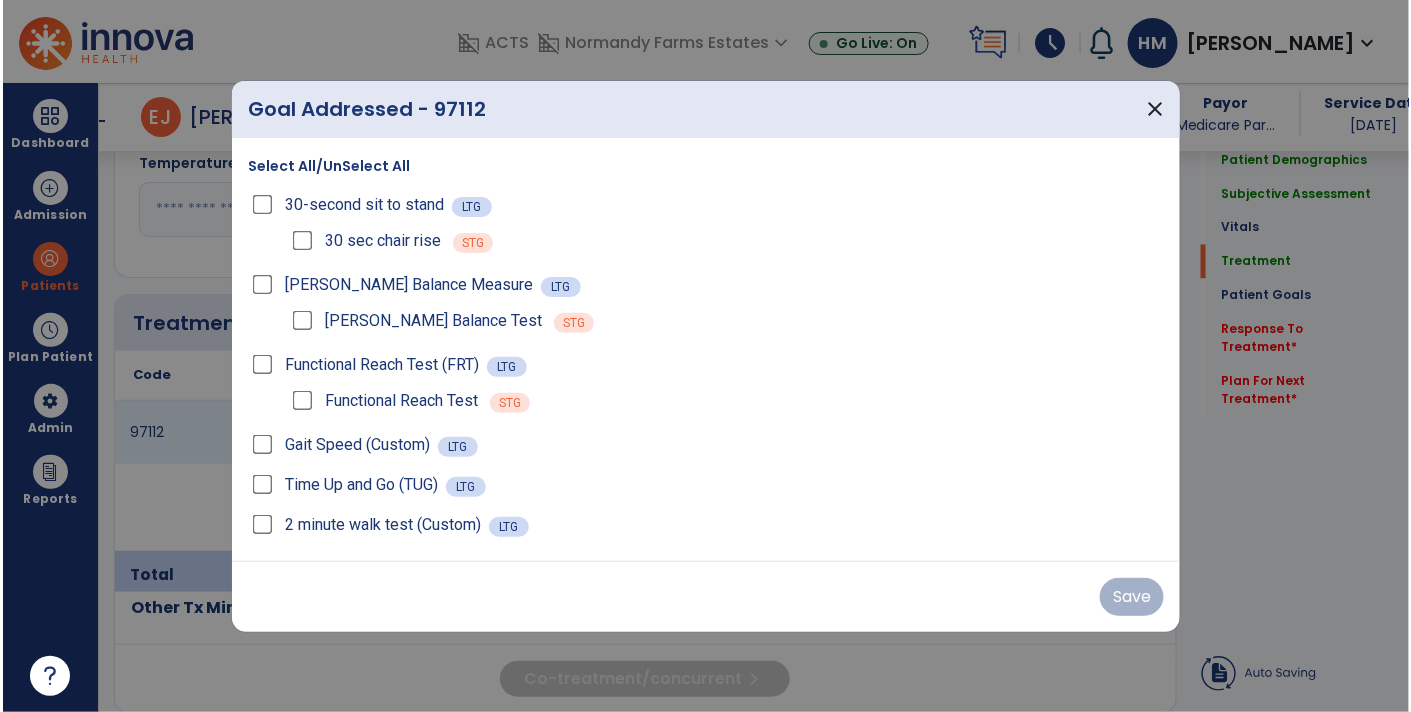 scroll, scrollTop: 1075, scrollLeft: 0, axis: vertical 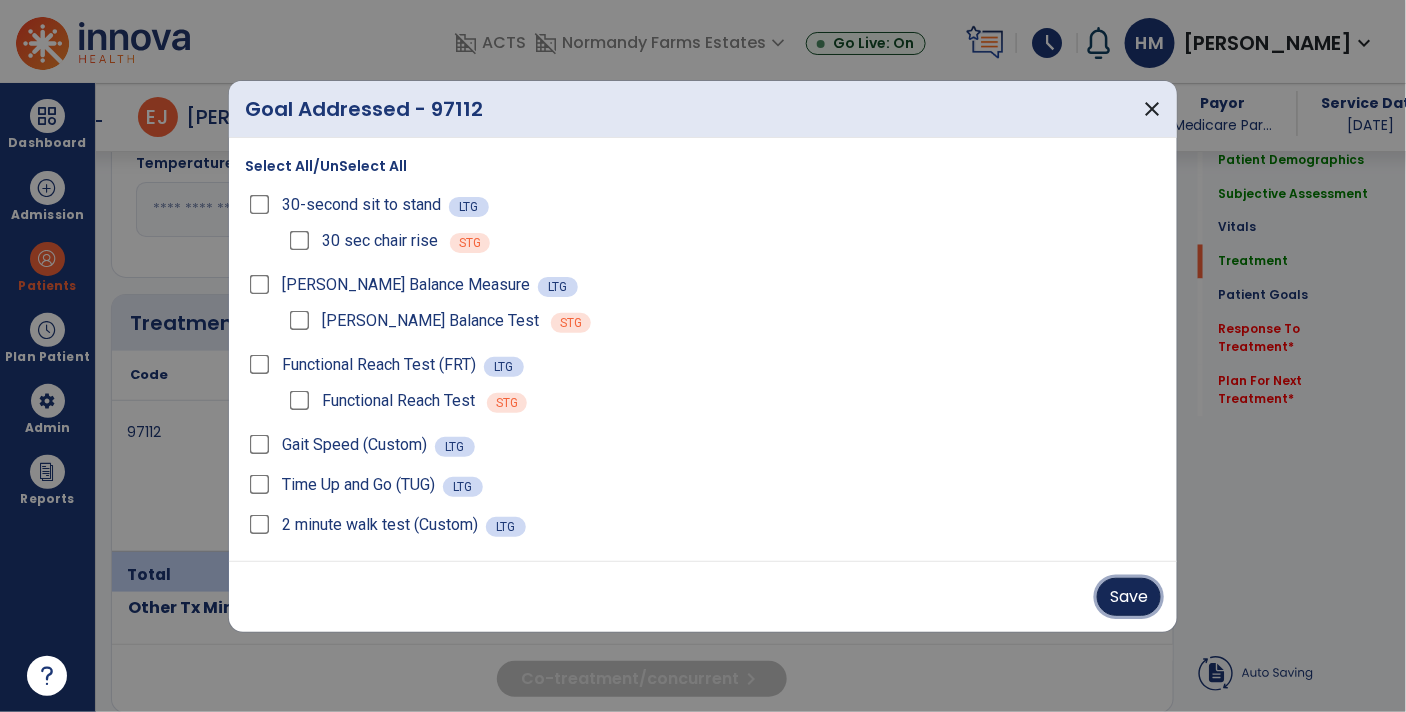 click on "Save" at bounding box center (1129, 597) 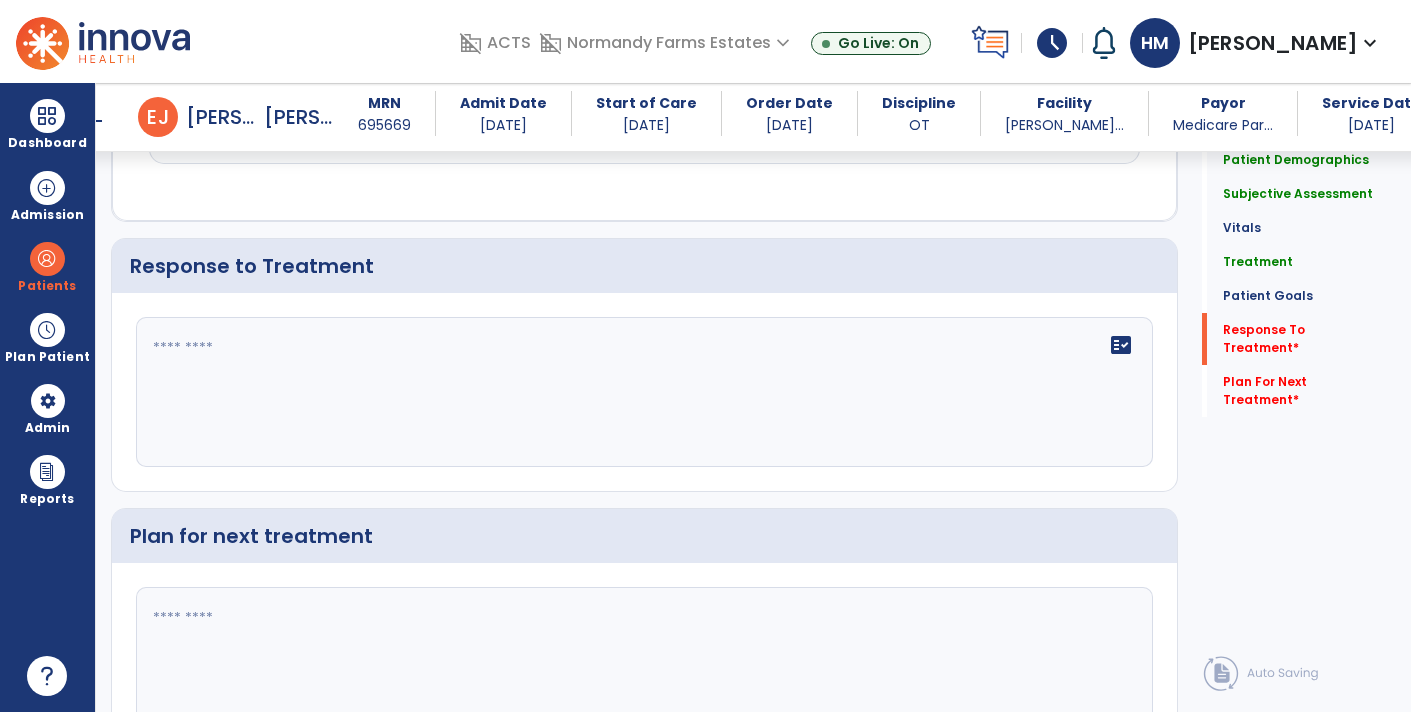 scroll, scrollTop: 3105, scrollLeft: 0, axis: vertical 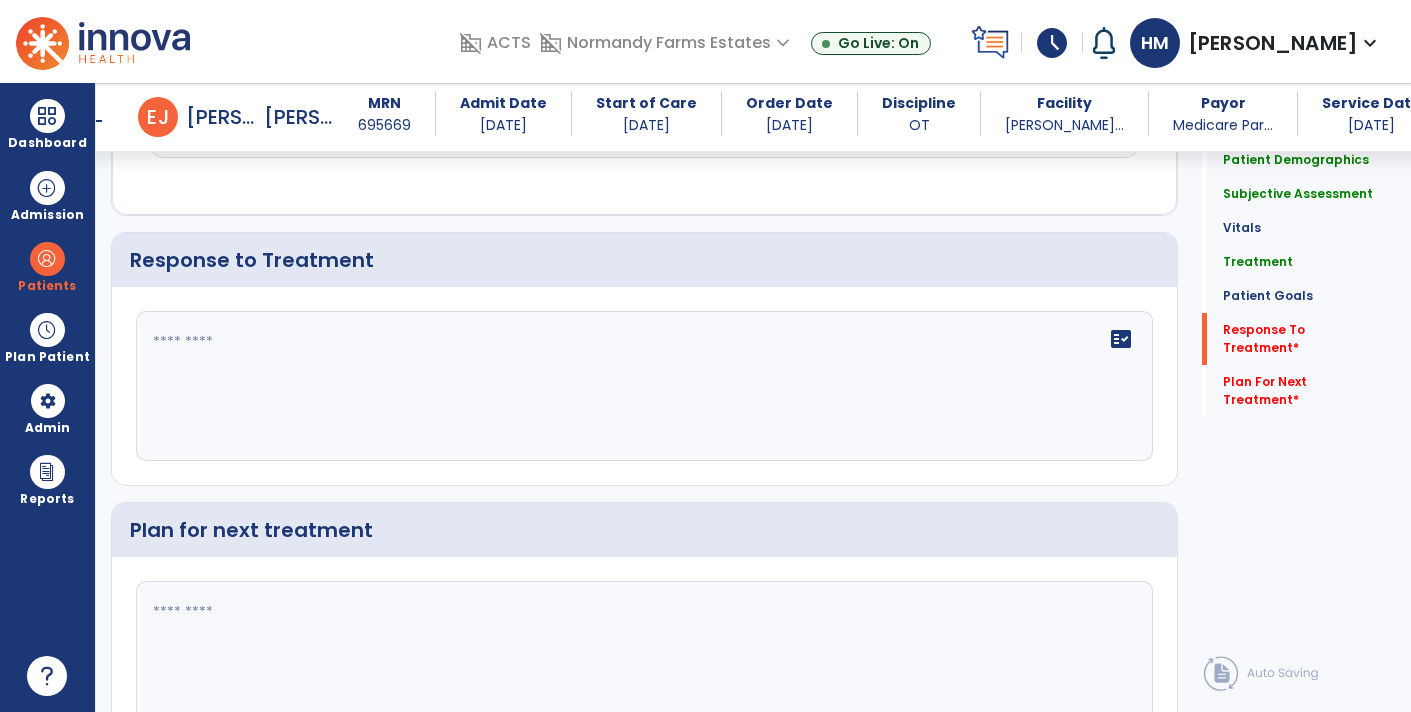click on "fact_check" 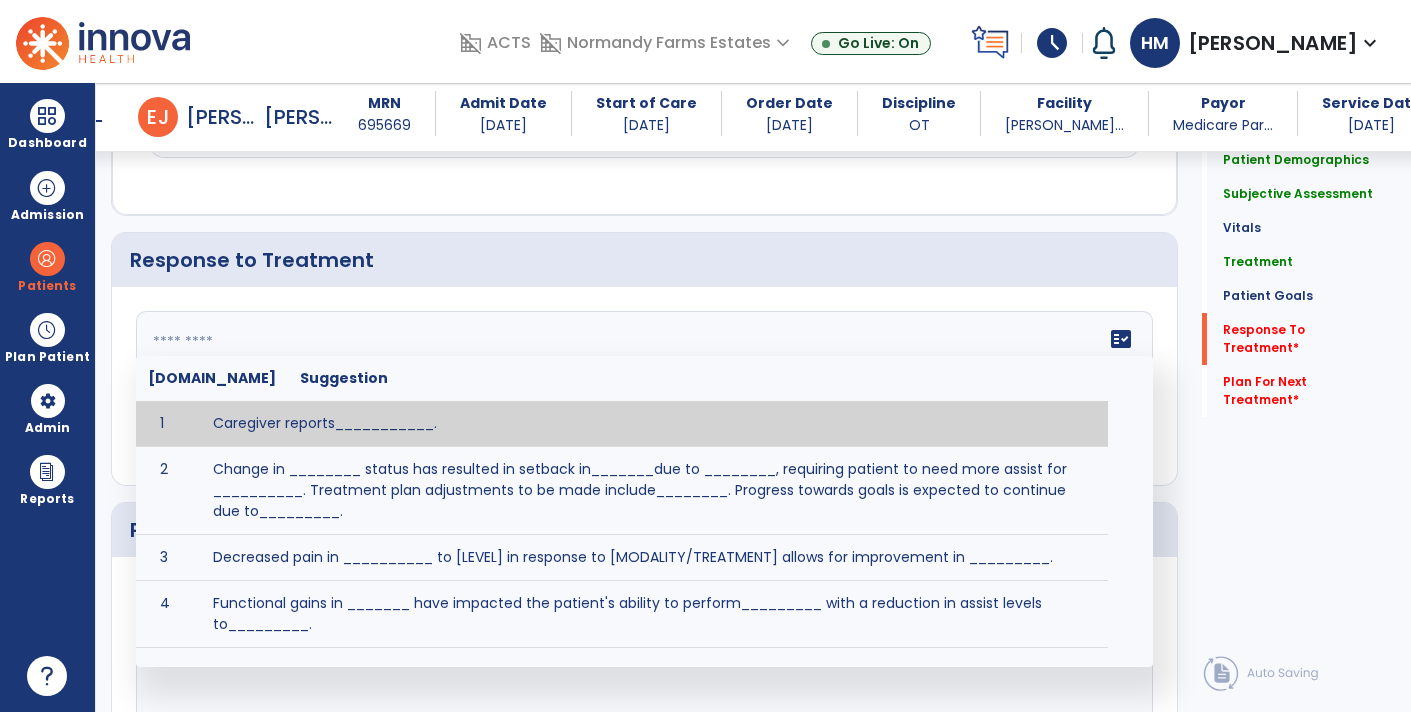 type on "*" 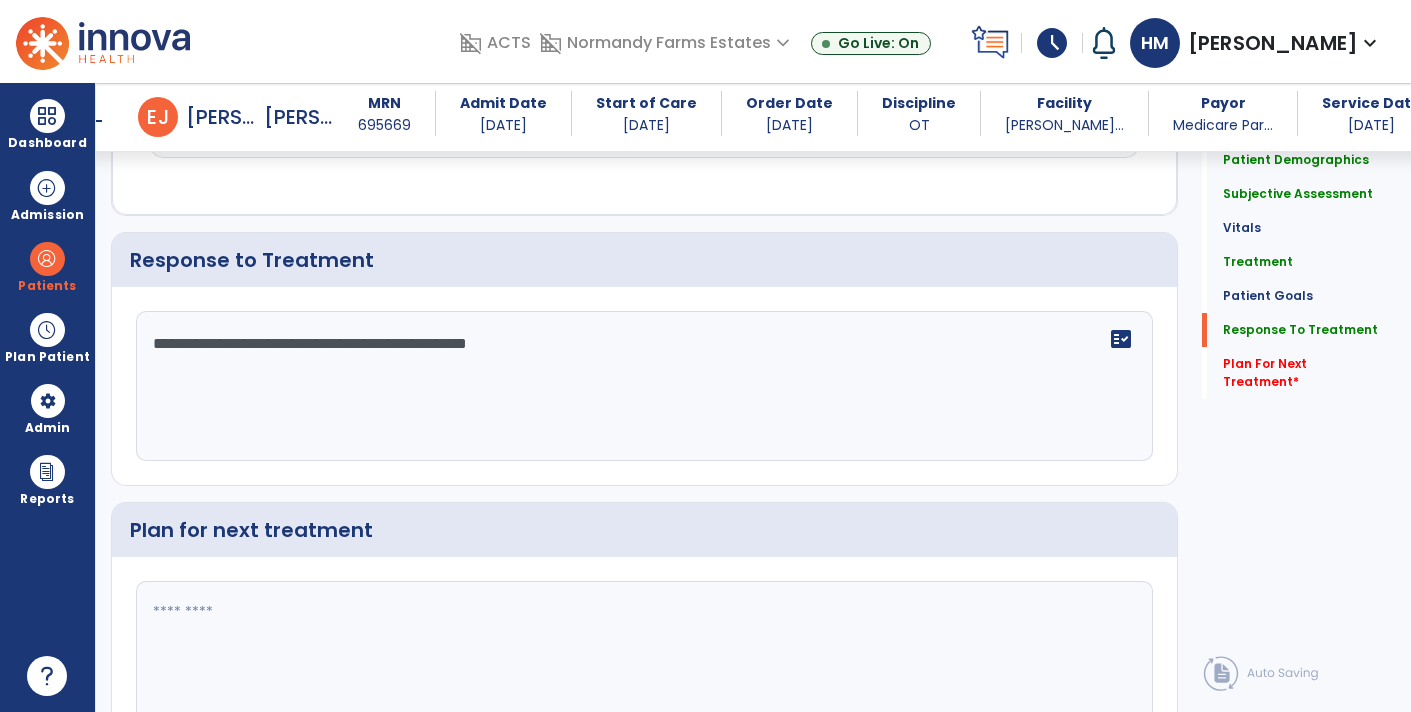 type on "**********" 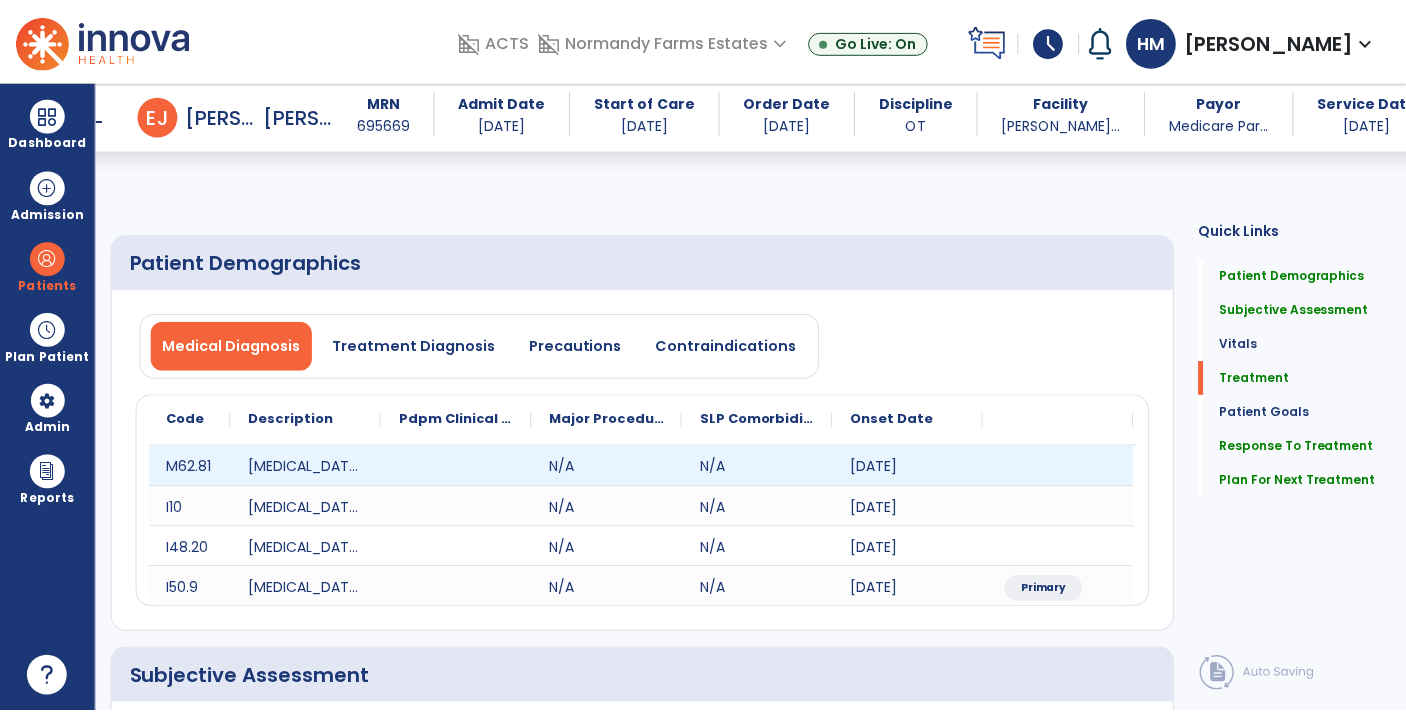 scroll, scrollTop: 3203, scrollLeft: 0, axis: vertical 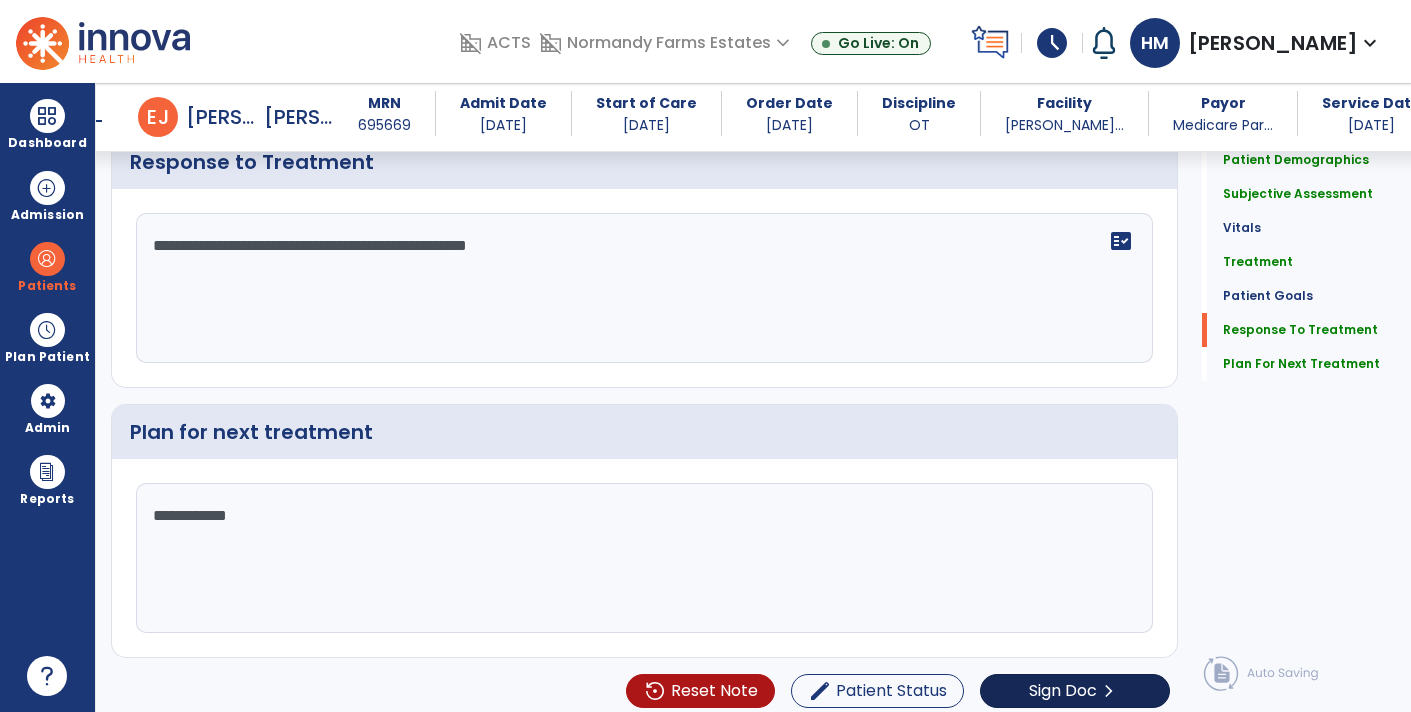 type on "**********" 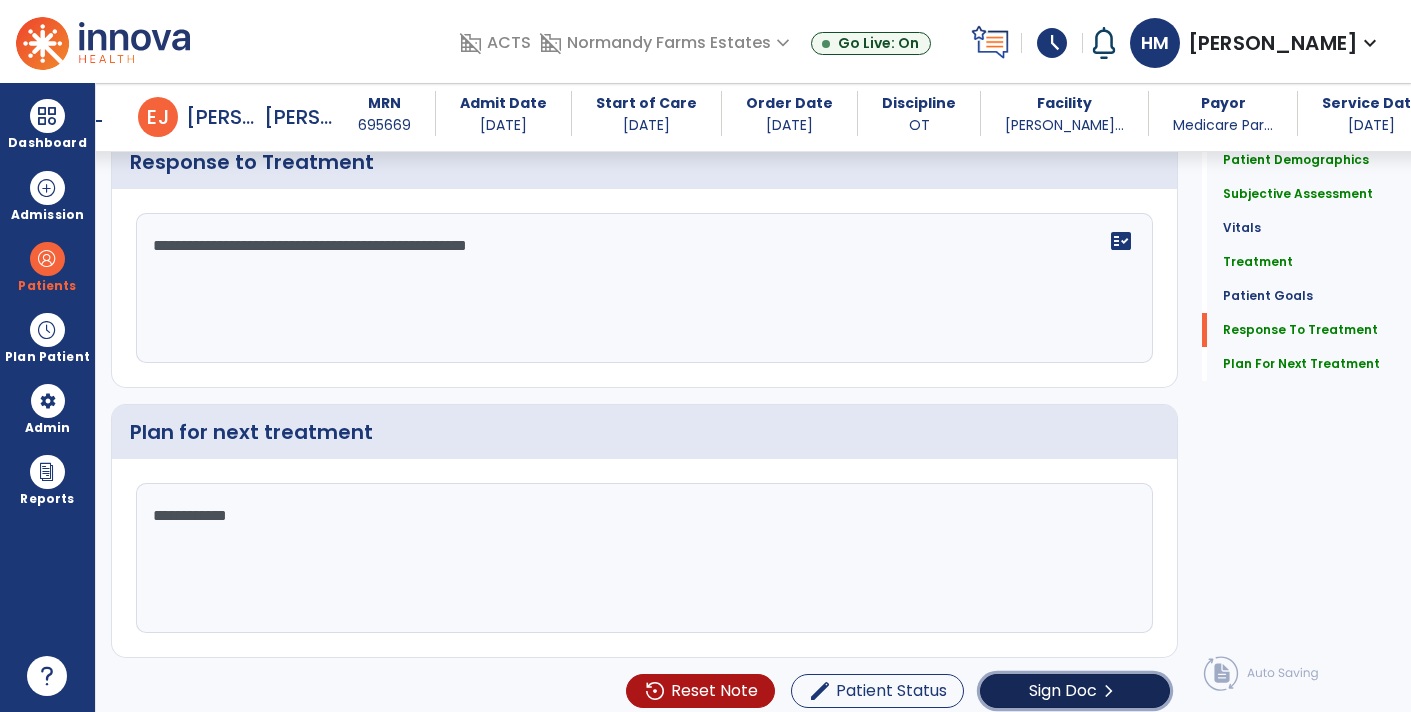 click on "chevron_right" 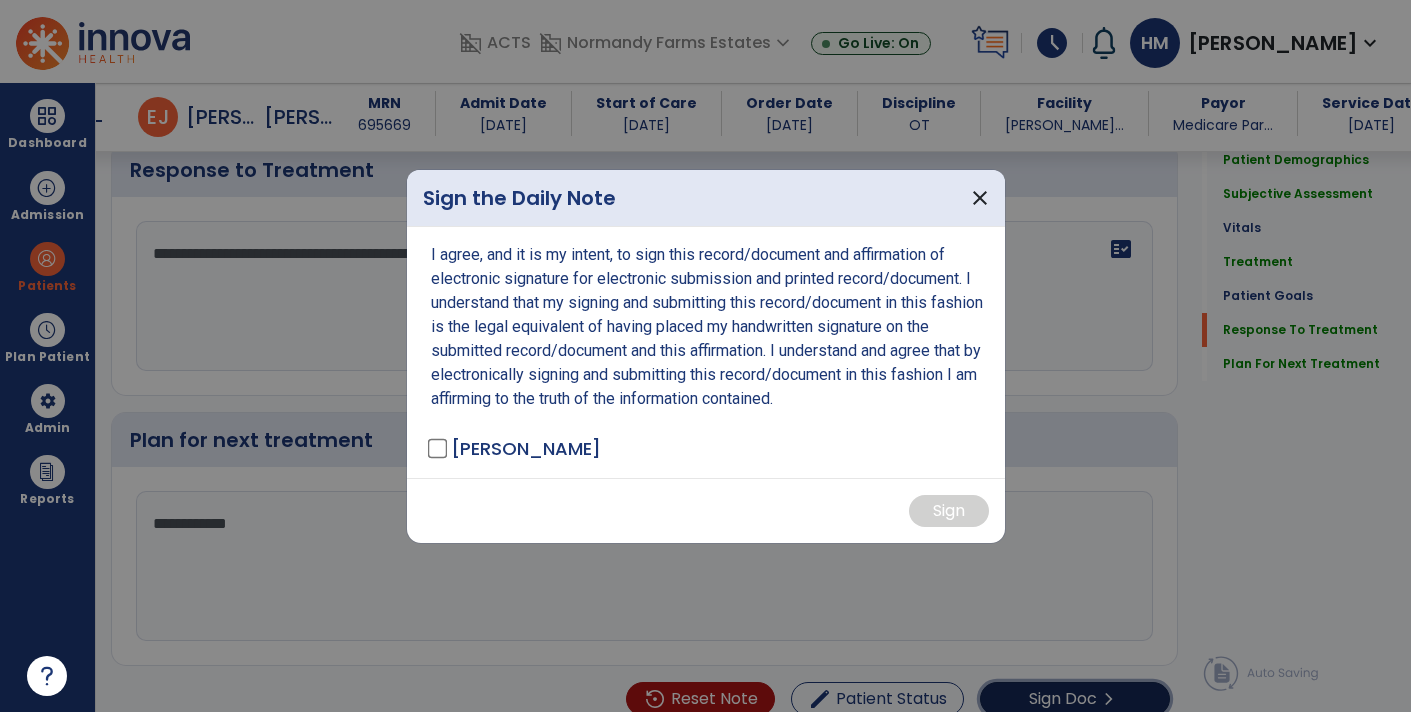 scroll, scrollTop: 3203, scrollLeft: 0, axis: vertical 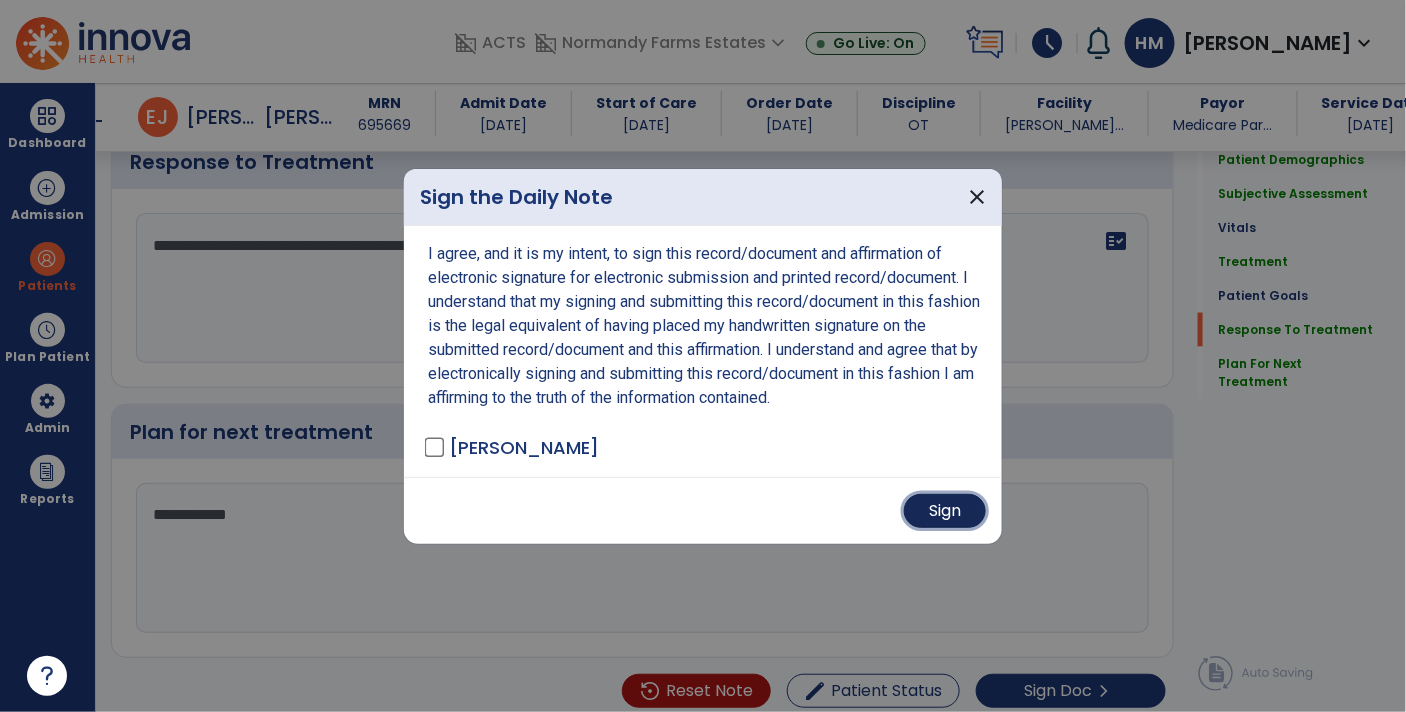 click on "Sign" at bounding box center (945, 511) 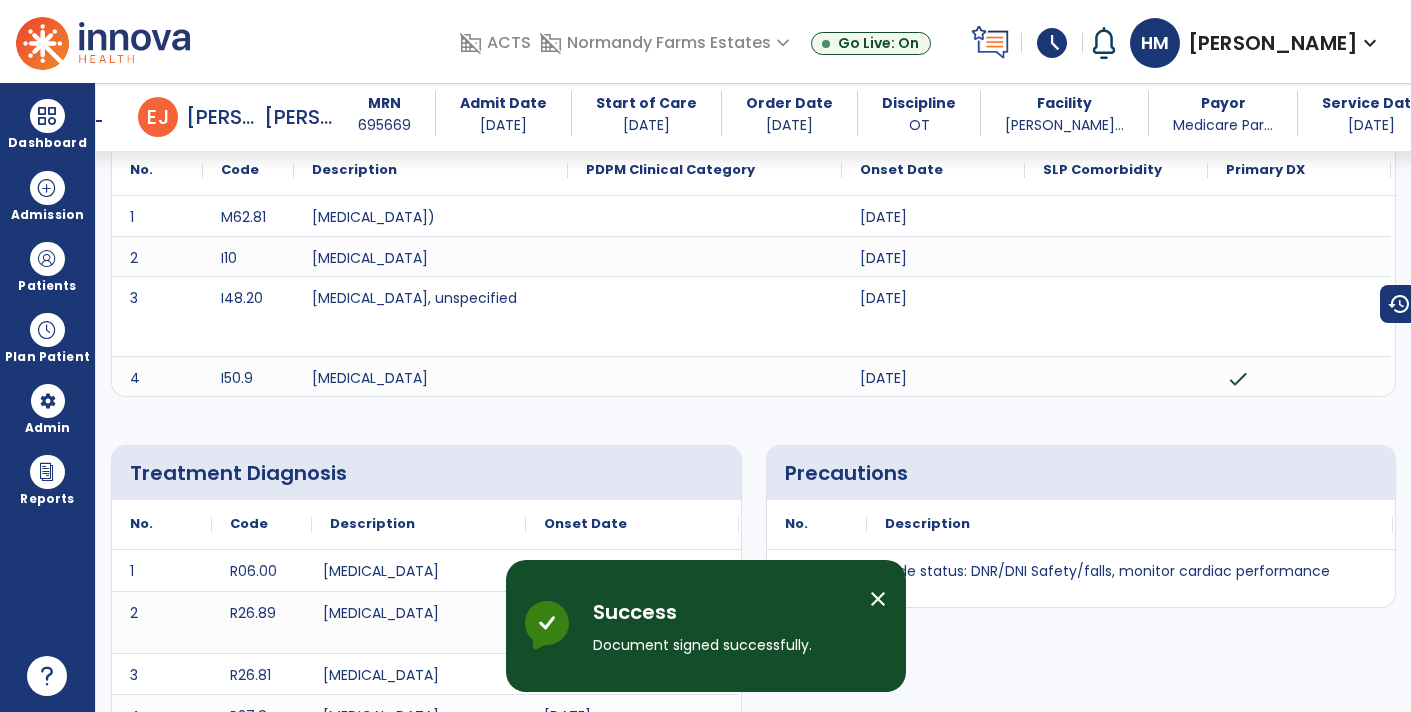 scroll, scrollTop: 0, scrollLeft: 0, axis: both 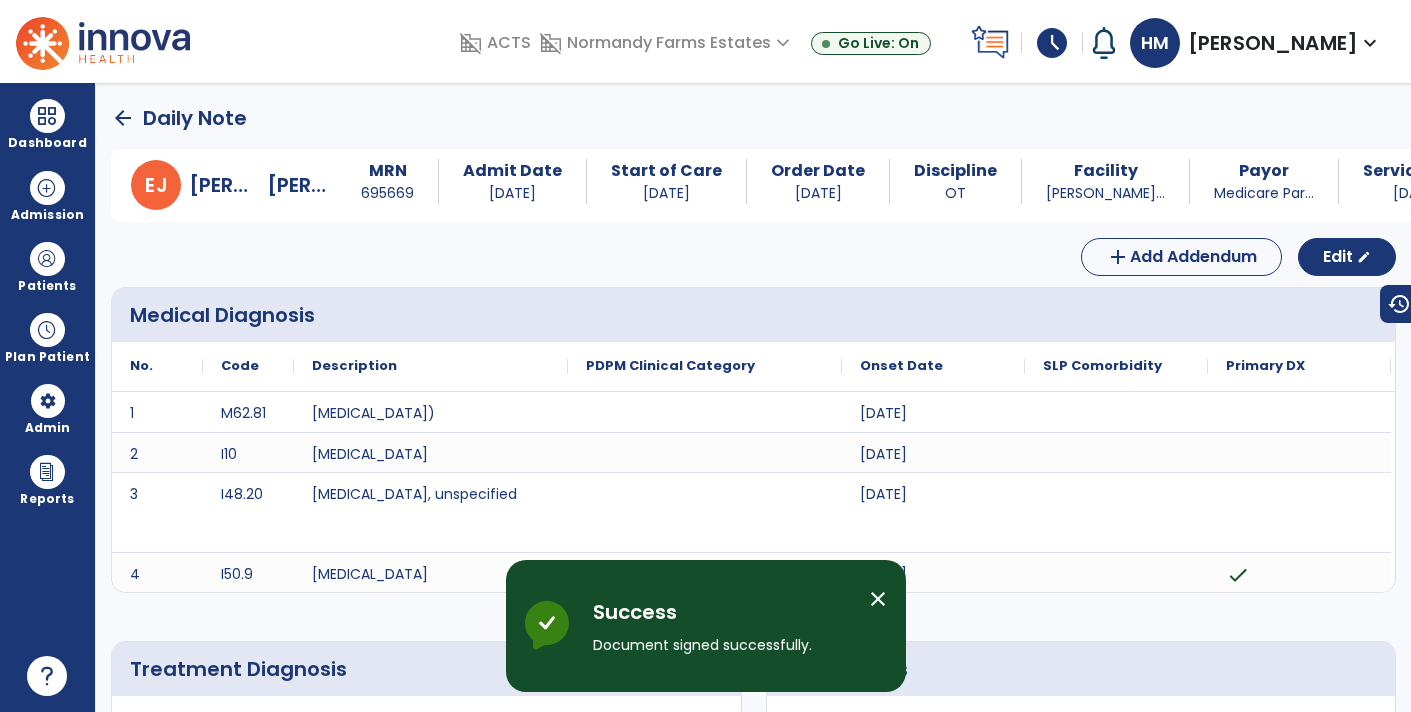 click on "arrow_back" 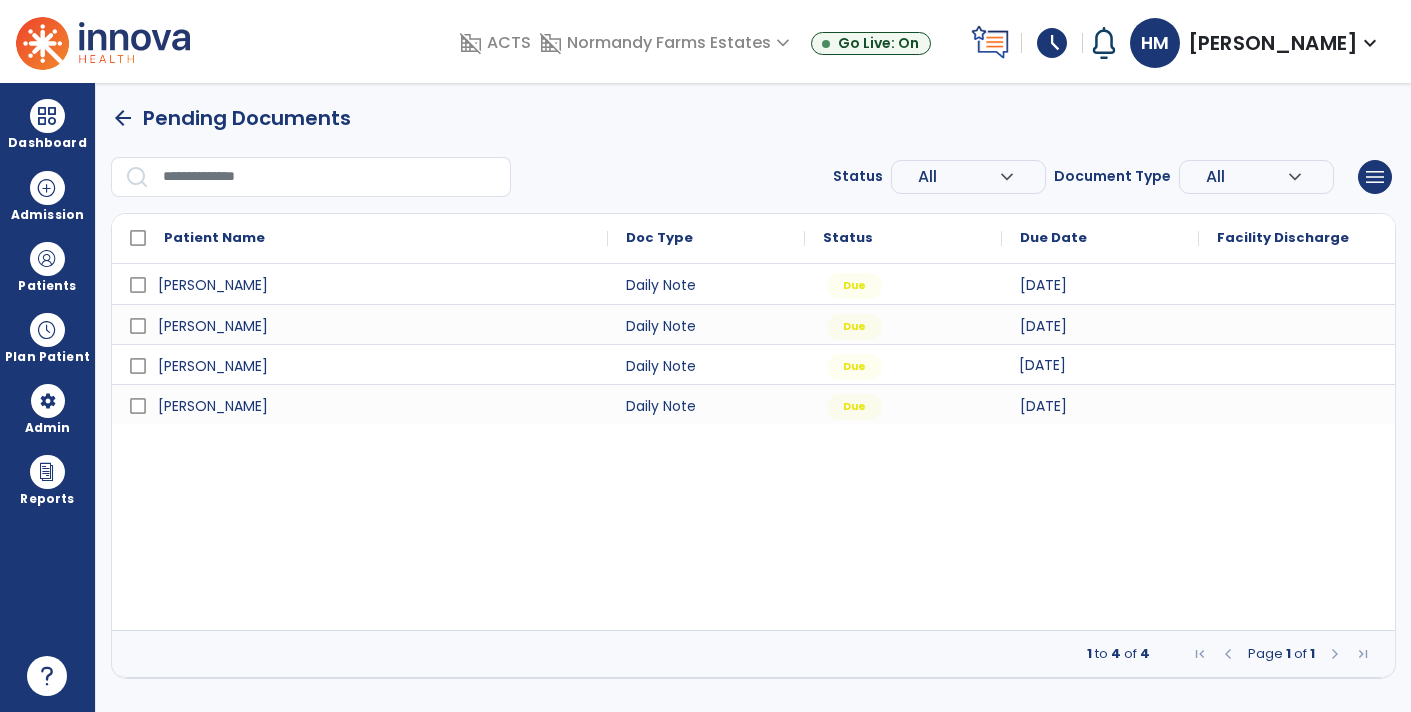 click on "[DATE]" at bounding box center [1100, 364] 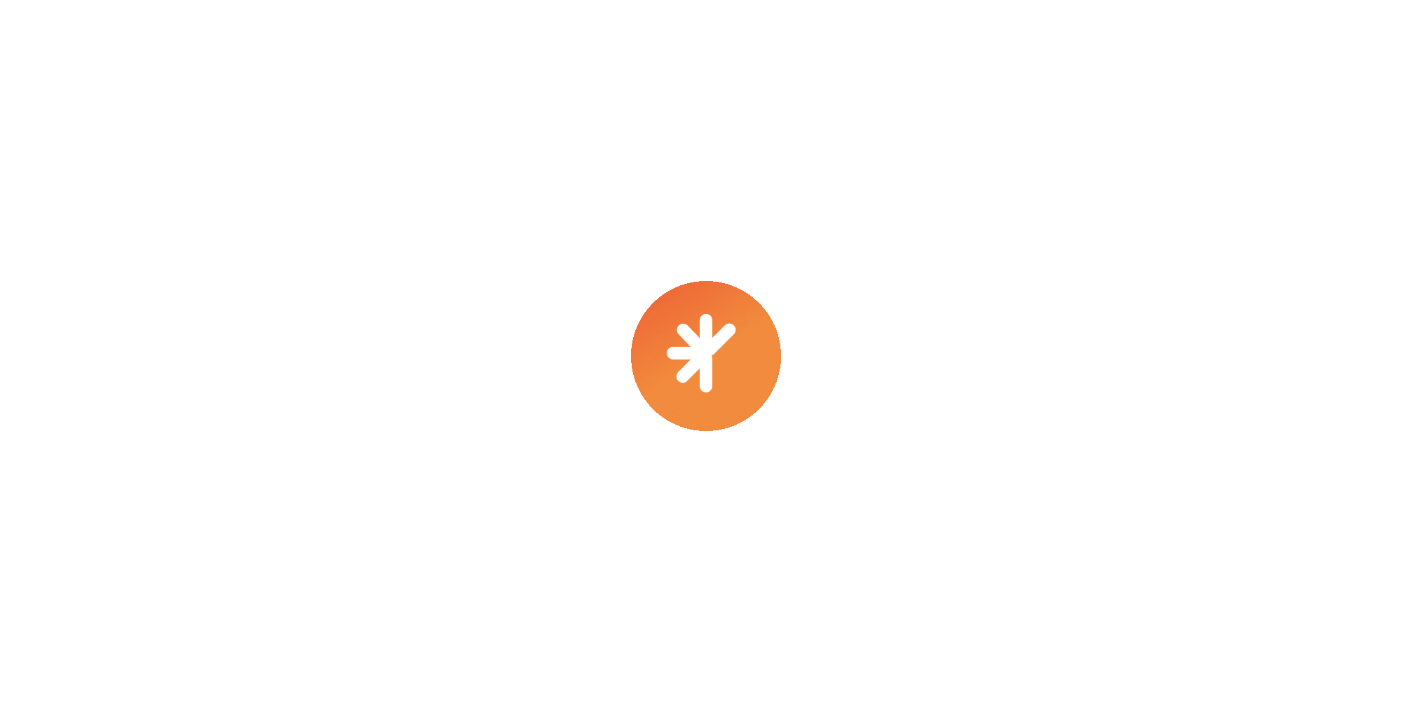 scroll, scrollTop: 0, scrollLeft: 0, axis: both 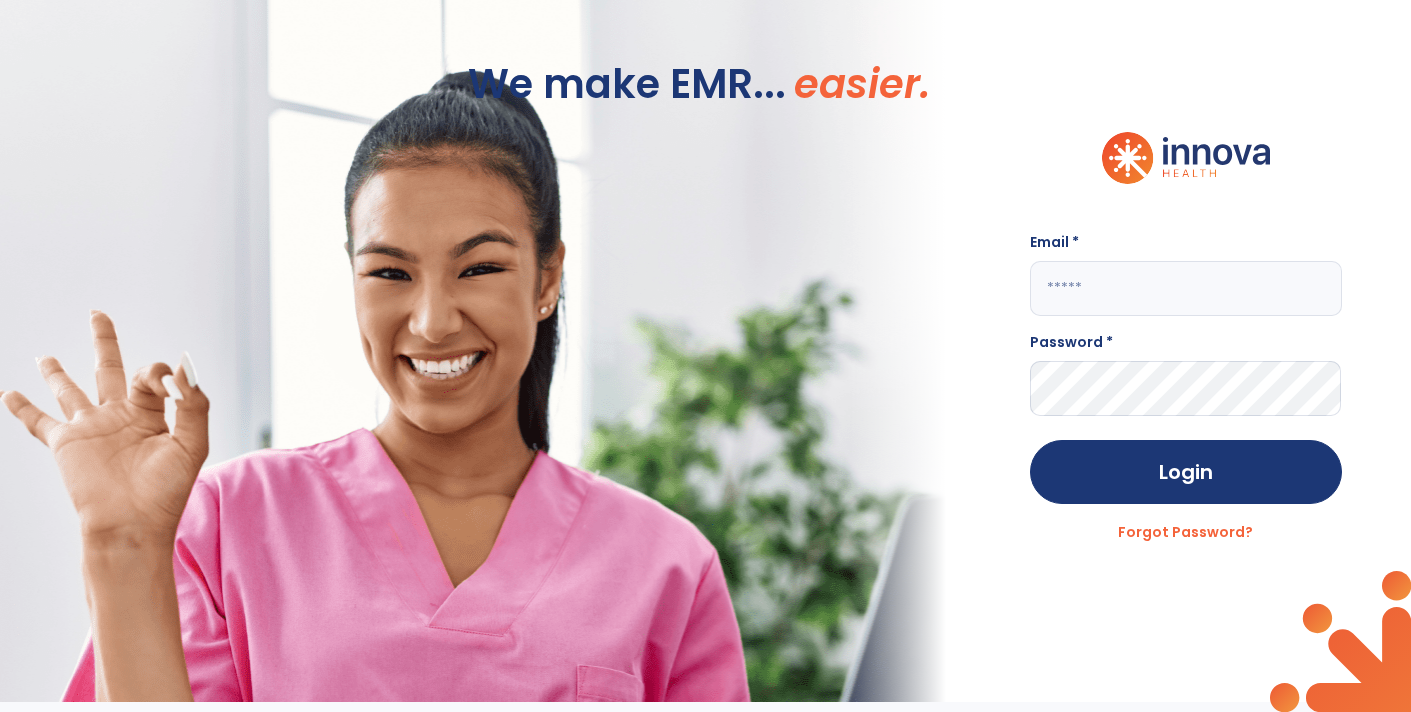 type on "**********" 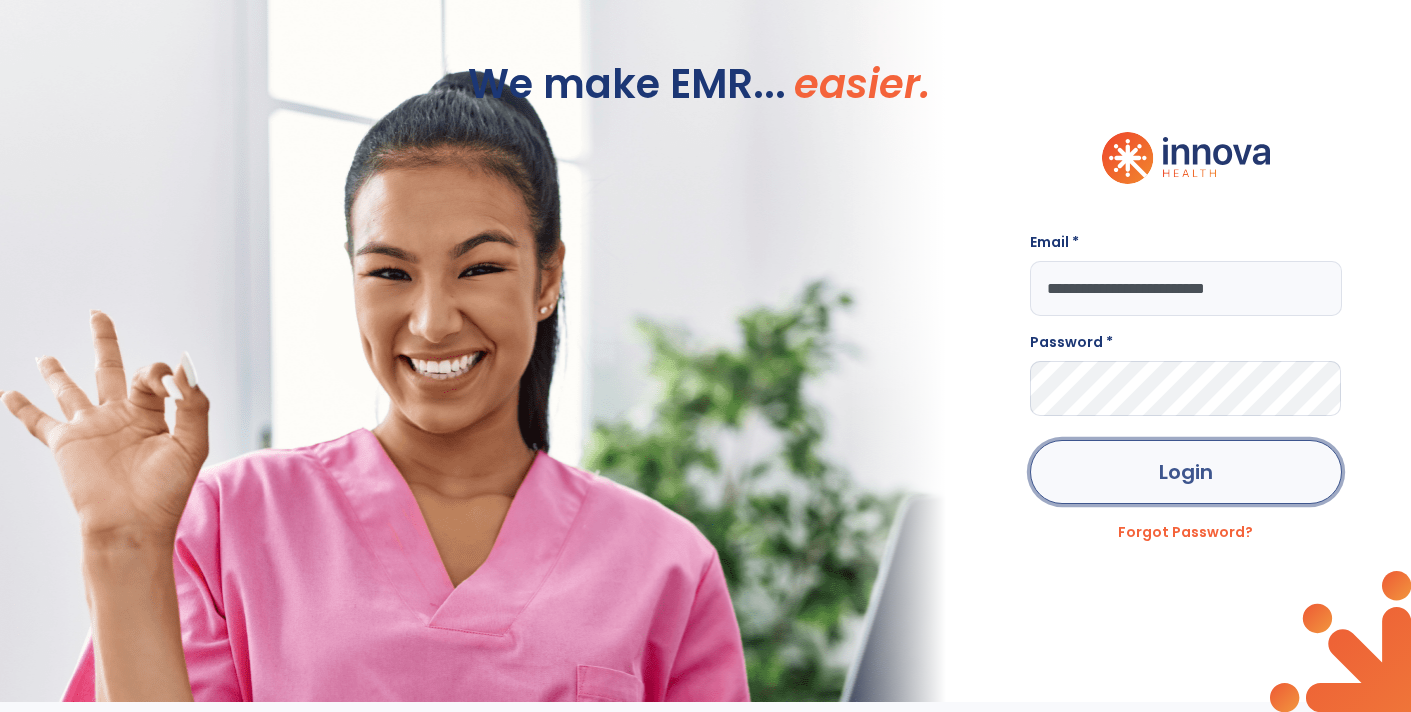click on "Login" 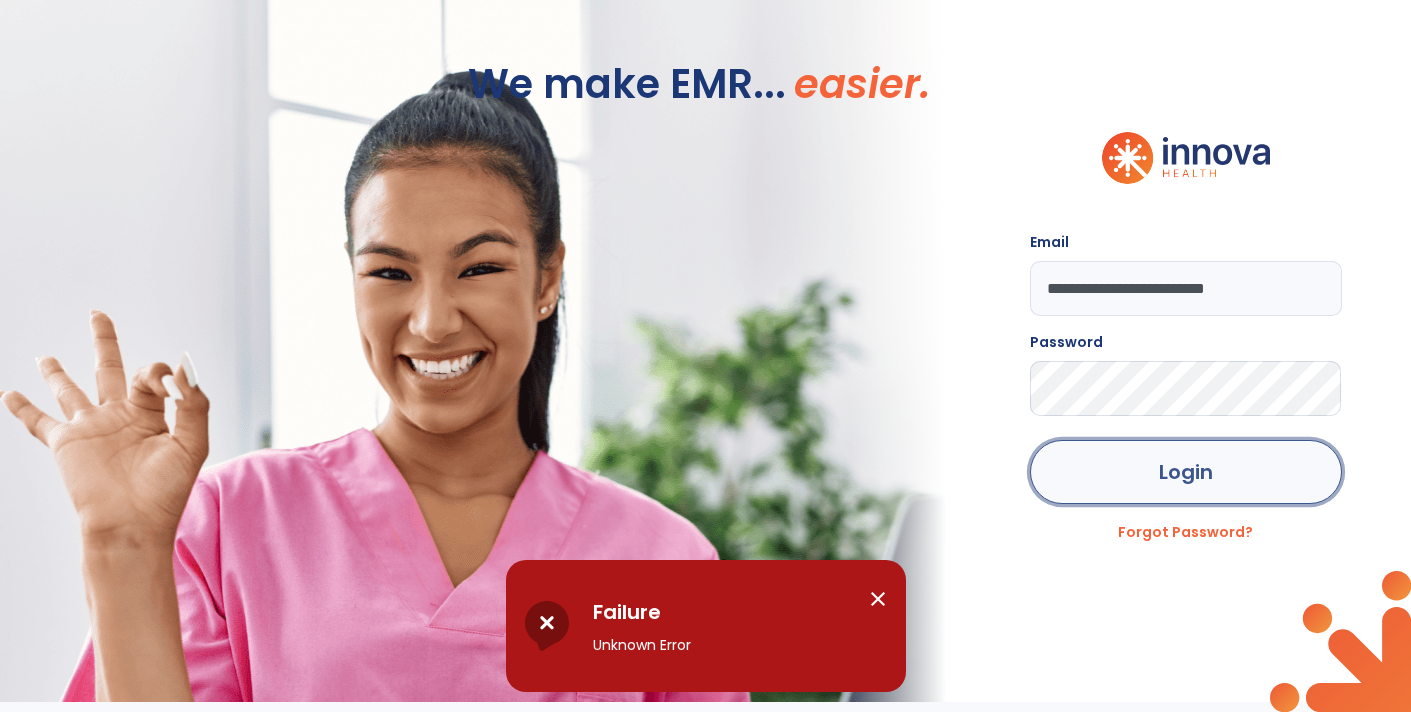 click on "Login" 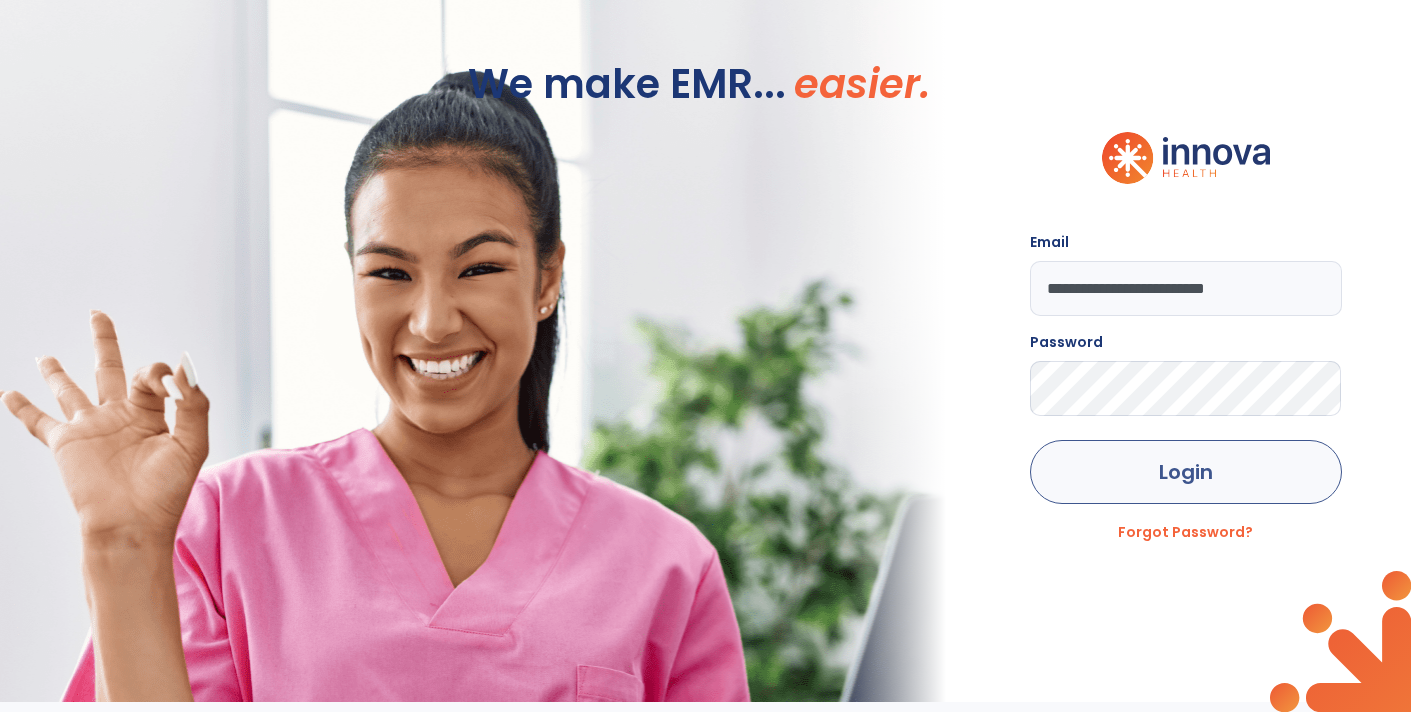 click on "Login" 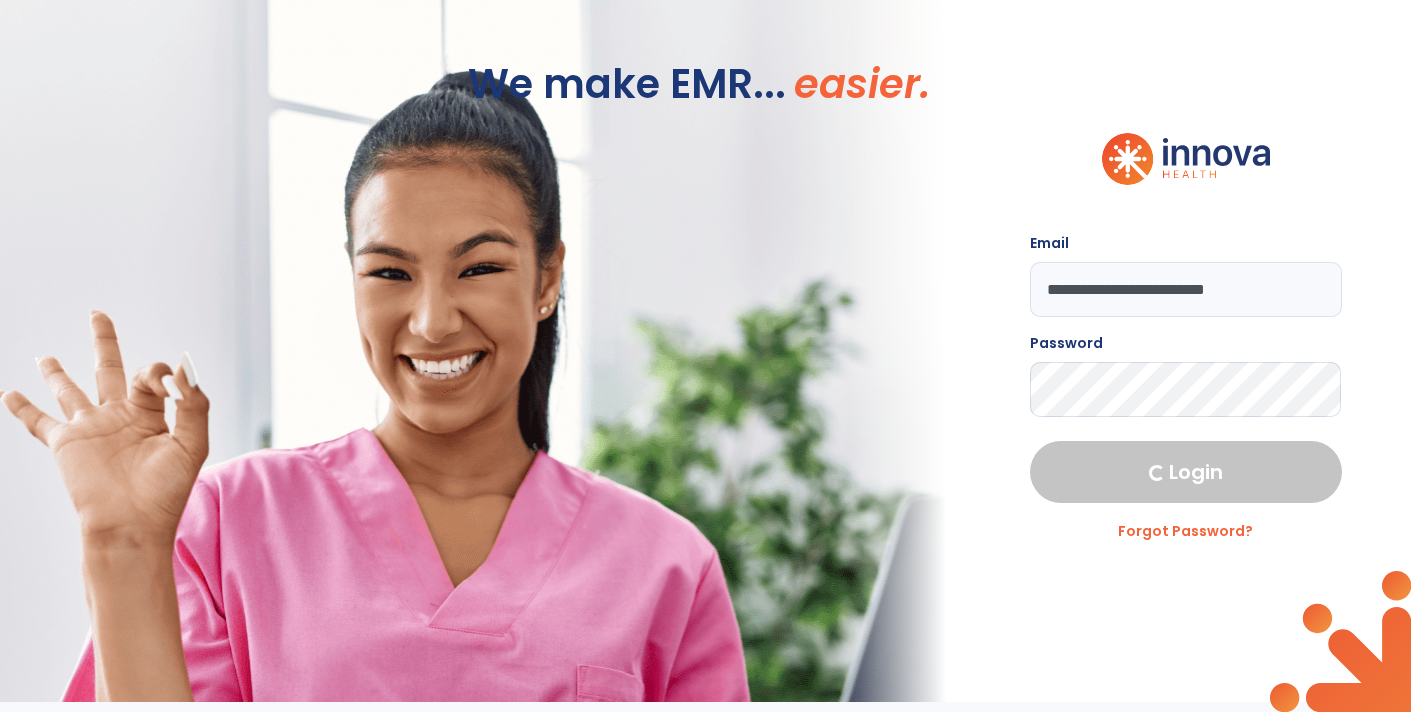 select on "****" 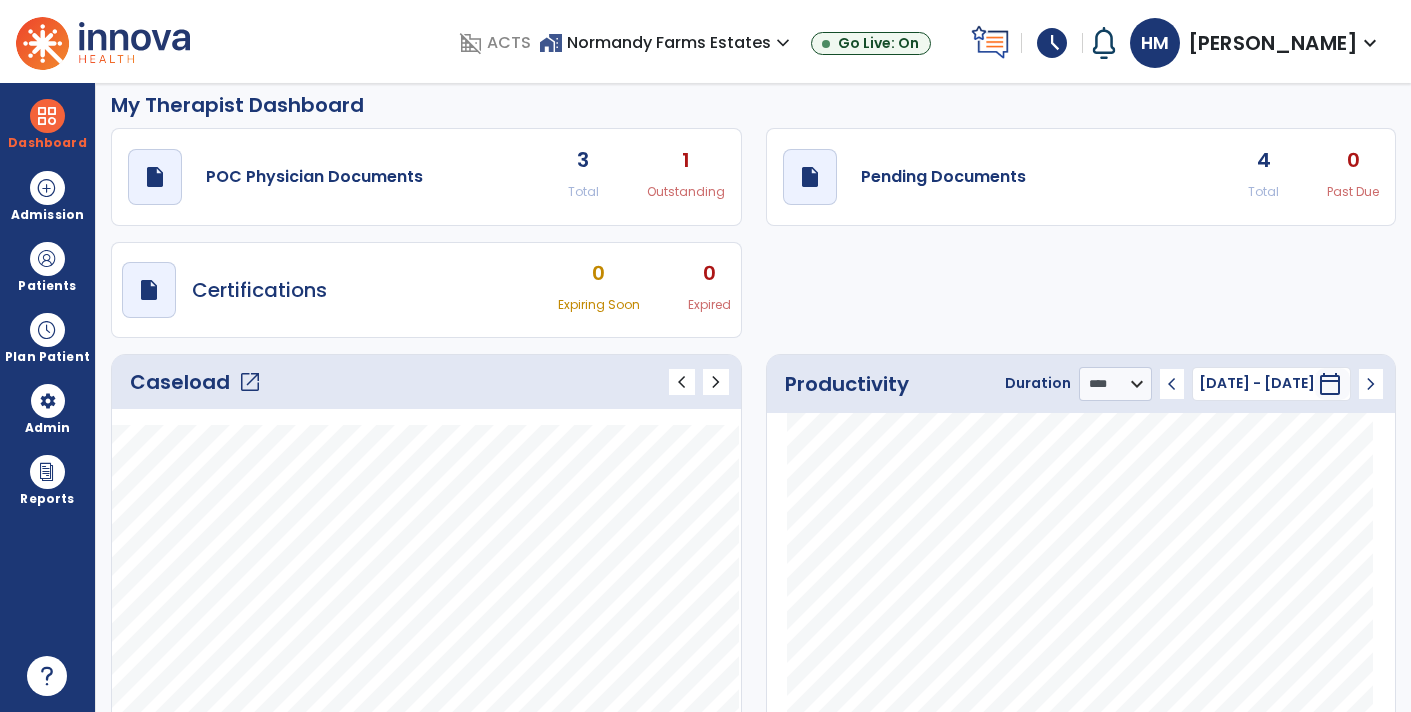 scroll, scrollTop: 0, scrollLeft: 0, axis: both 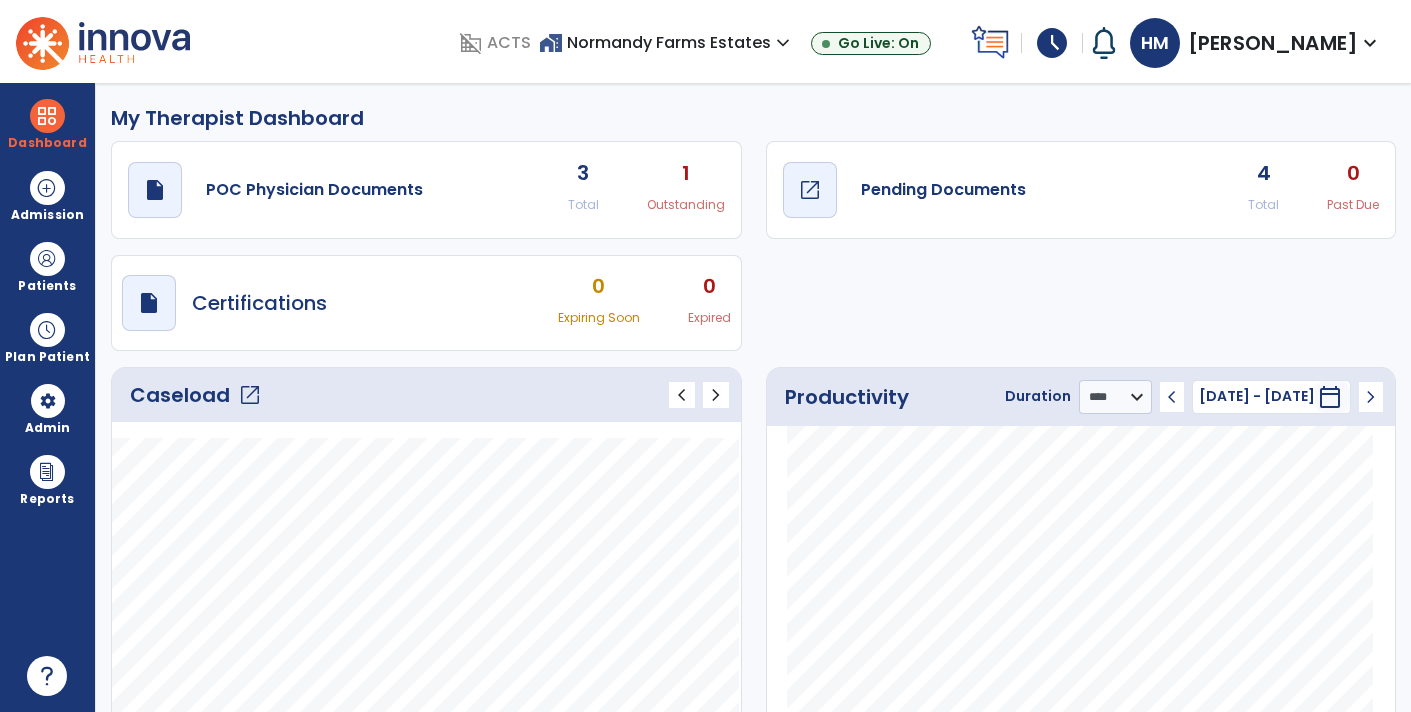 click on "draft   open_in_new" 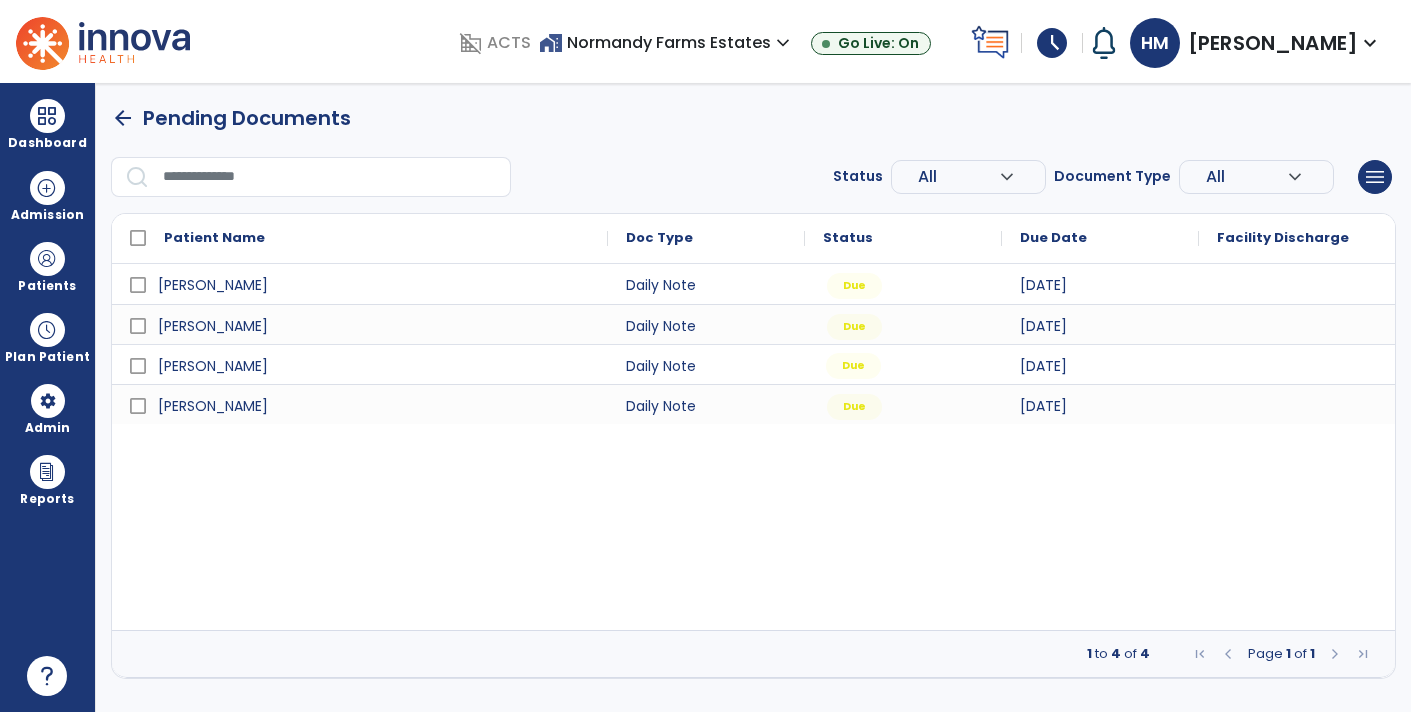 click on "Due" at bounding box center (903, 364) 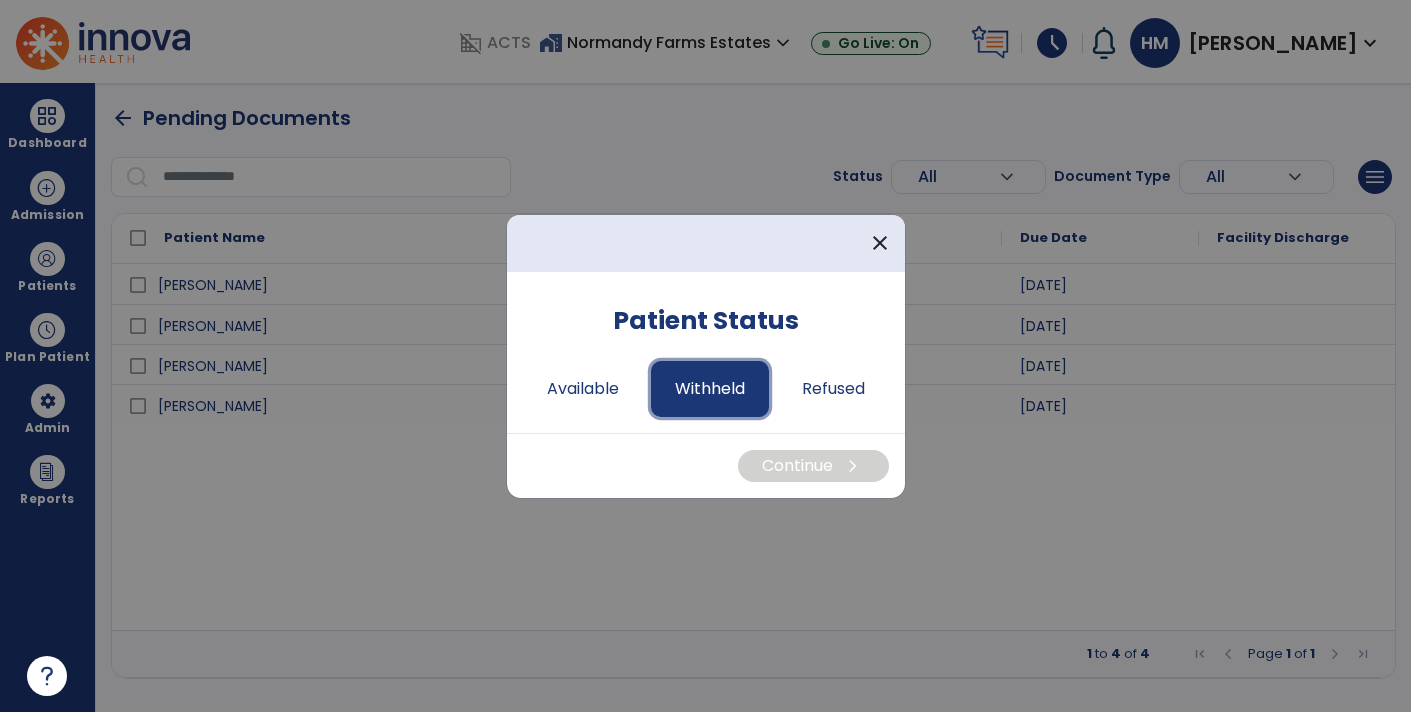 click on "Withheld" at bounding box center [710, 389] 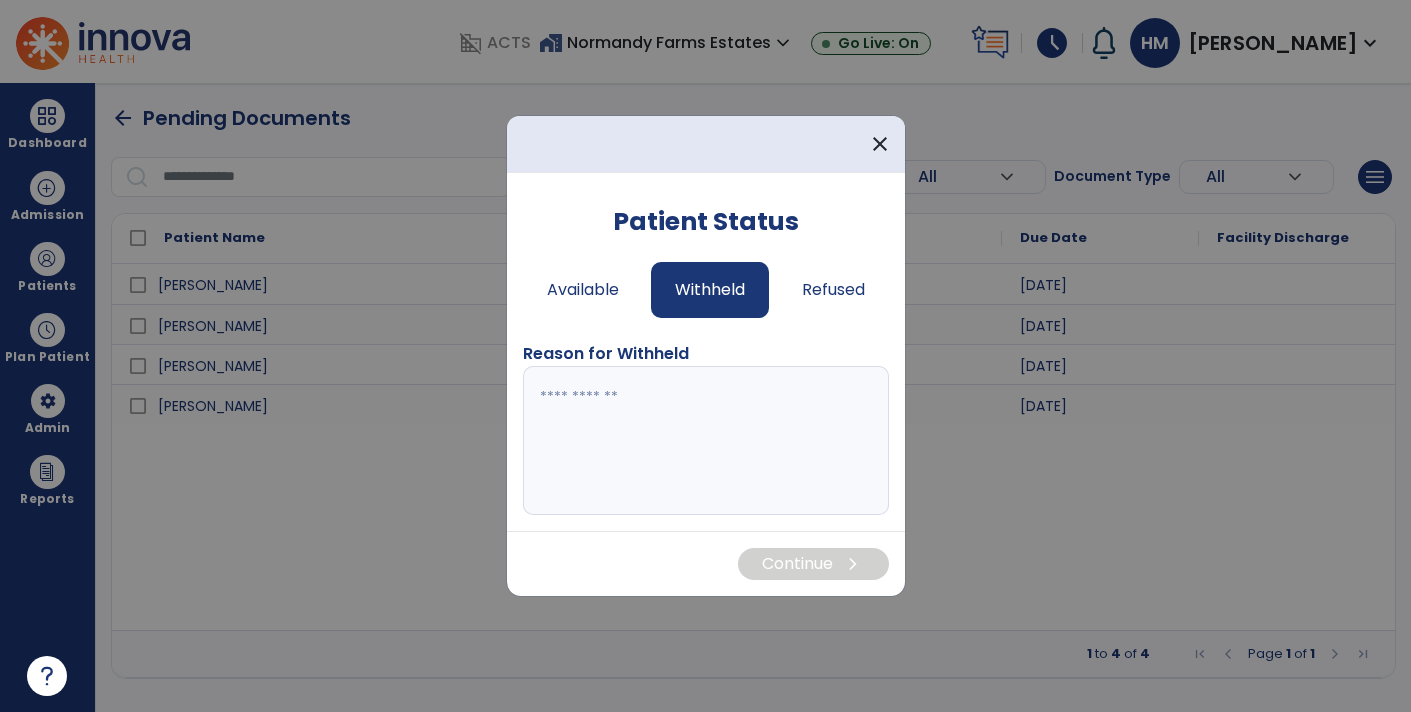 click at bounding box center [706, 441] 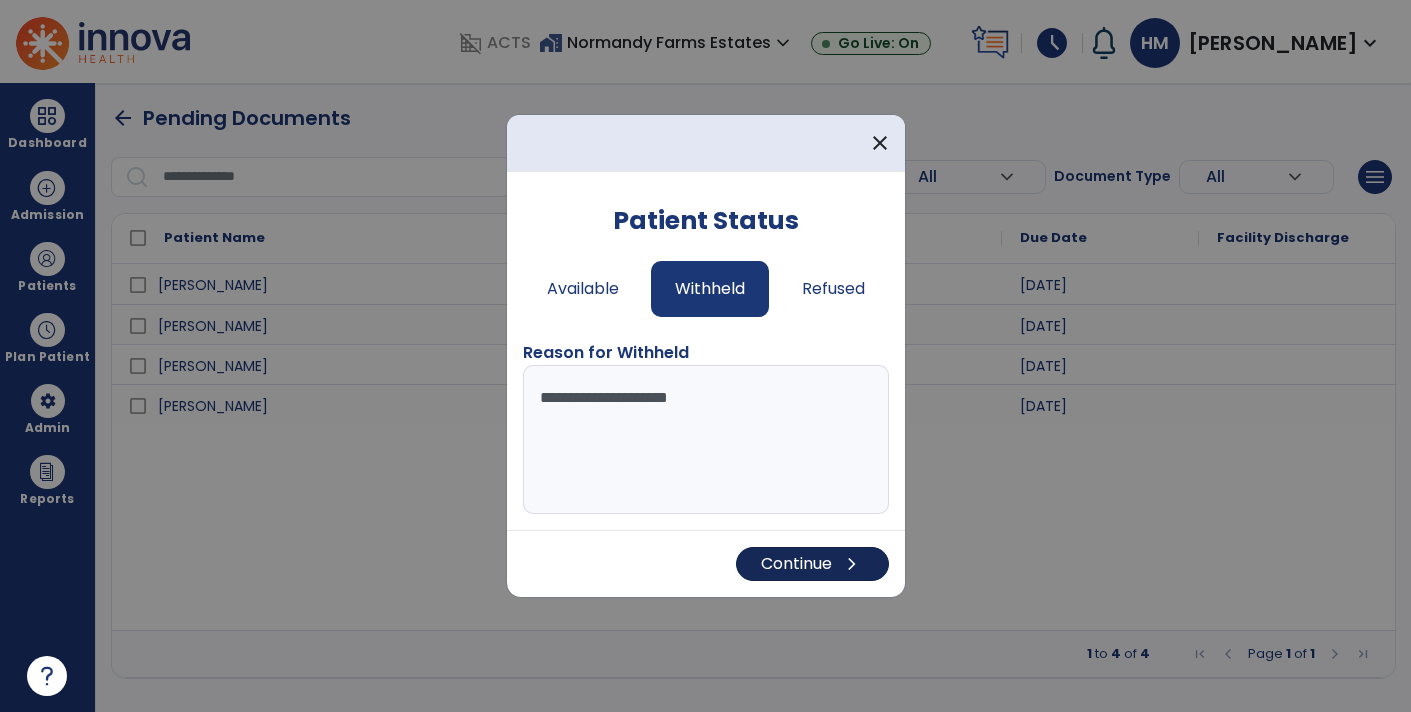 type on "**********" 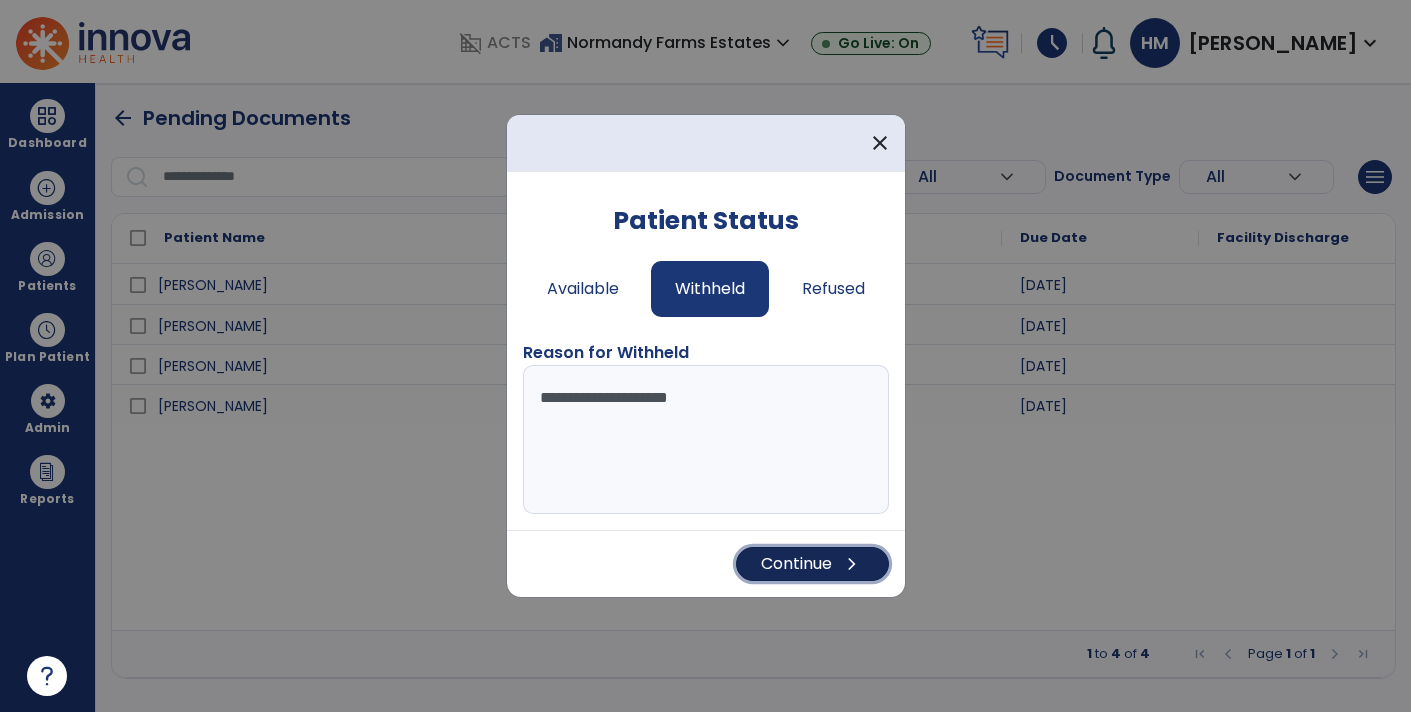 click on "Continue   chevron_right" at bounding box center [812, 564] 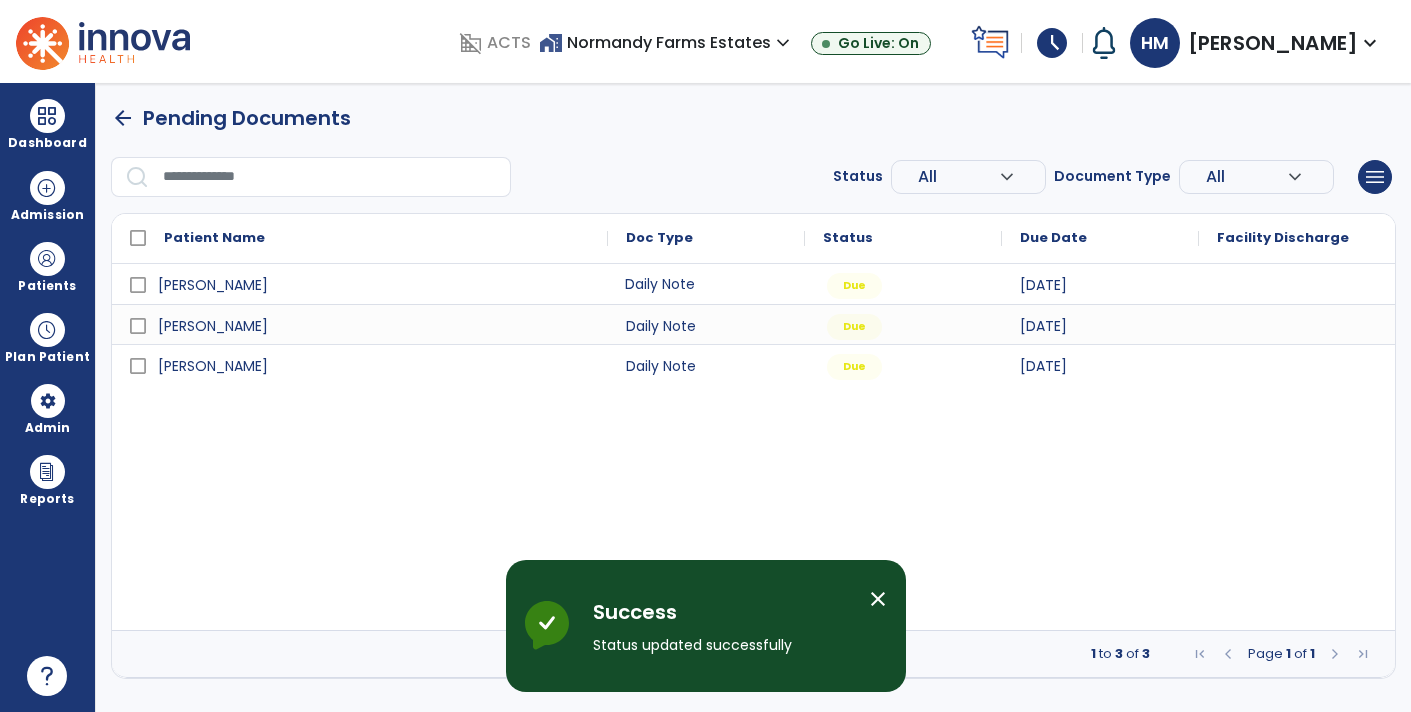 click on "Daily Note" at bounding box center (706, 284) 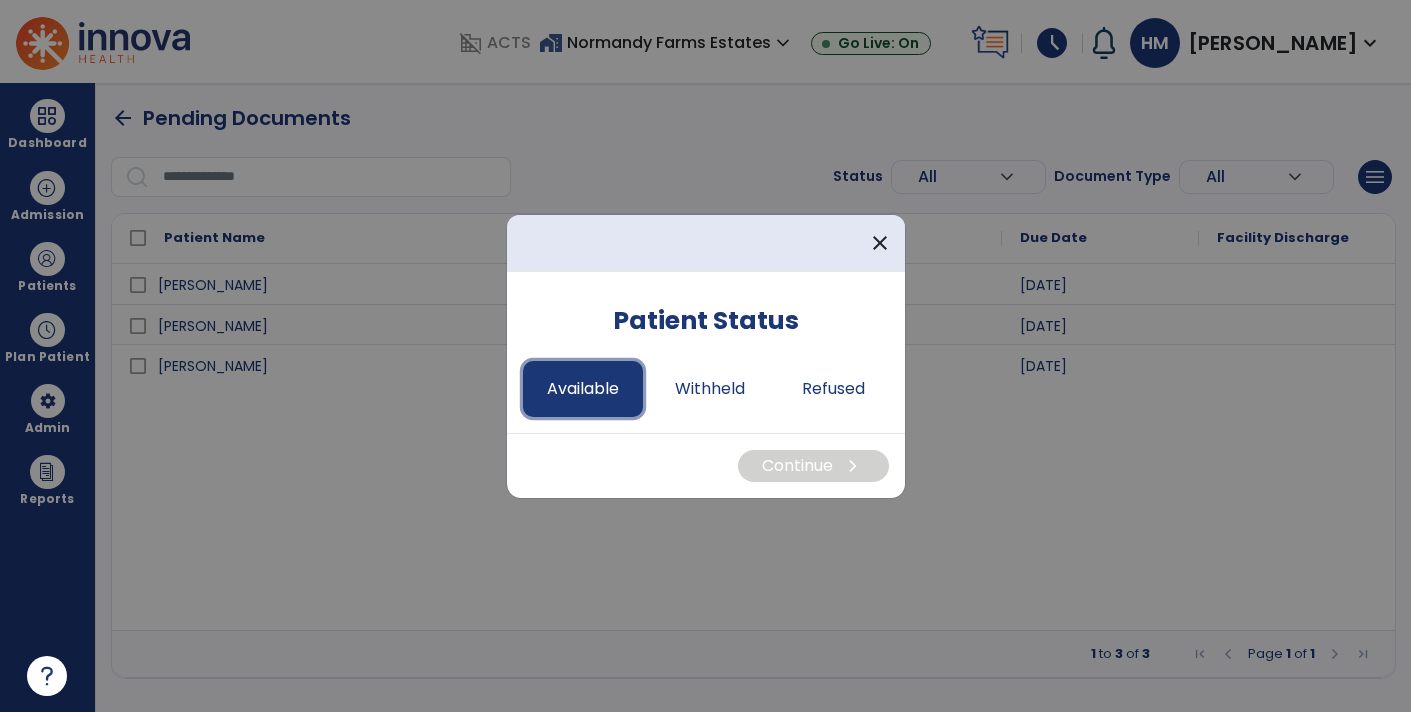 click on "Available" at bounding box center (583, 389) 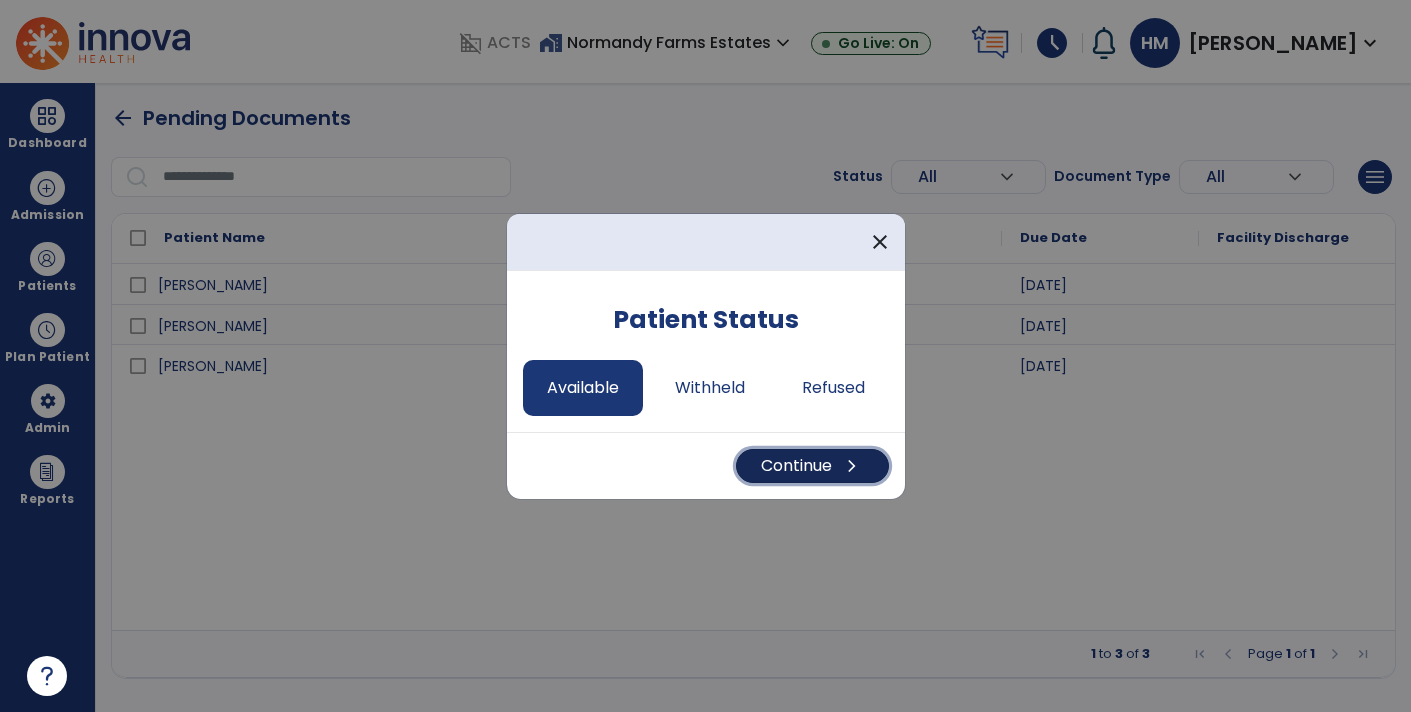 click on "chevron_right" at bounding box center [852, 466] 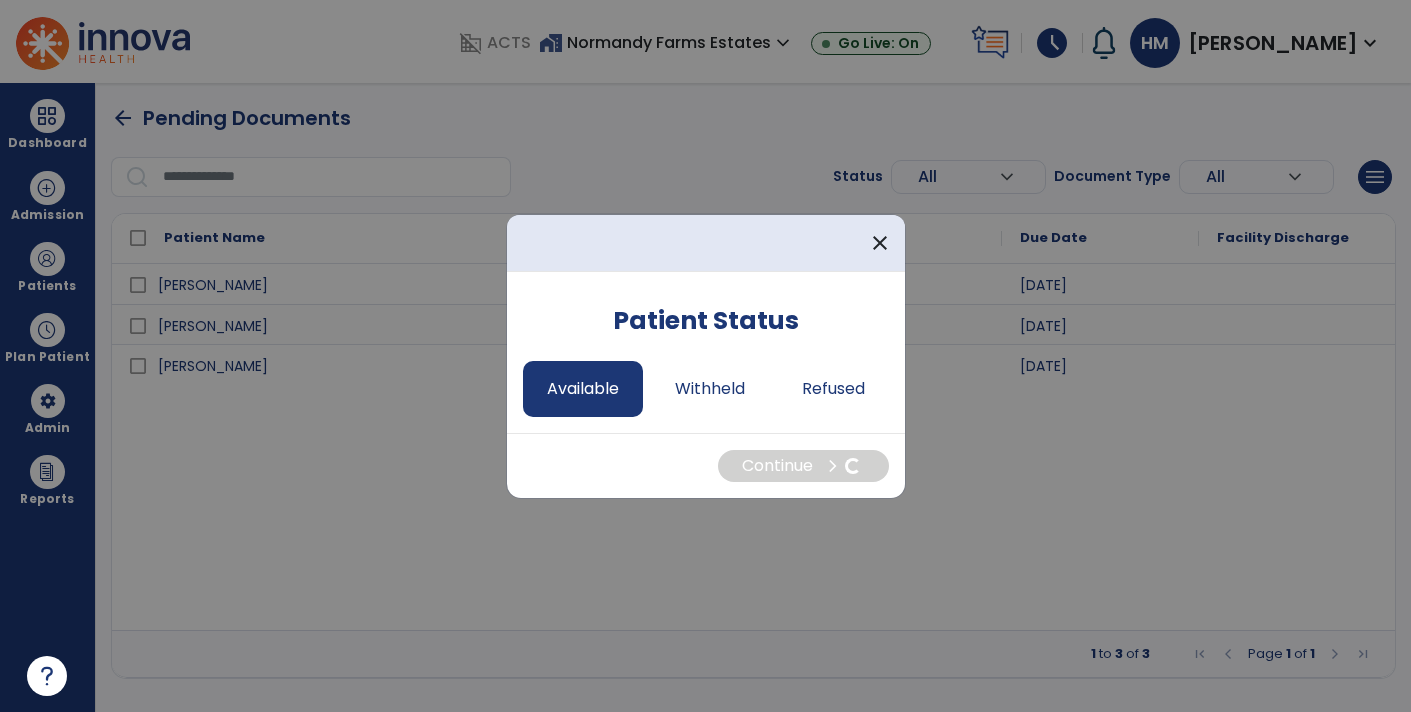 select on "*" 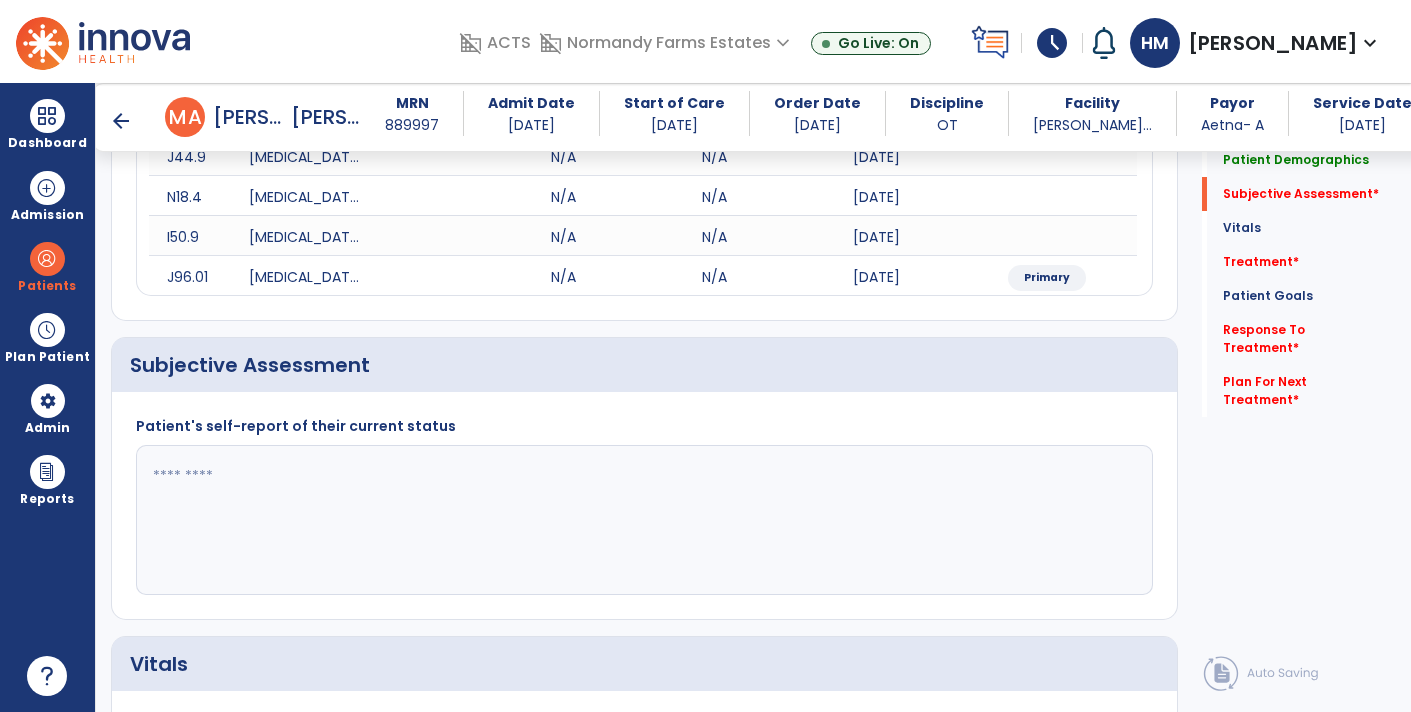 scroll, scrollTop: 349, scrollLeft: 0, axis: vertical 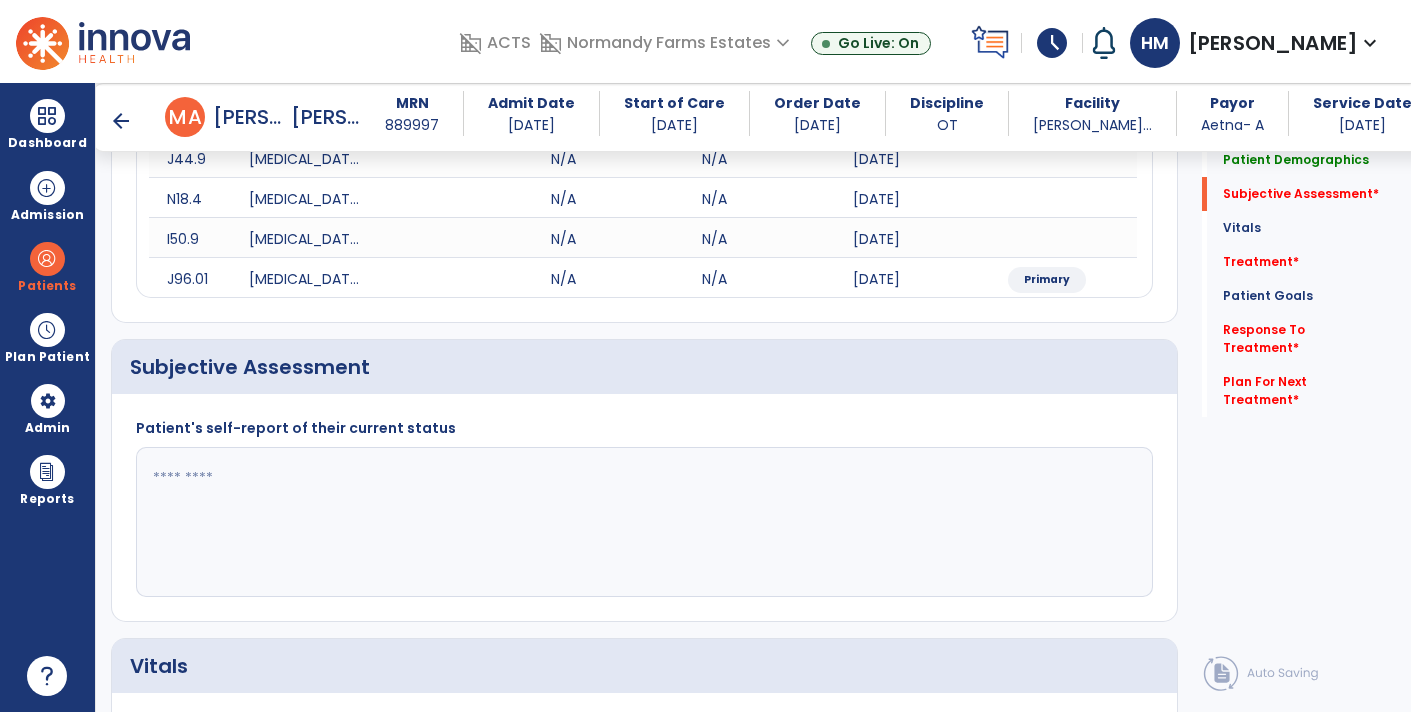 click 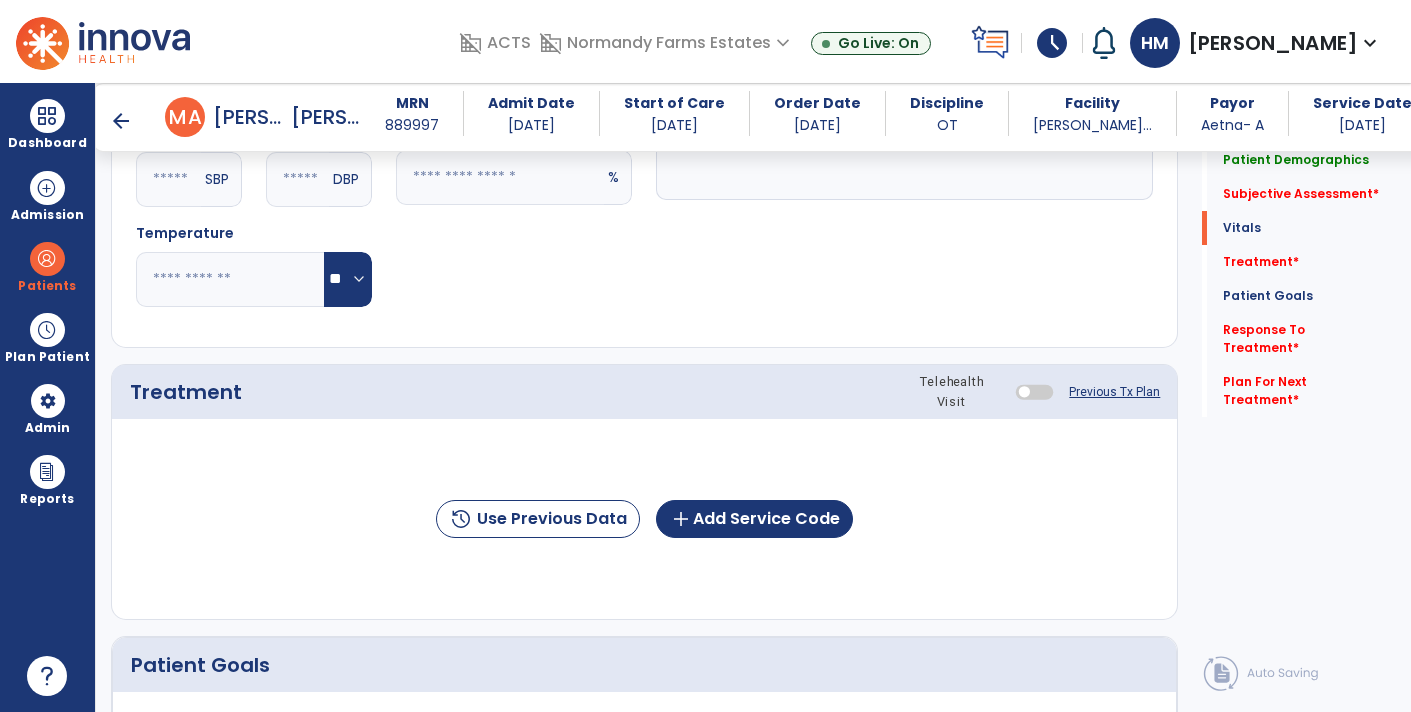 scroll, scrollTop: 1042, scrollLeft: 0, axis: vertical 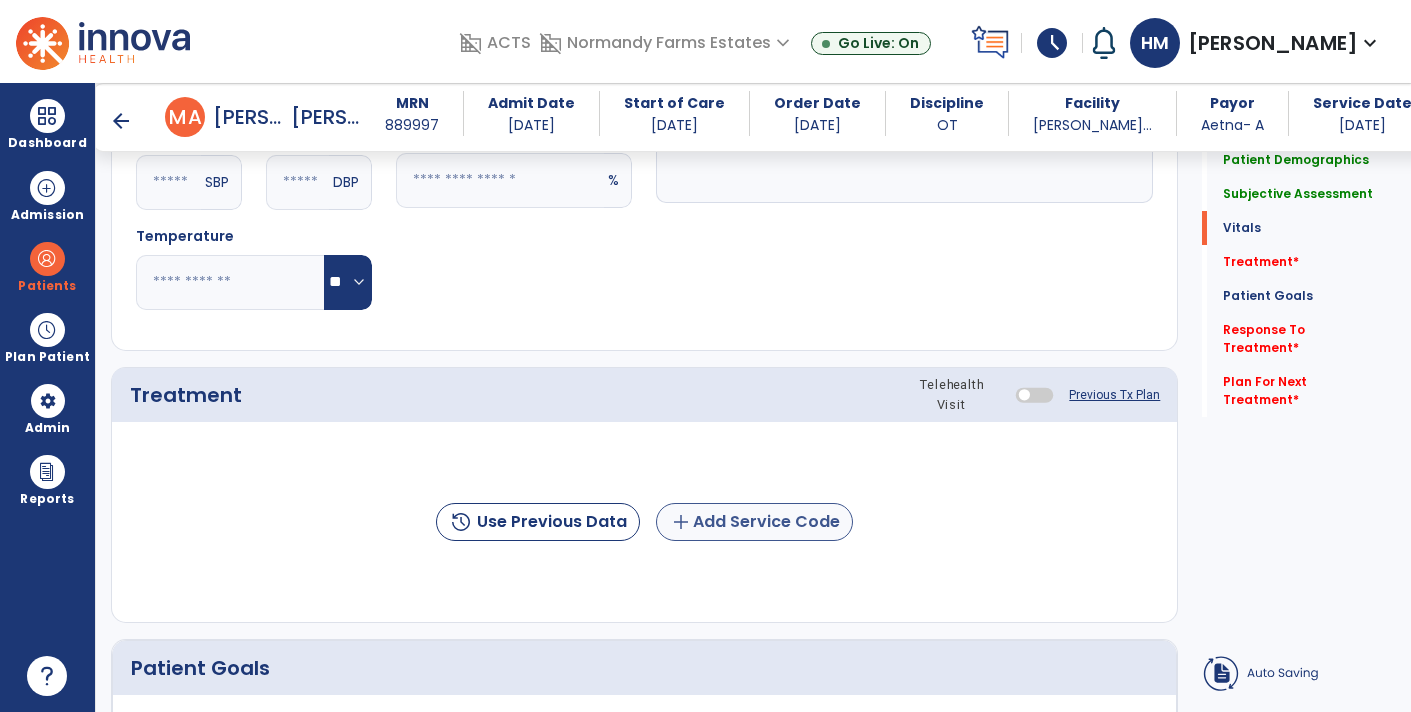 type on "**********" 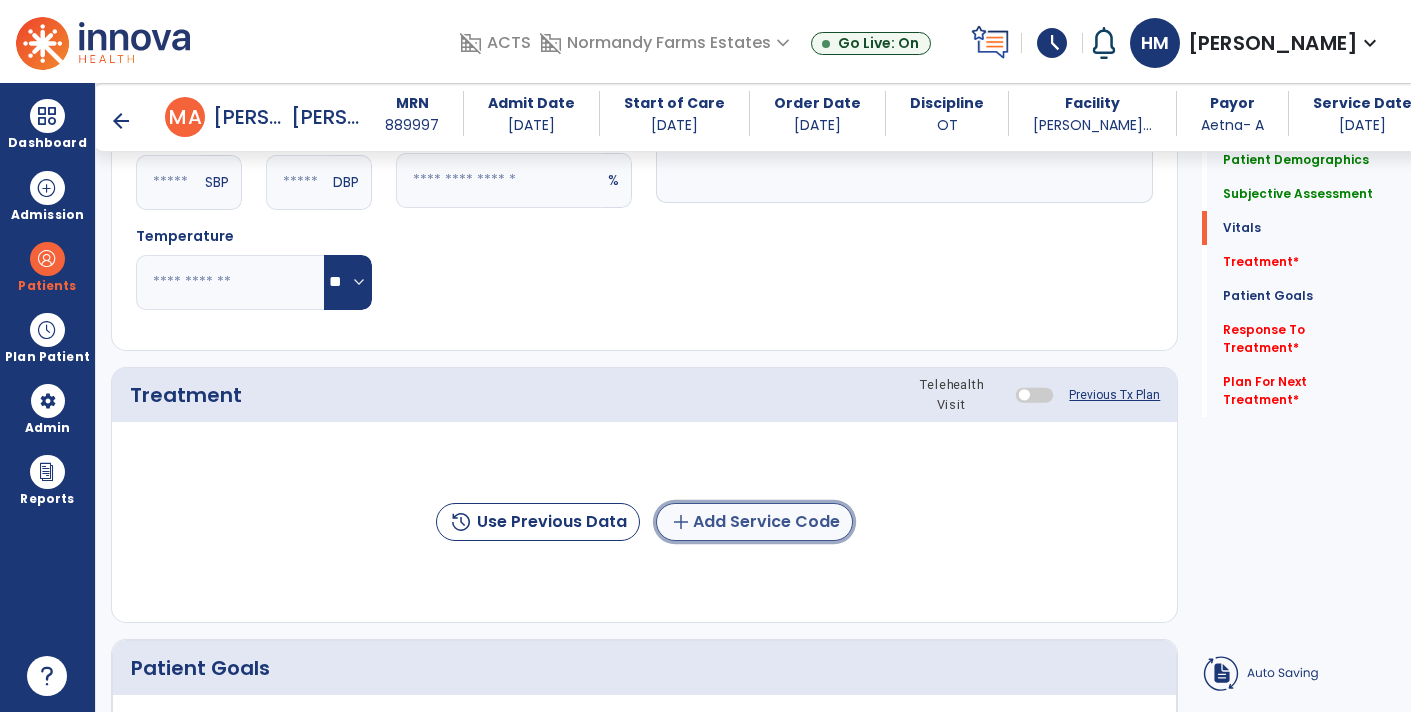 click on "add  Add Service Code" 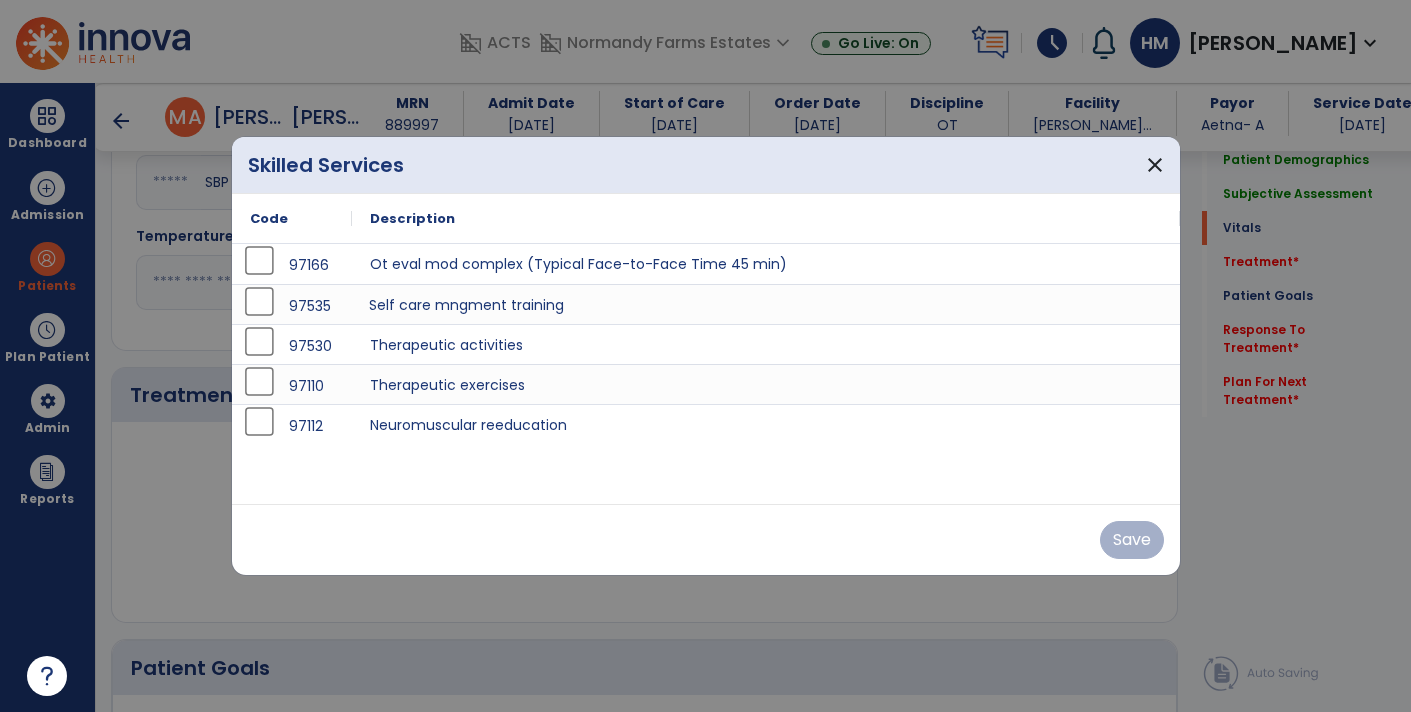 click on "Self care mngment training" at bounding box center [766, 304] 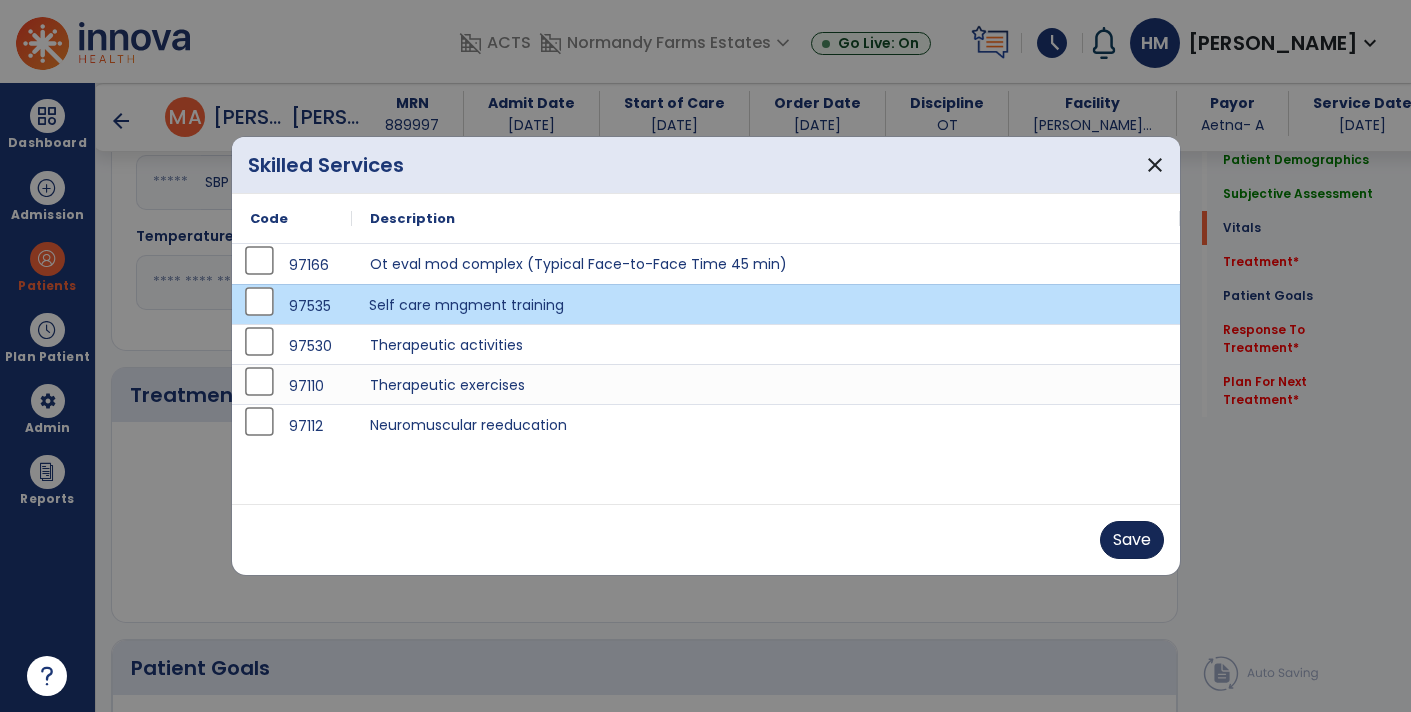 click on "Save" at bounding box center [1132, 540] 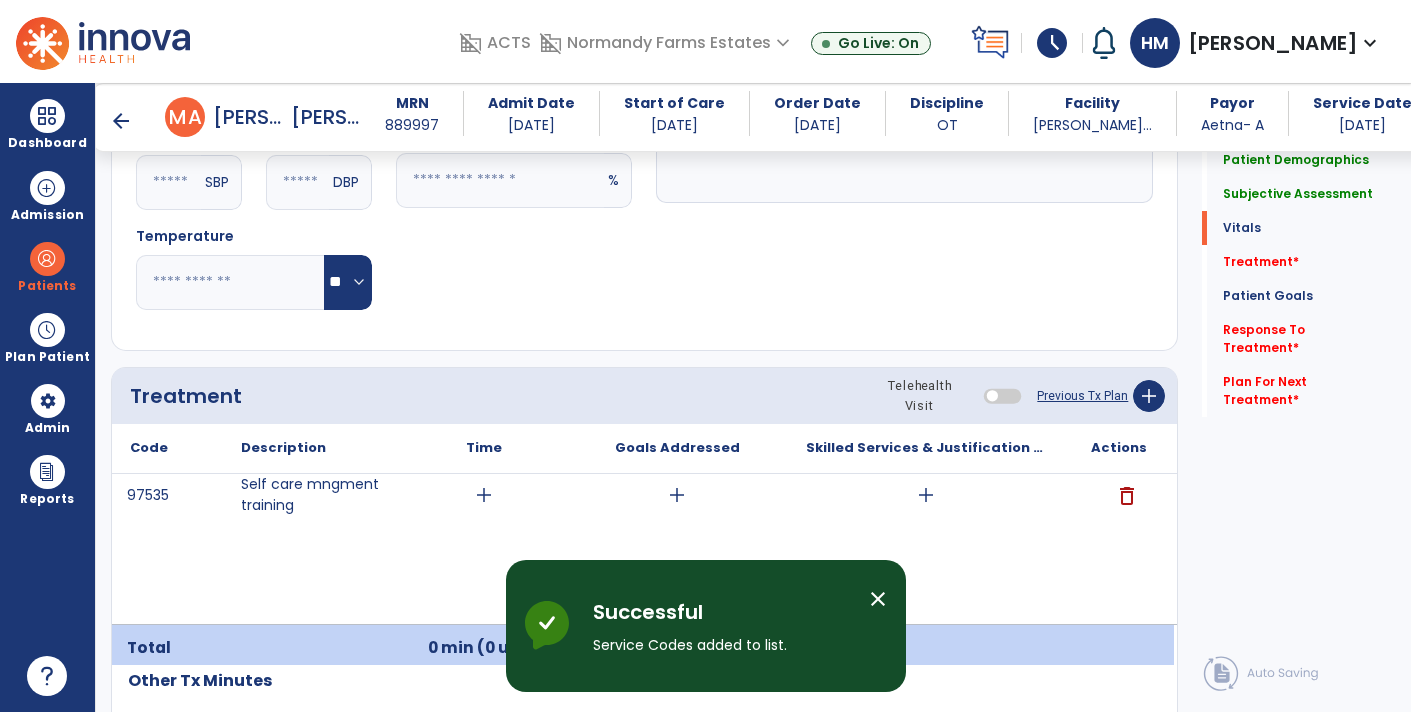 click on "add" at bounding box center [926, 495] 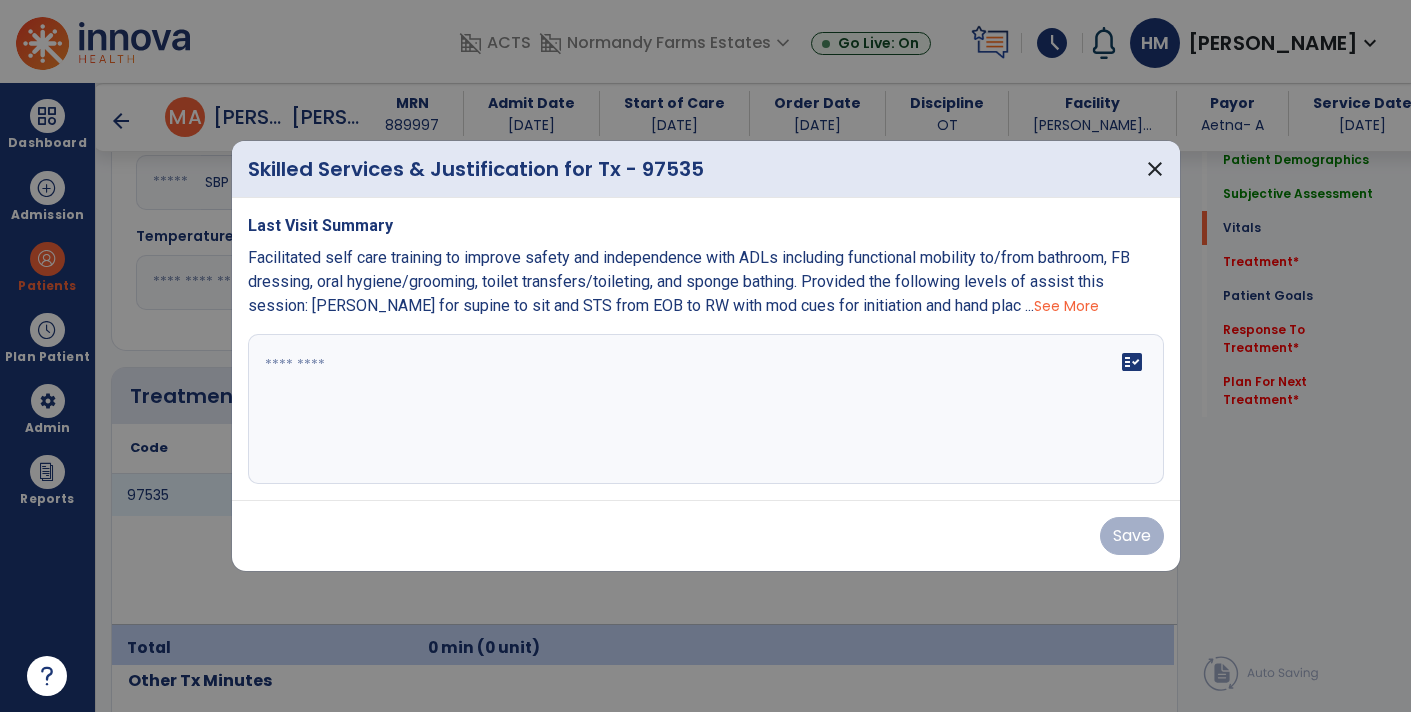 click on "fact_check" at bounding box center [706, 409] 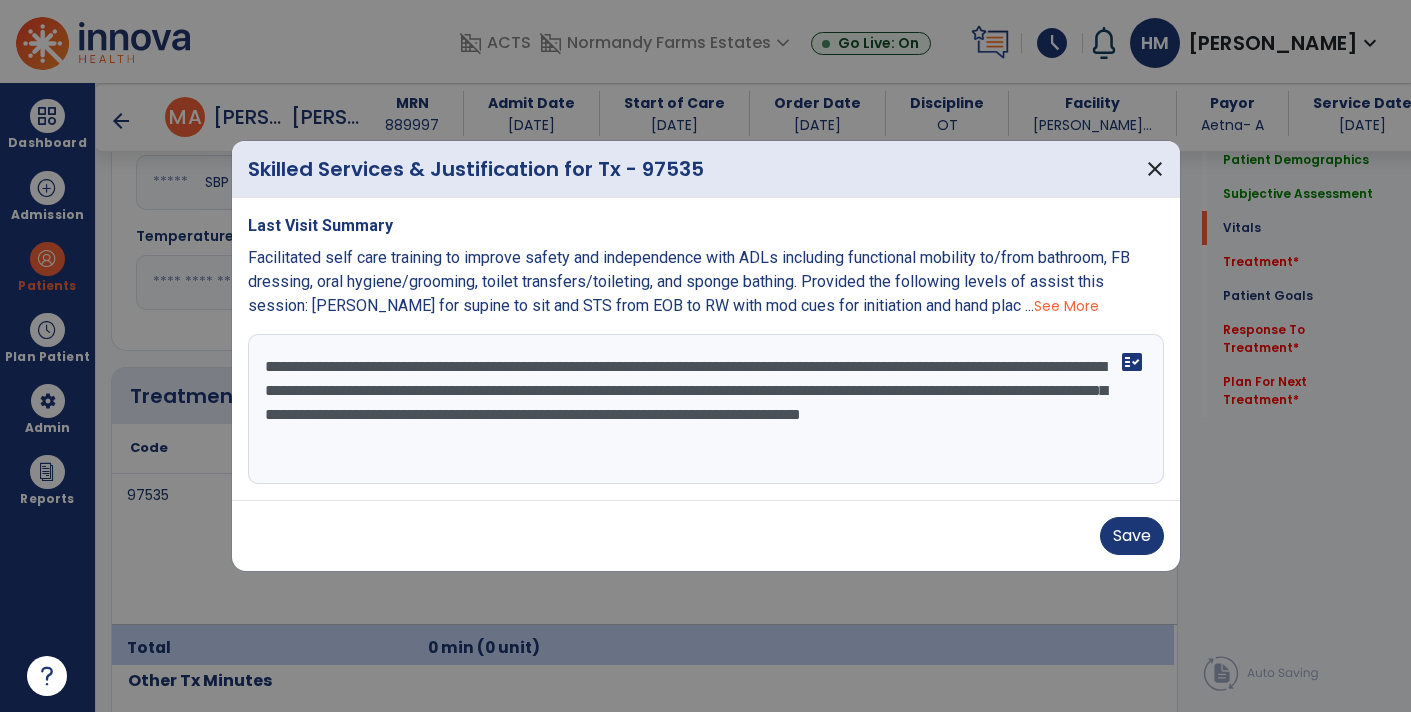 click on "**********" at bounding box center (706, 409) 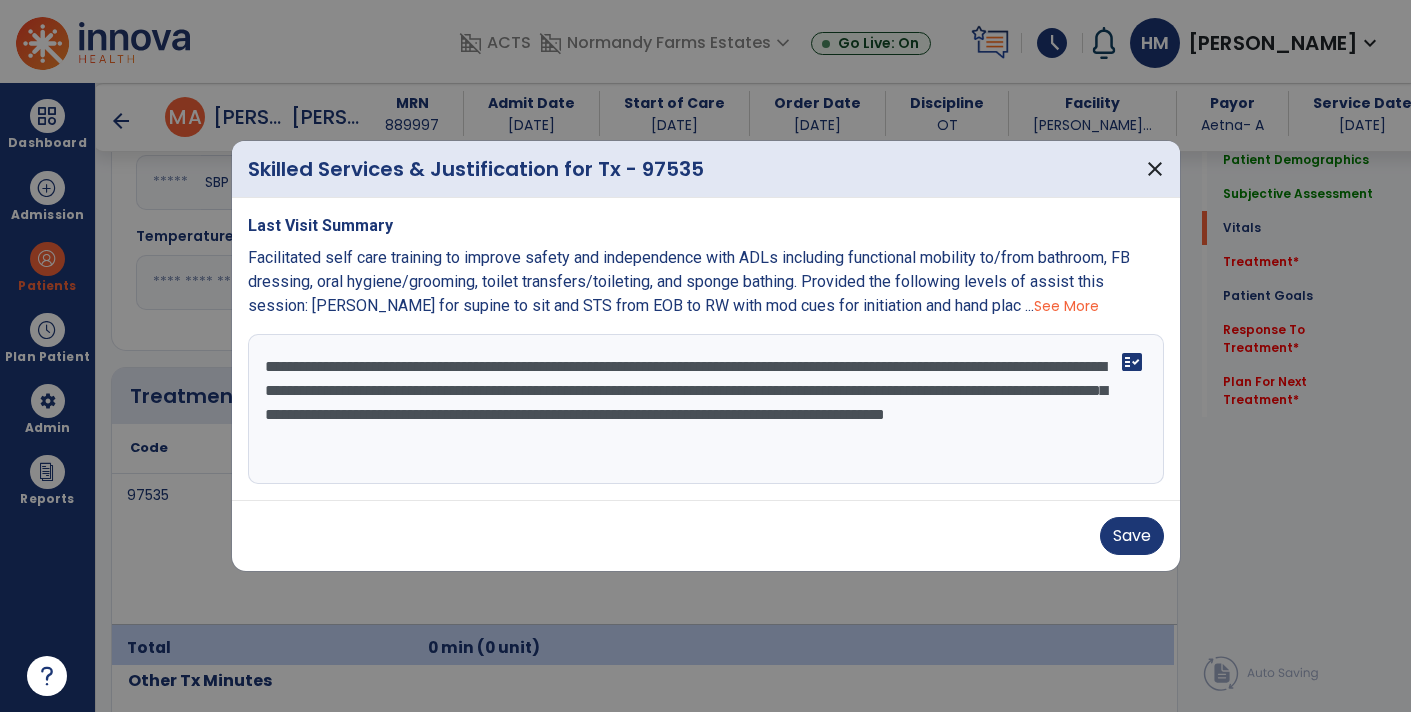 click on "**********" at bounding box center (706, 409) 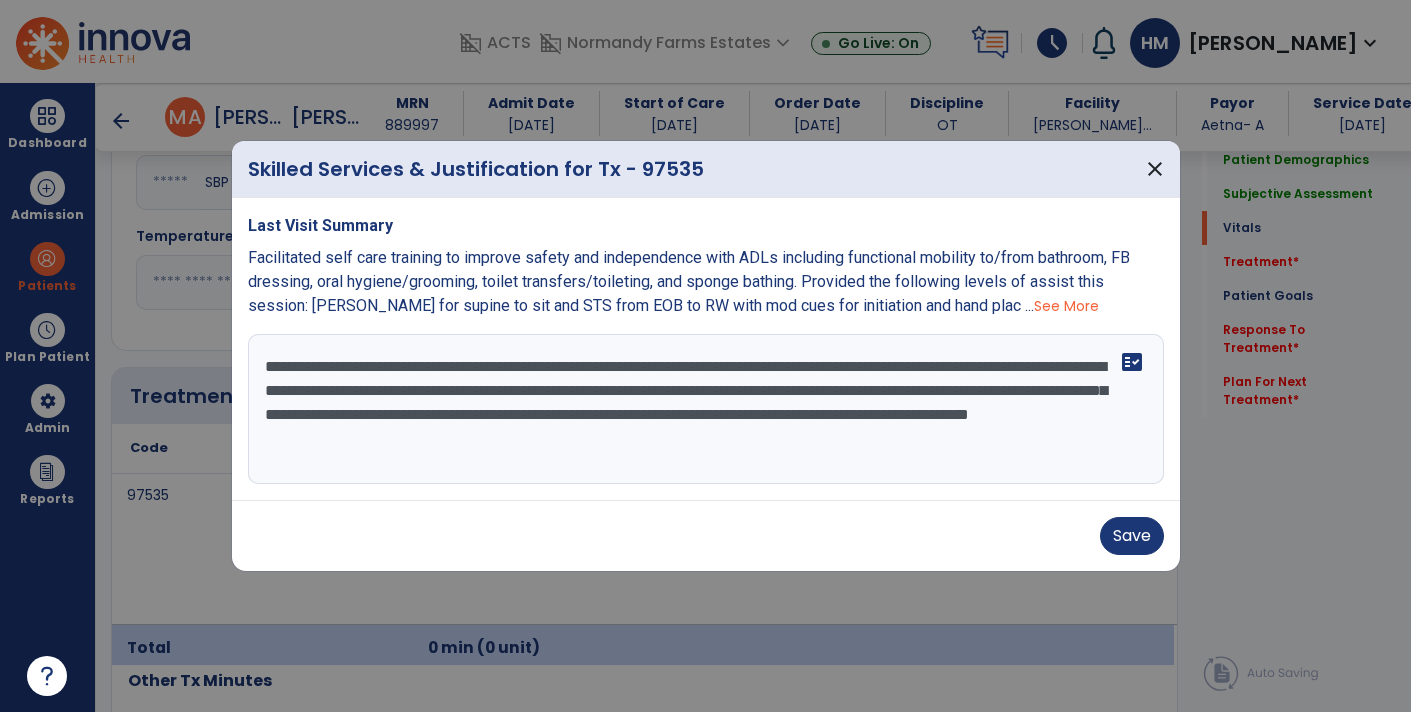 click on "**********" at bounding box center (706, 409) 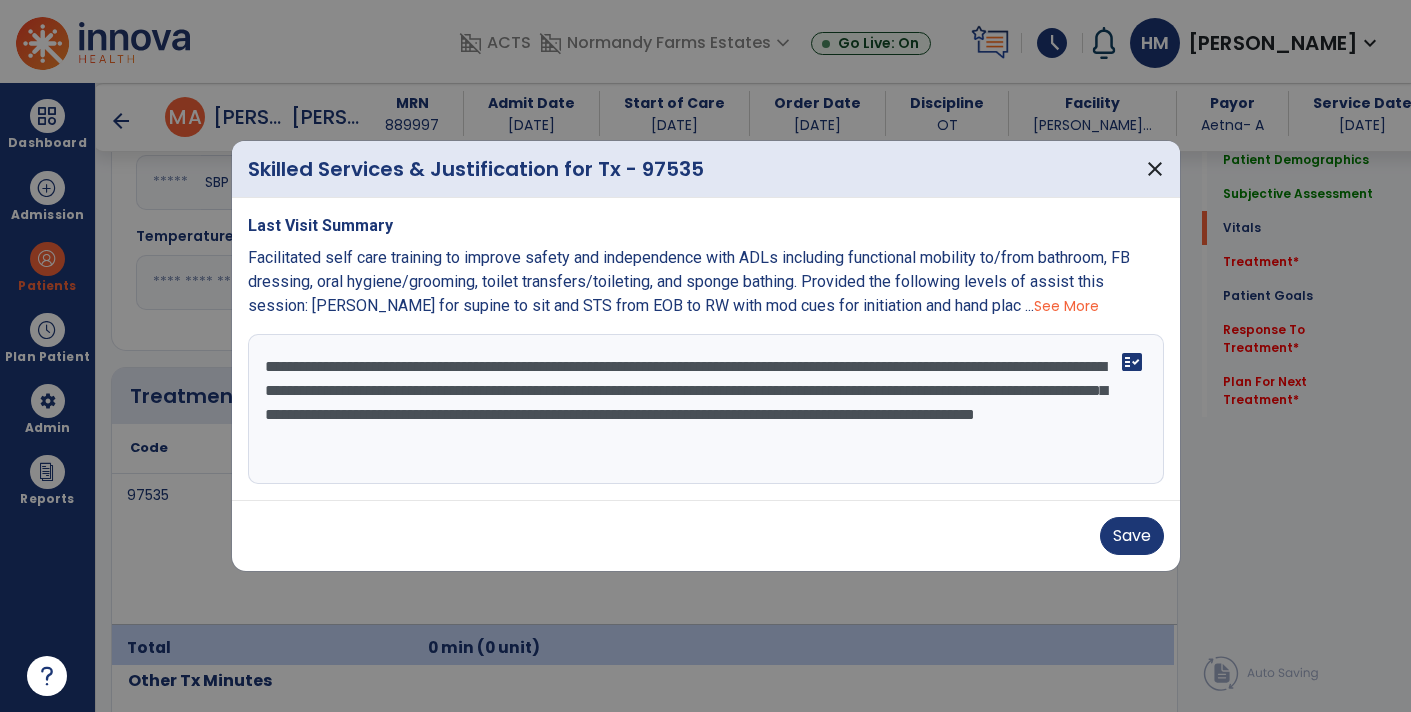 click on "**********" at bounding box center (706, 409) 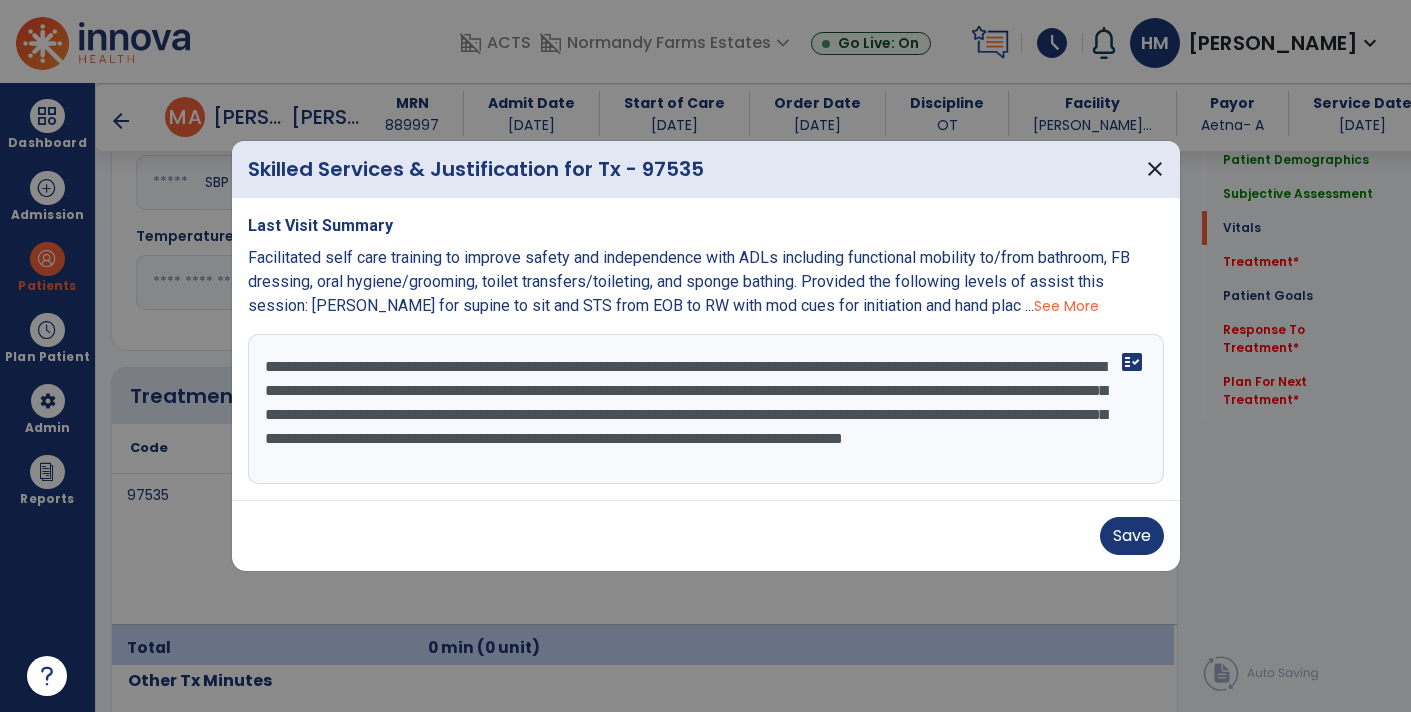 scroll, scrollTop: 14, scrollLeft: 0, axis: vertical 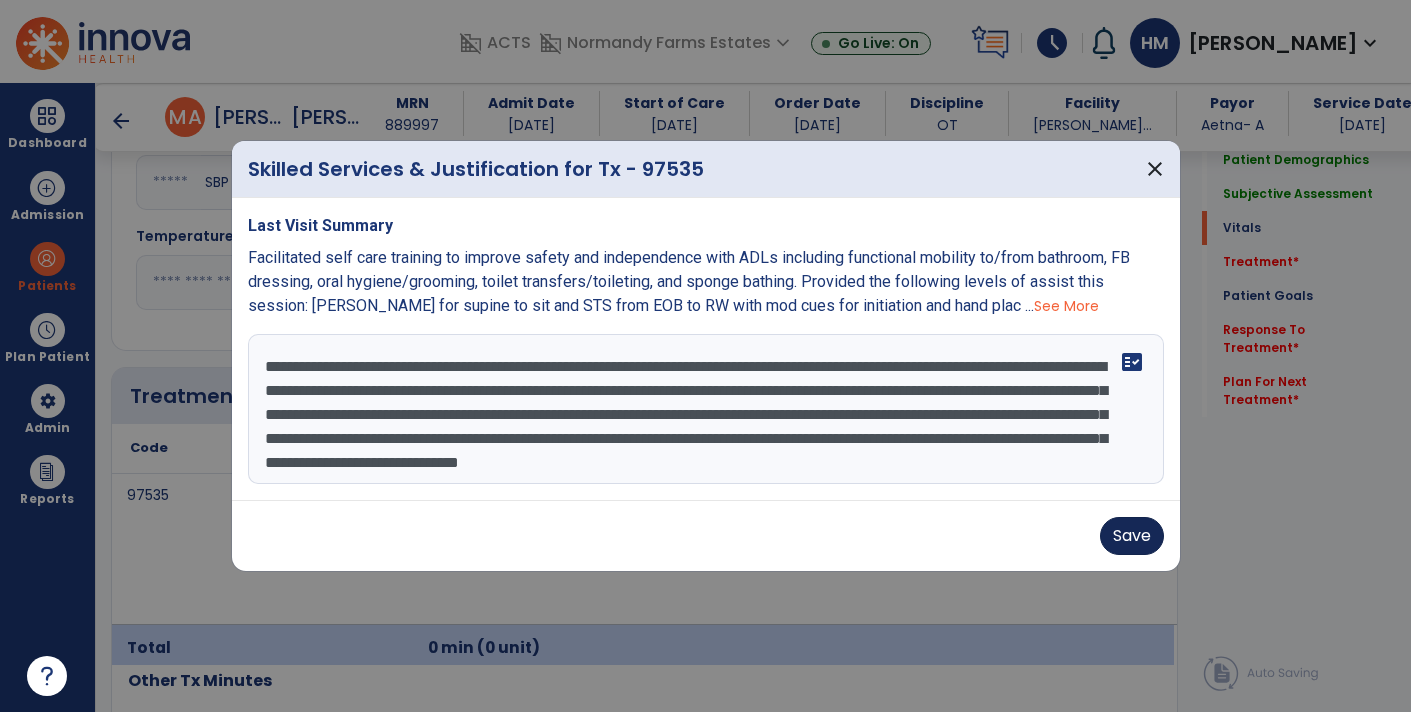 type on "**********" 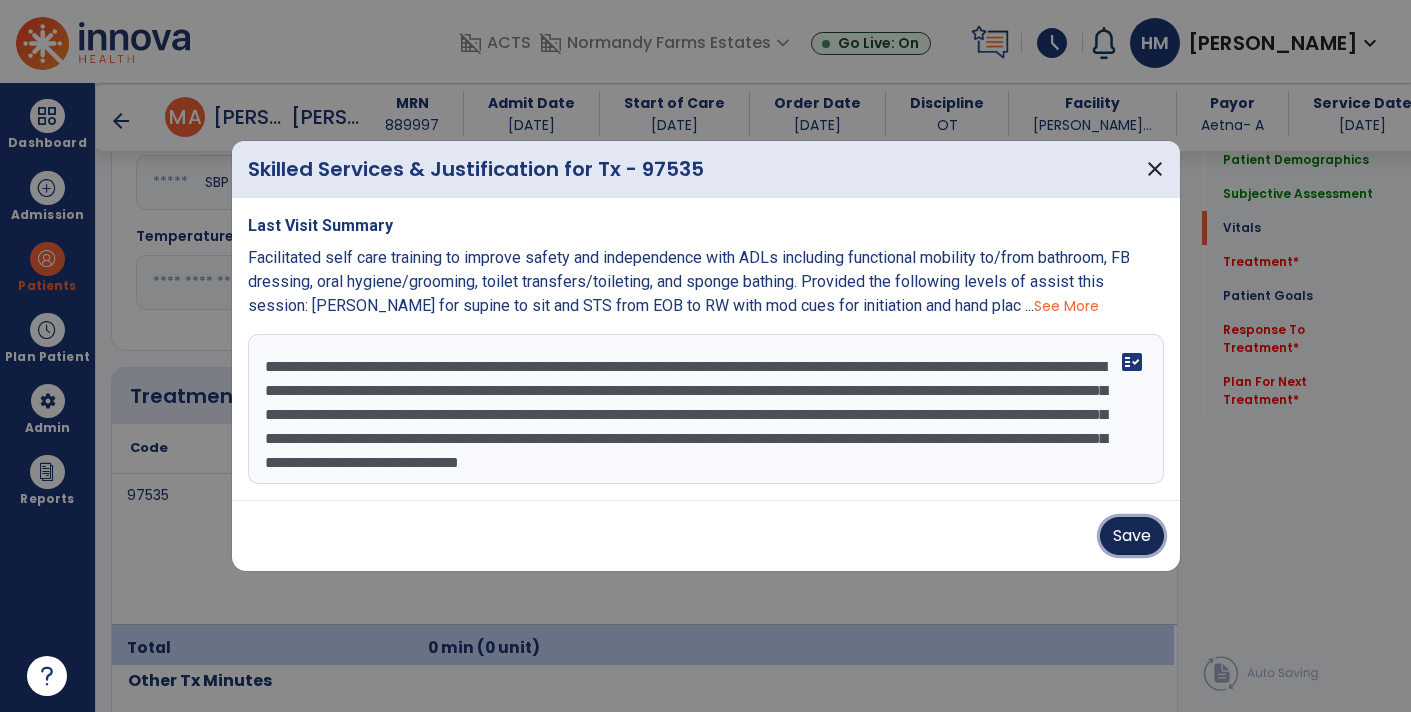 click on "Save" at bounding box center (1132, 536) 